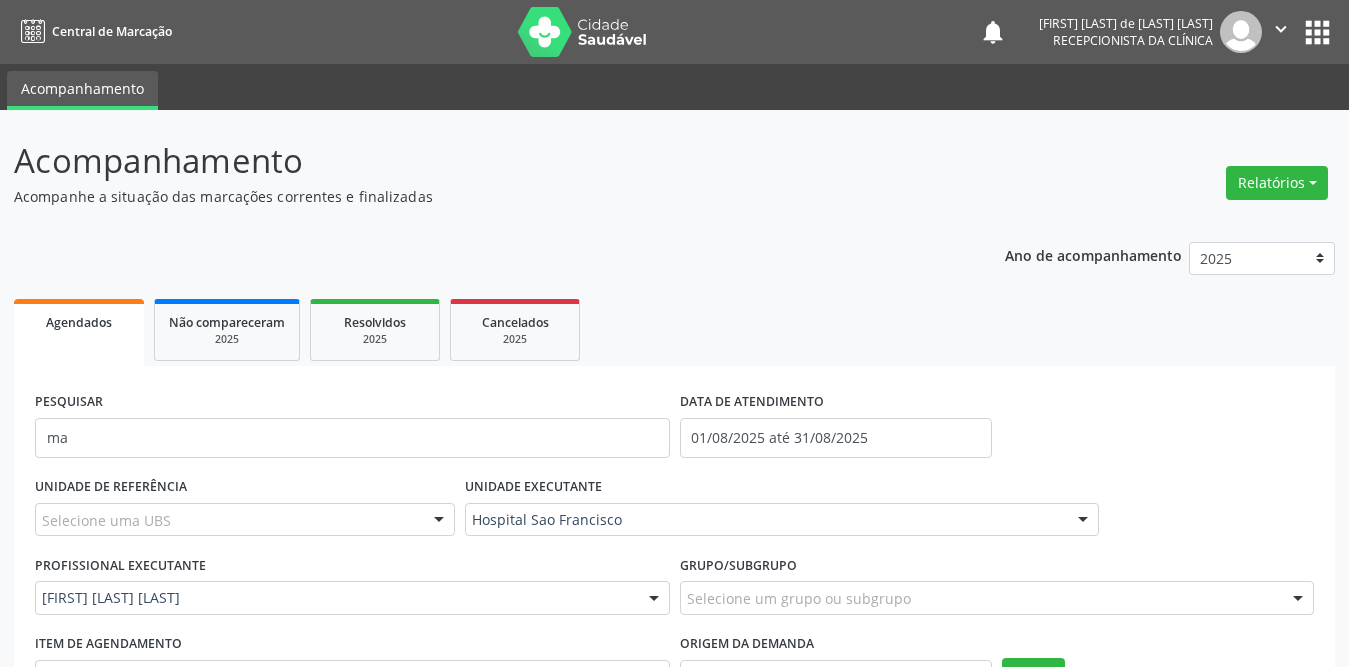 scroll, scrollTop: 187, scrollLeft: 0, axis: vertical 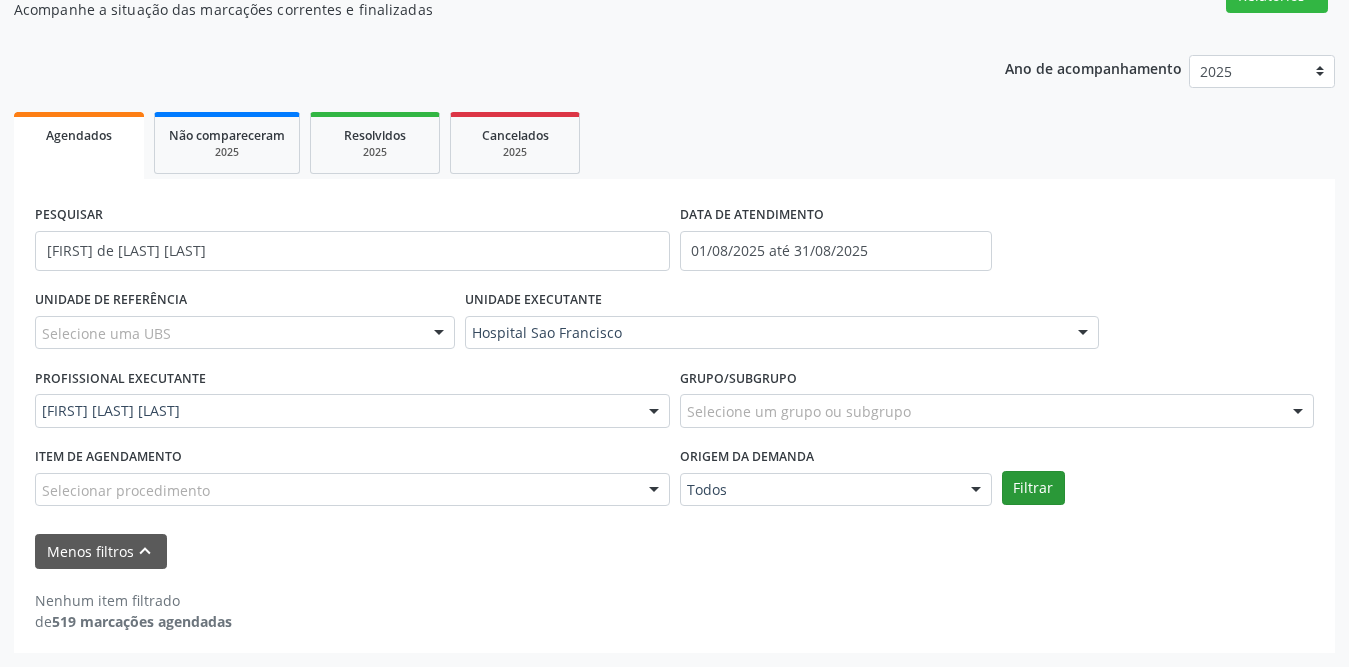 type on "[FIRST] de [LAST] [LAST]" 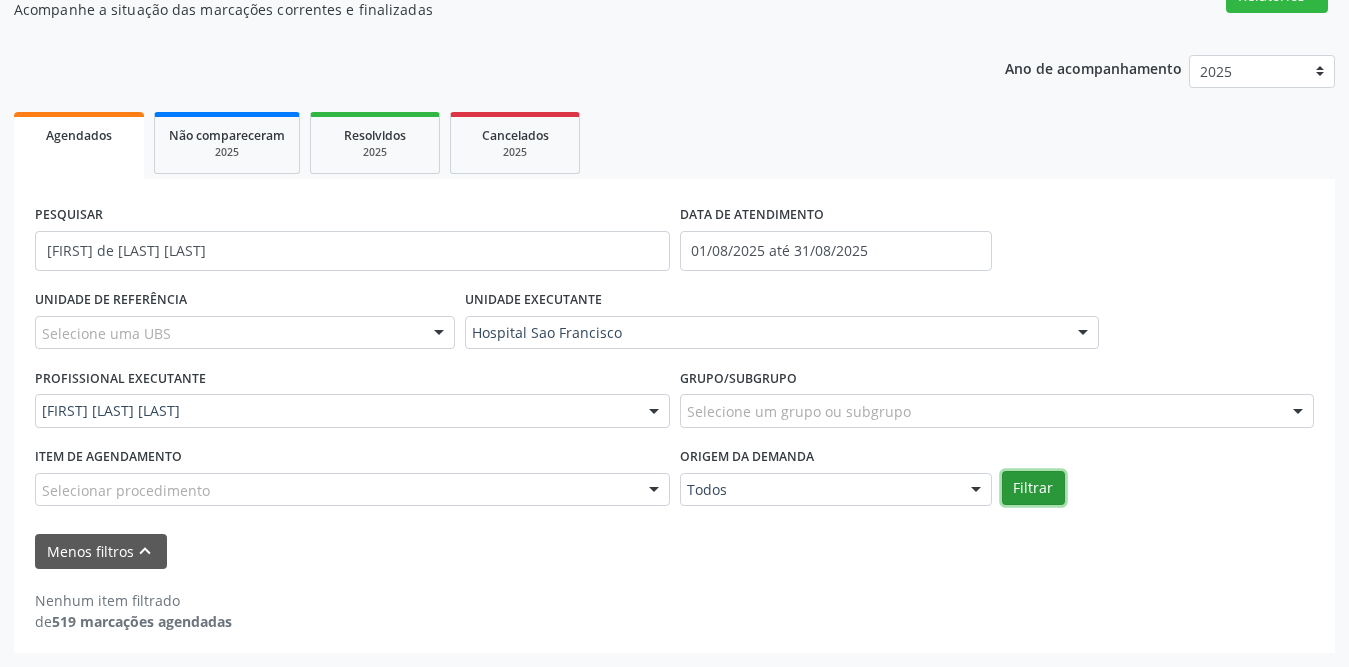 click on "Filtrar" at bounding box center (1033, 488) 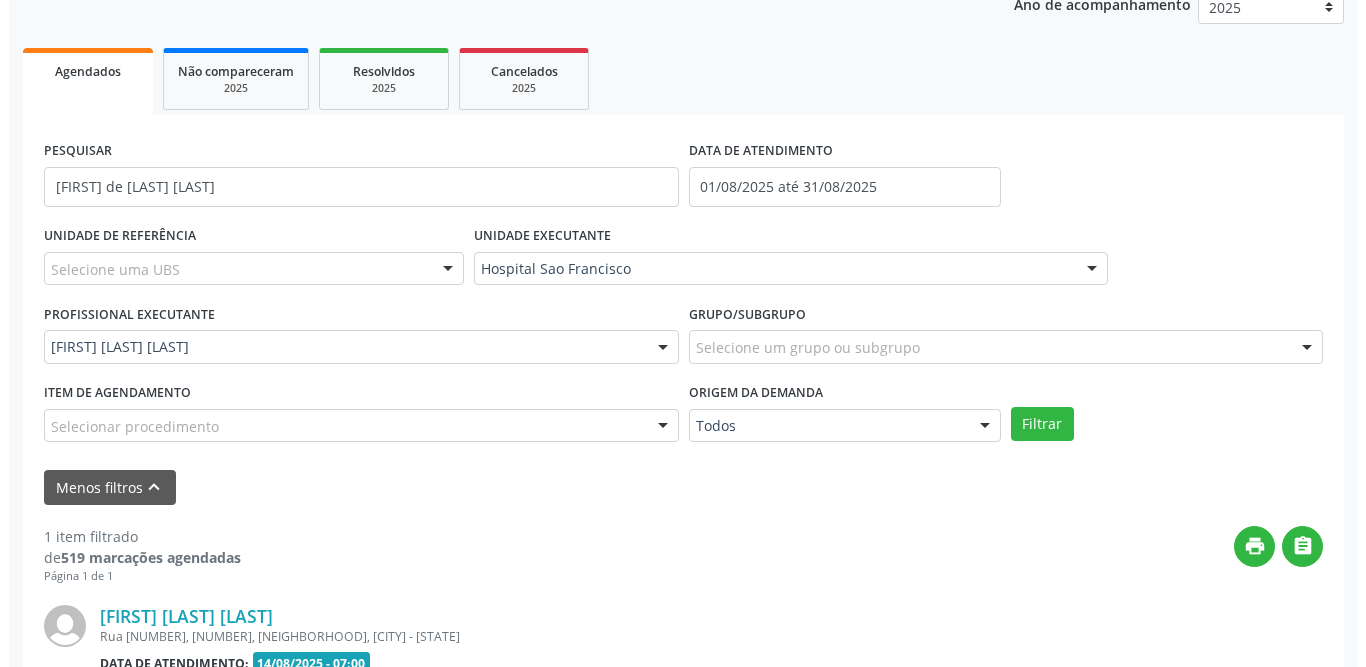scroll, scrollTop: 473, scrollLeft: 0, axis: vertical 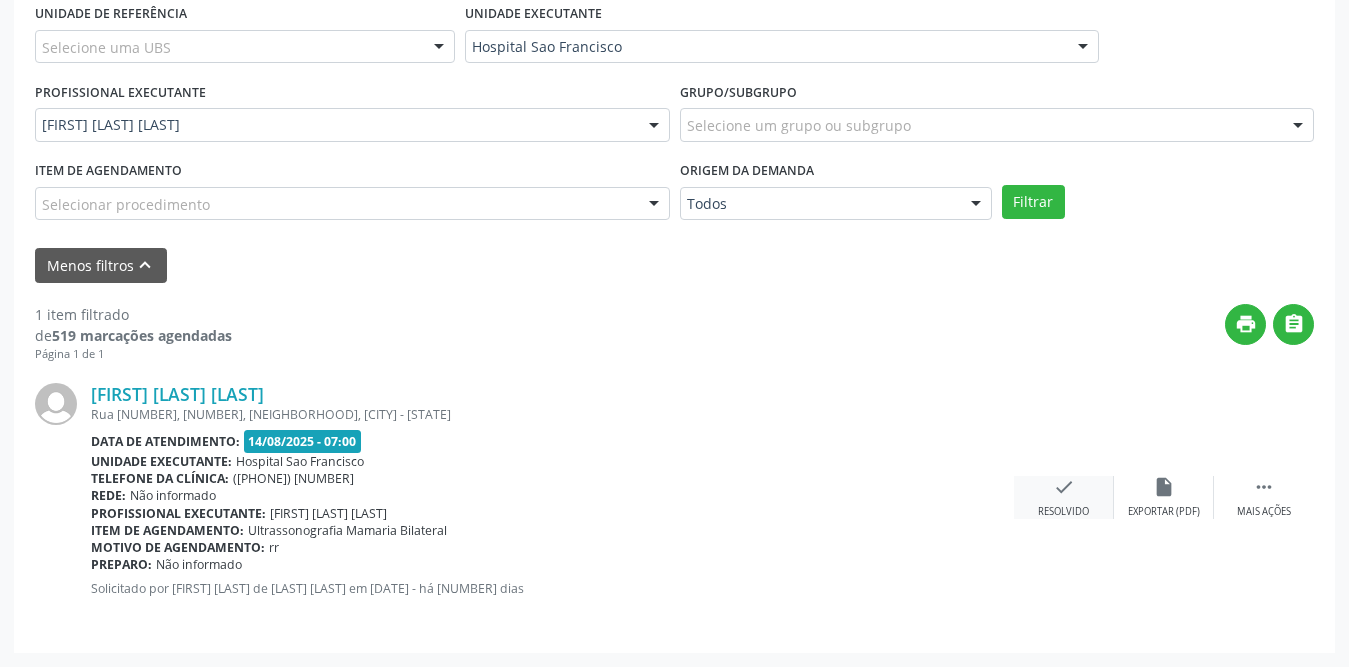 click on "check
Resolvido" at bounding box center (1064, 497) 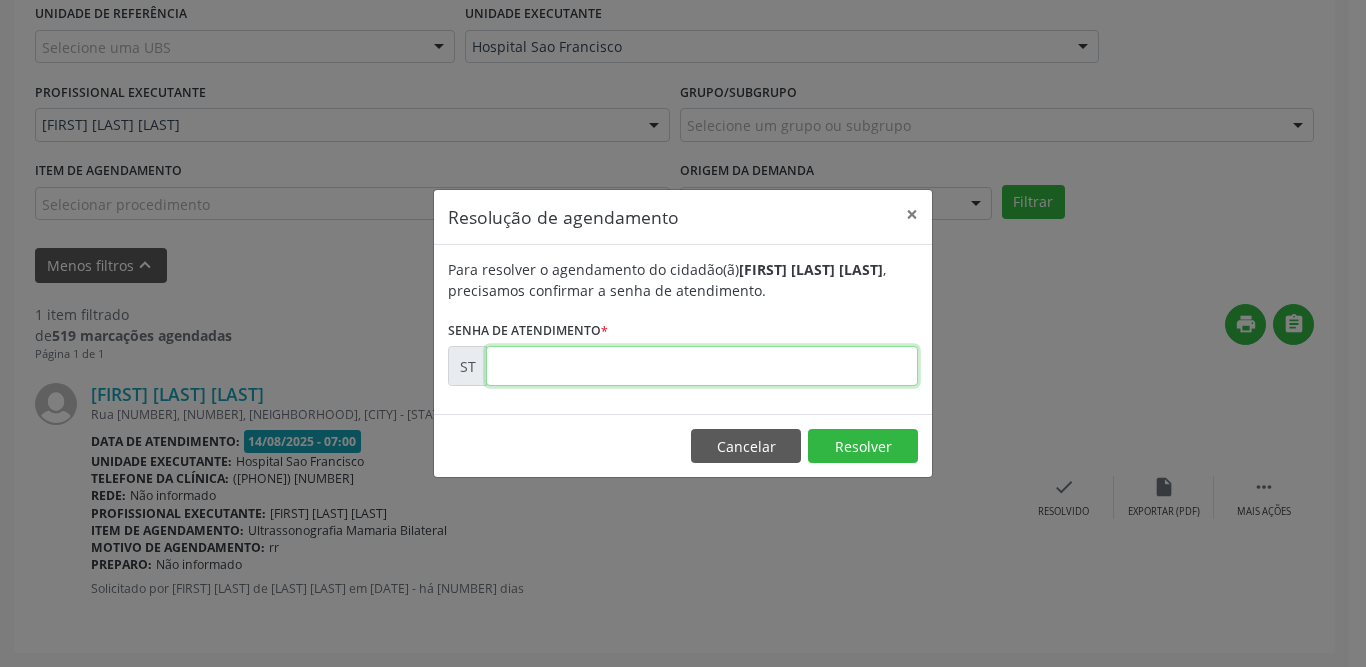 click at bounding box center (702, 366) 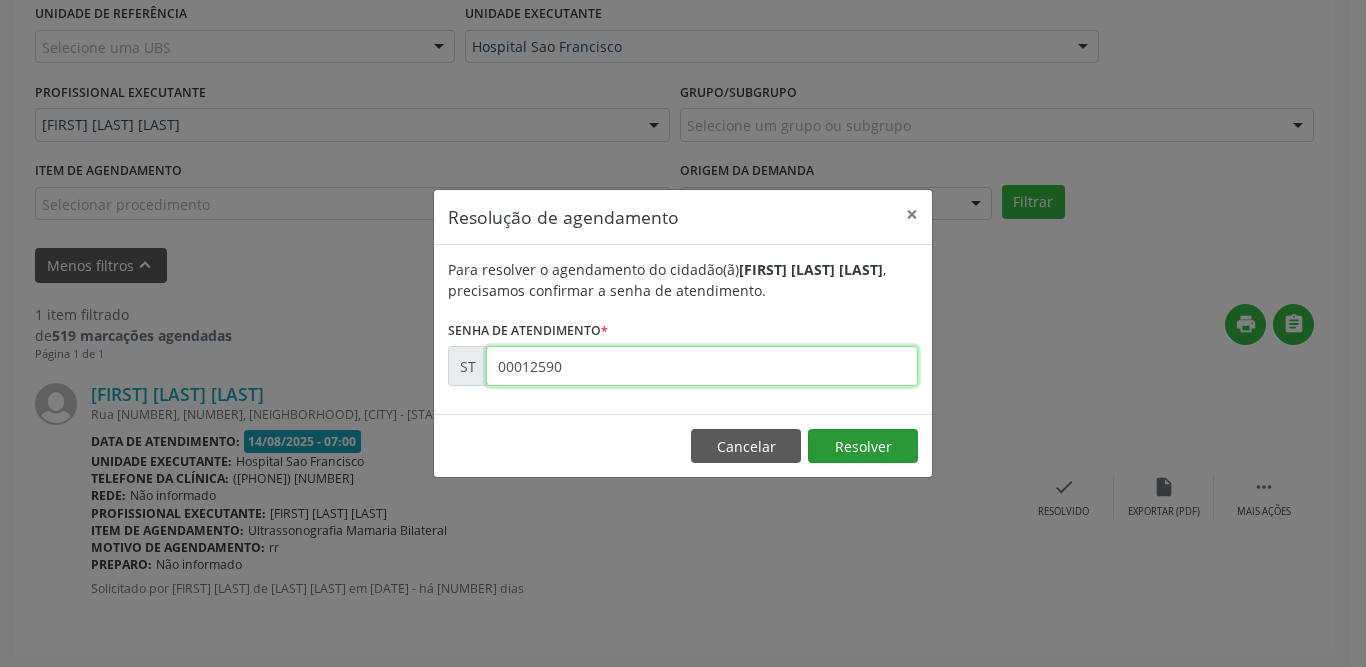 type on "00012590" 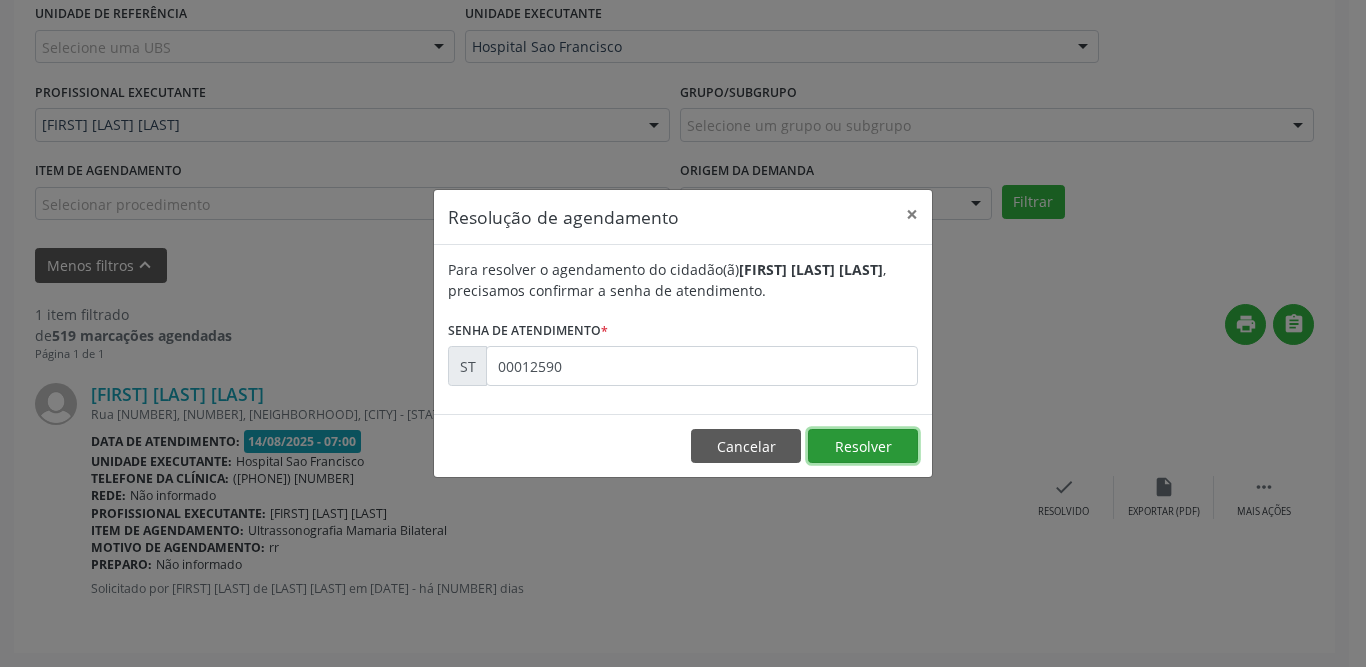 click on "Resolver" at bounding box center (863, 446) 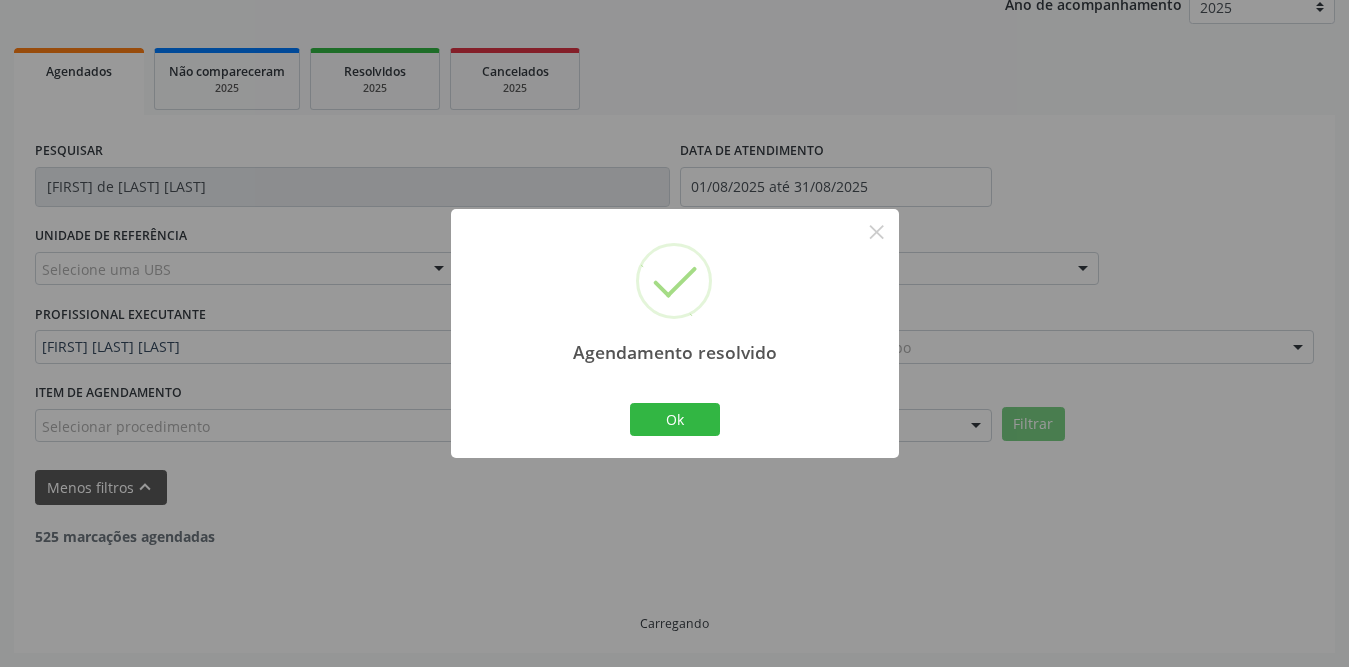 scroll, scrollTop: 187, scrollLeft: 0, axis: vertical 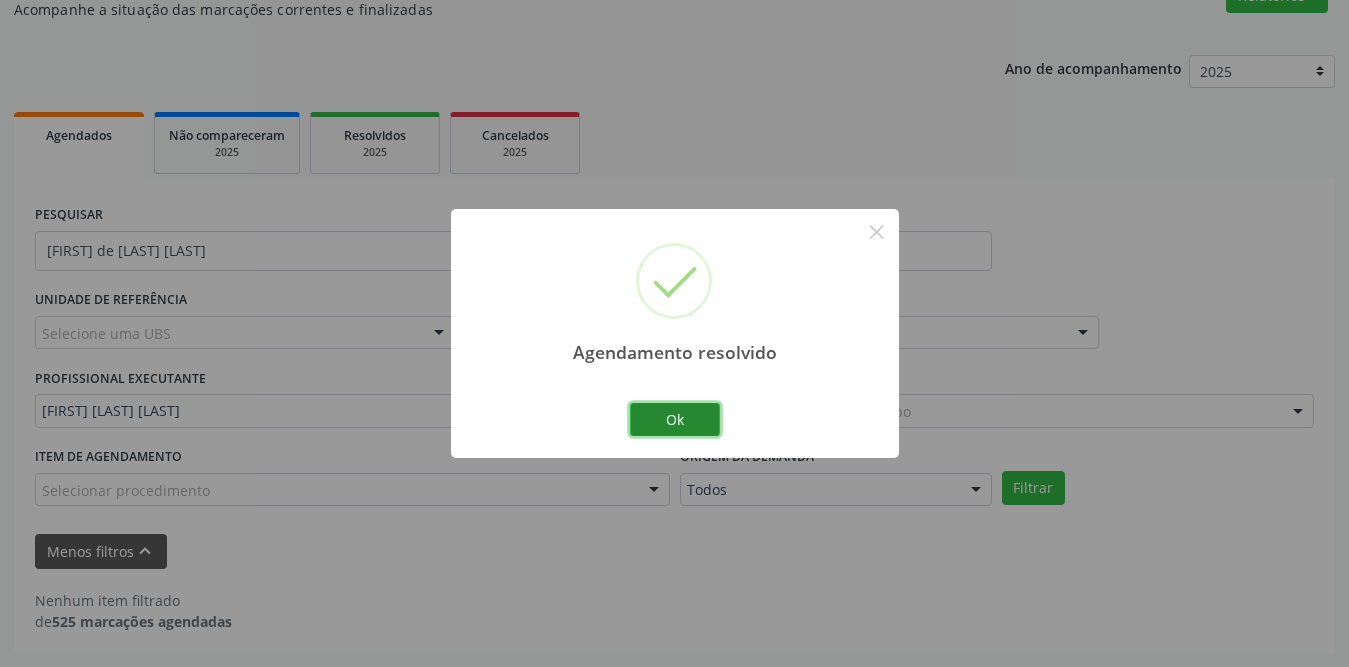 click on "Ok" at bounding box center [675, 420] 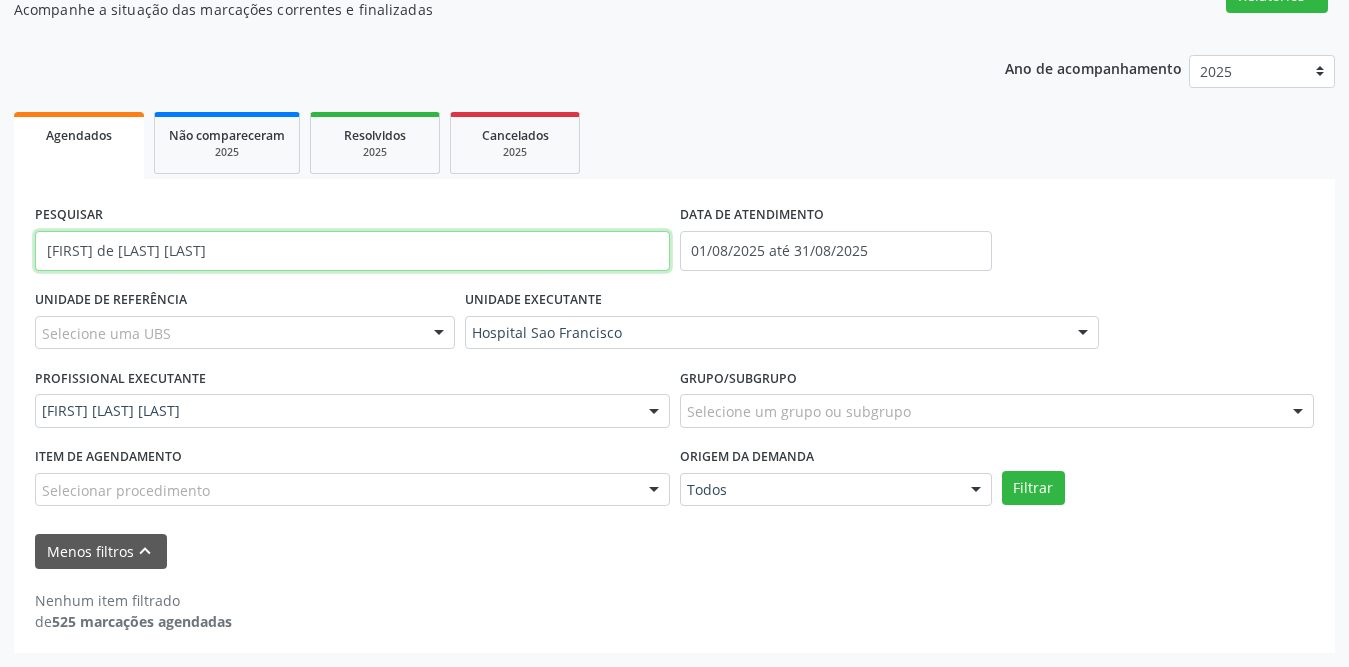 drag, startPoint x: 304, startPoint y: 257, endPoint x: 49, endPoint y: 258, distance: 255.00197 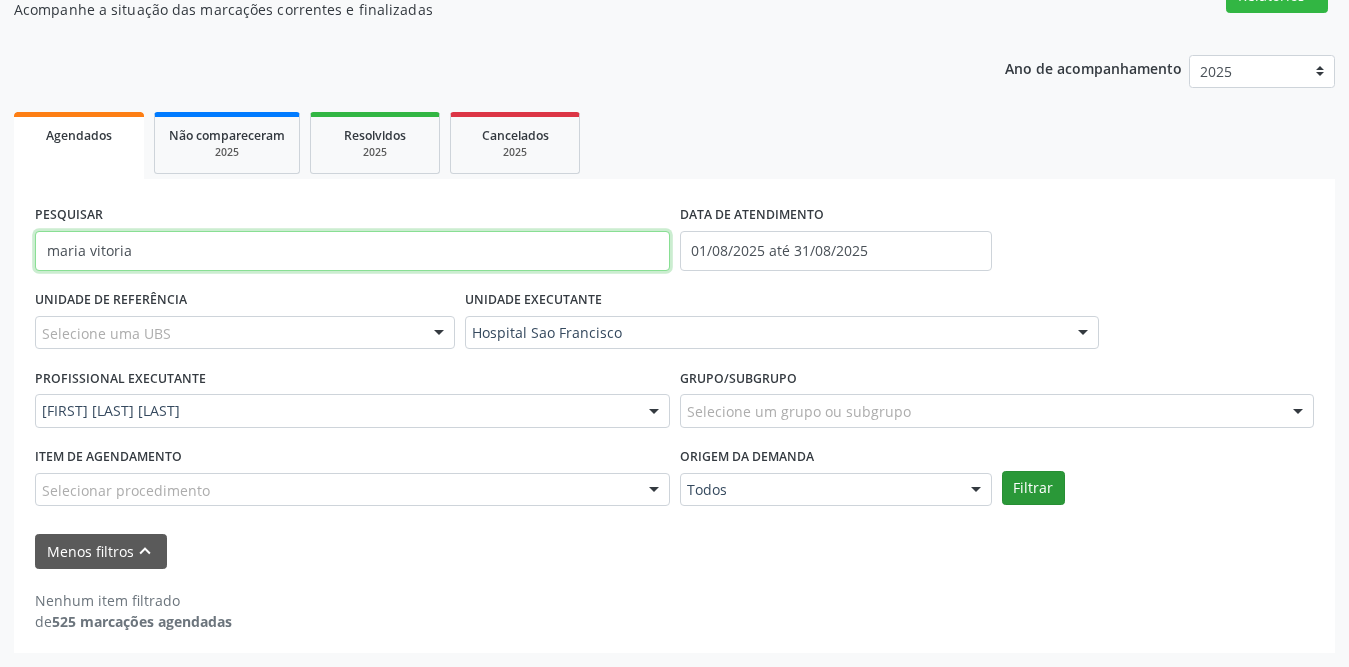 type on "maria vitoria" 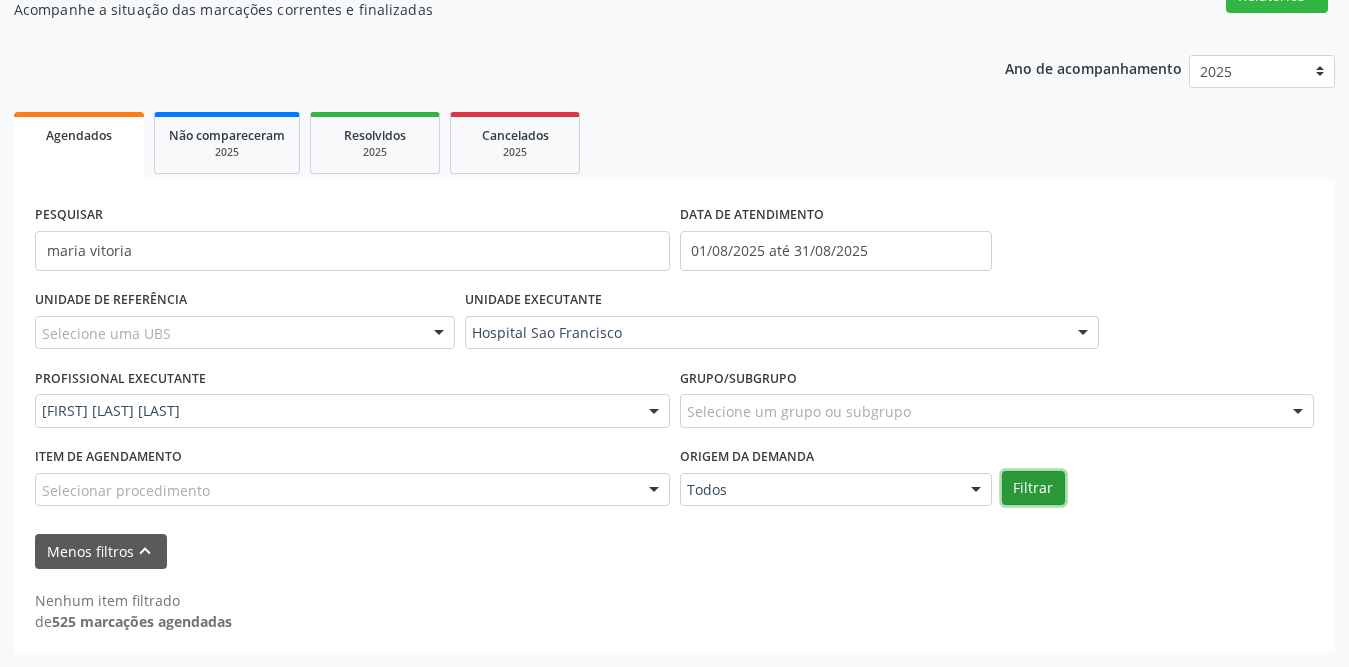 click on "Filtrar" at bounding box center (1033, 488) 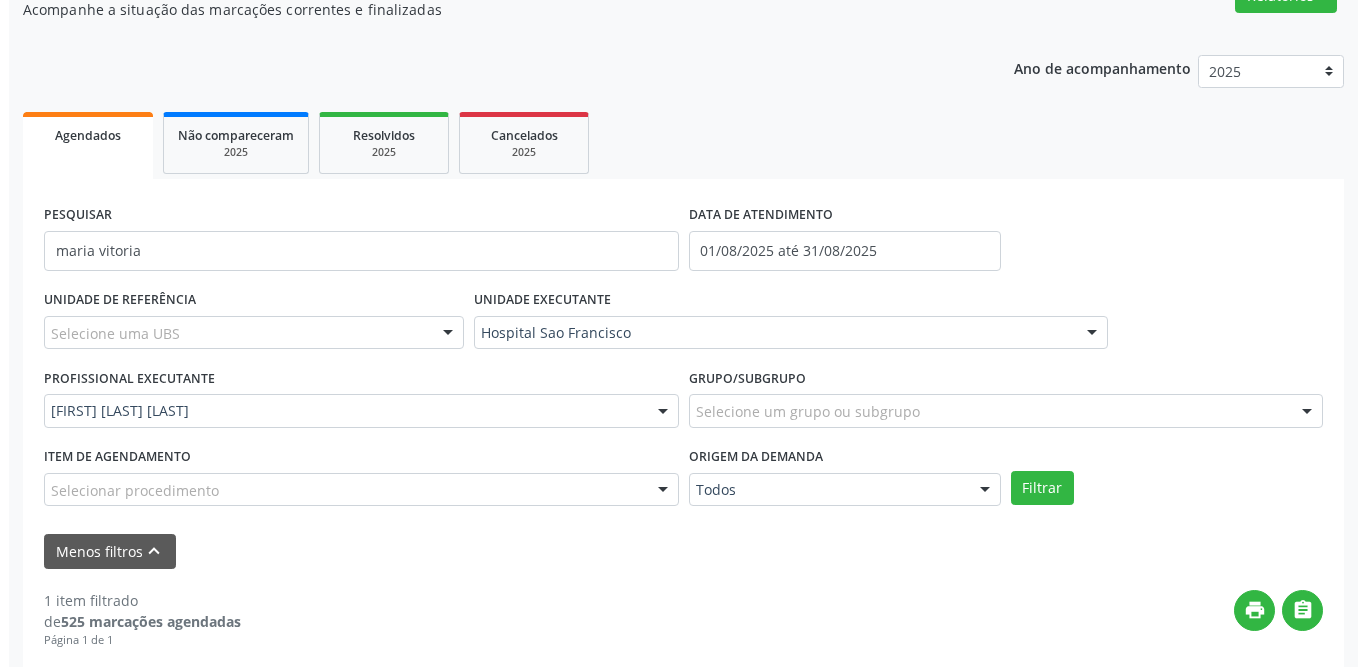 scroll, scrollTop: 473, scrollLeft: 0, axis: vertical 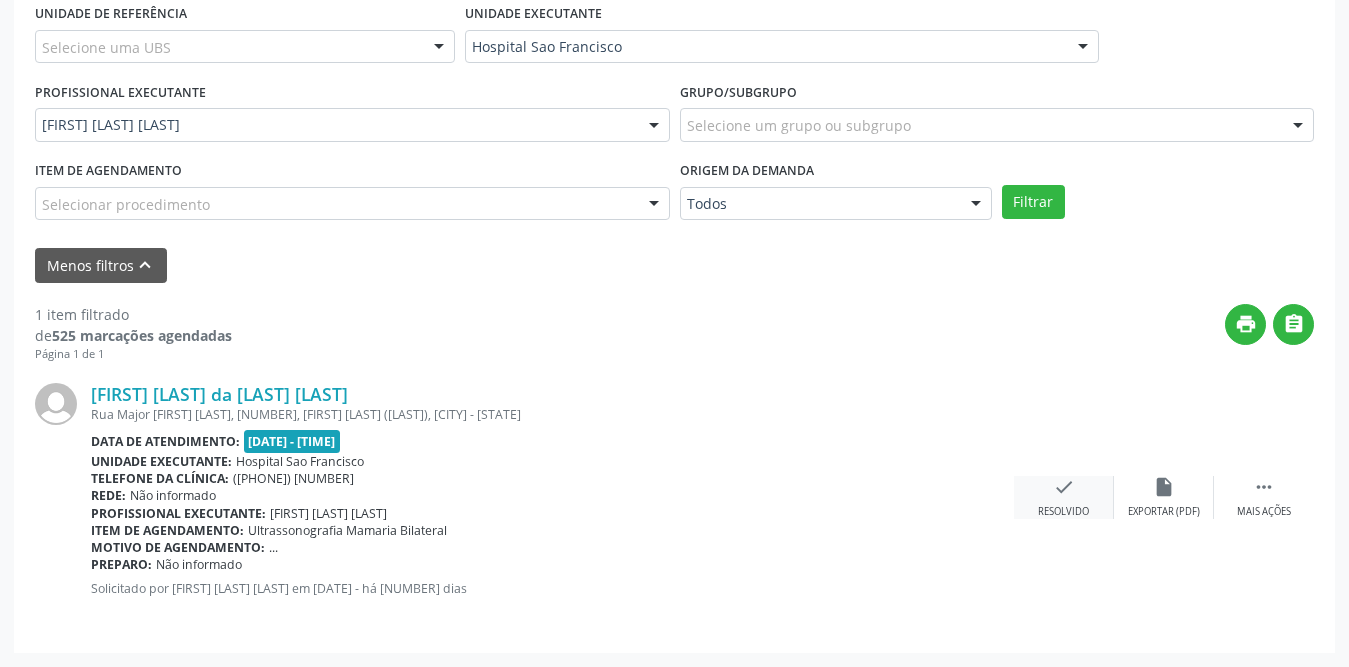 click on "check
Resolvido" at bounding box center (1064, 497) 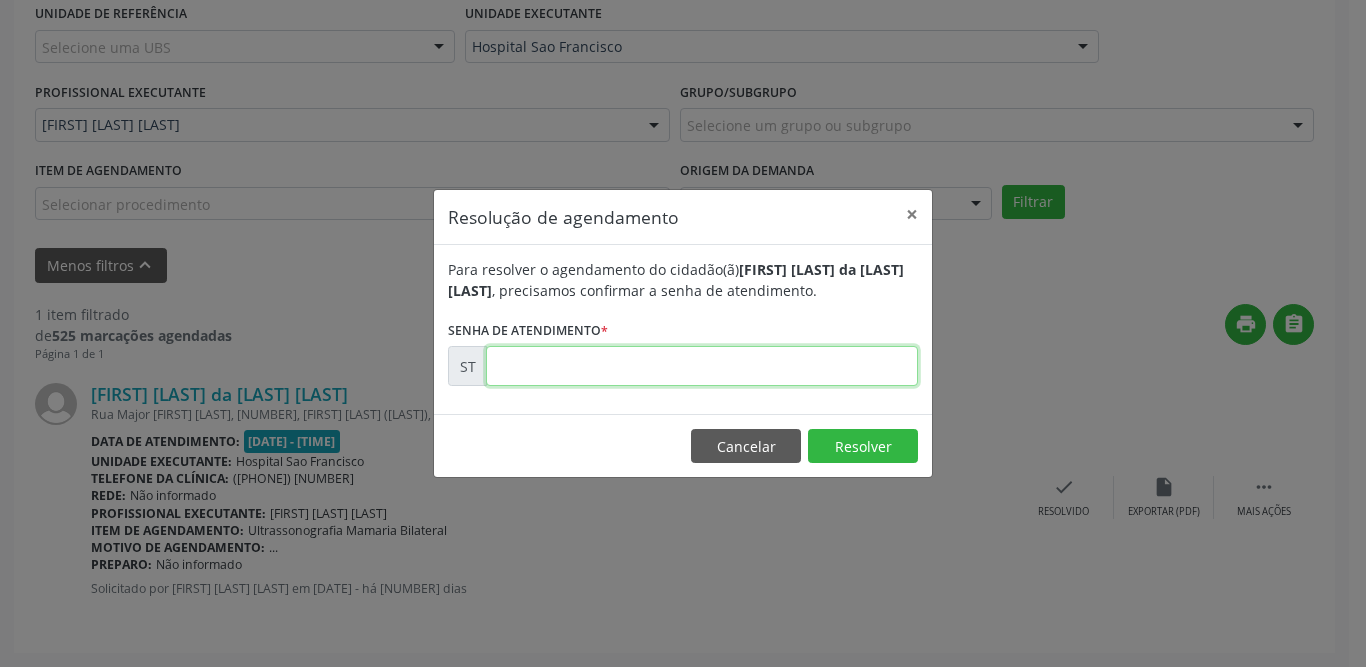 click at bounding box center [702, 366] 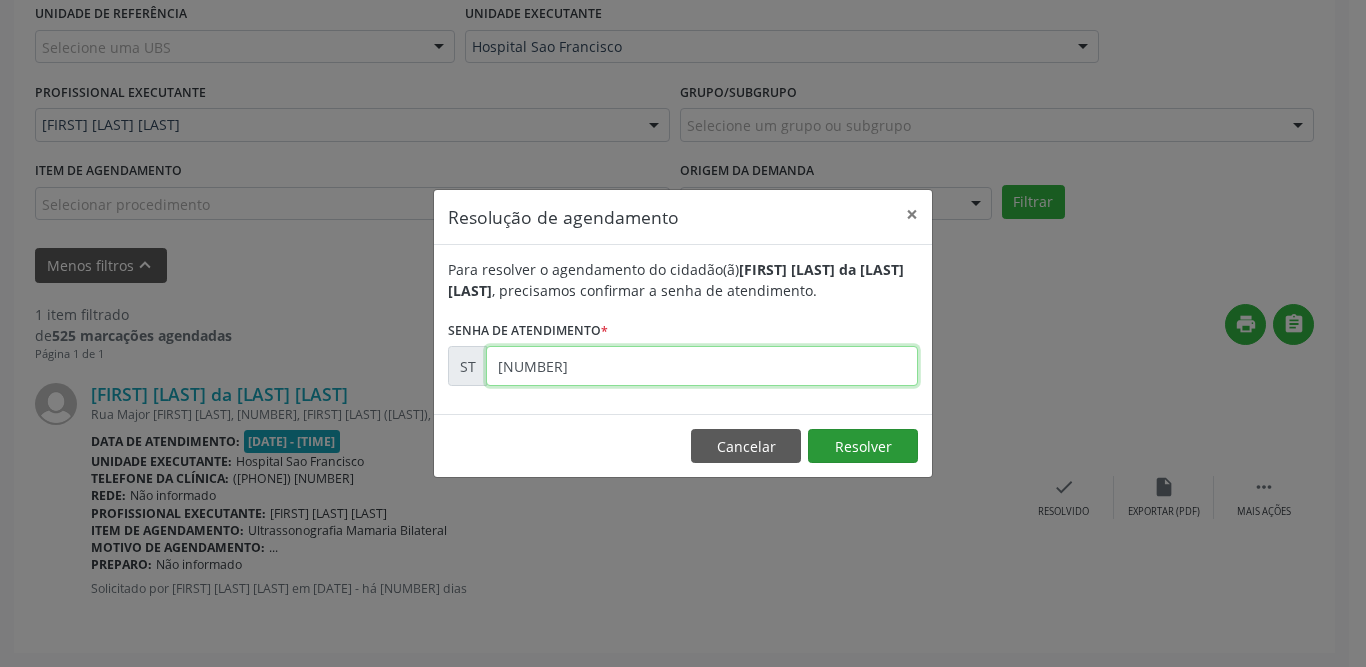 type on "[NUMBER]" 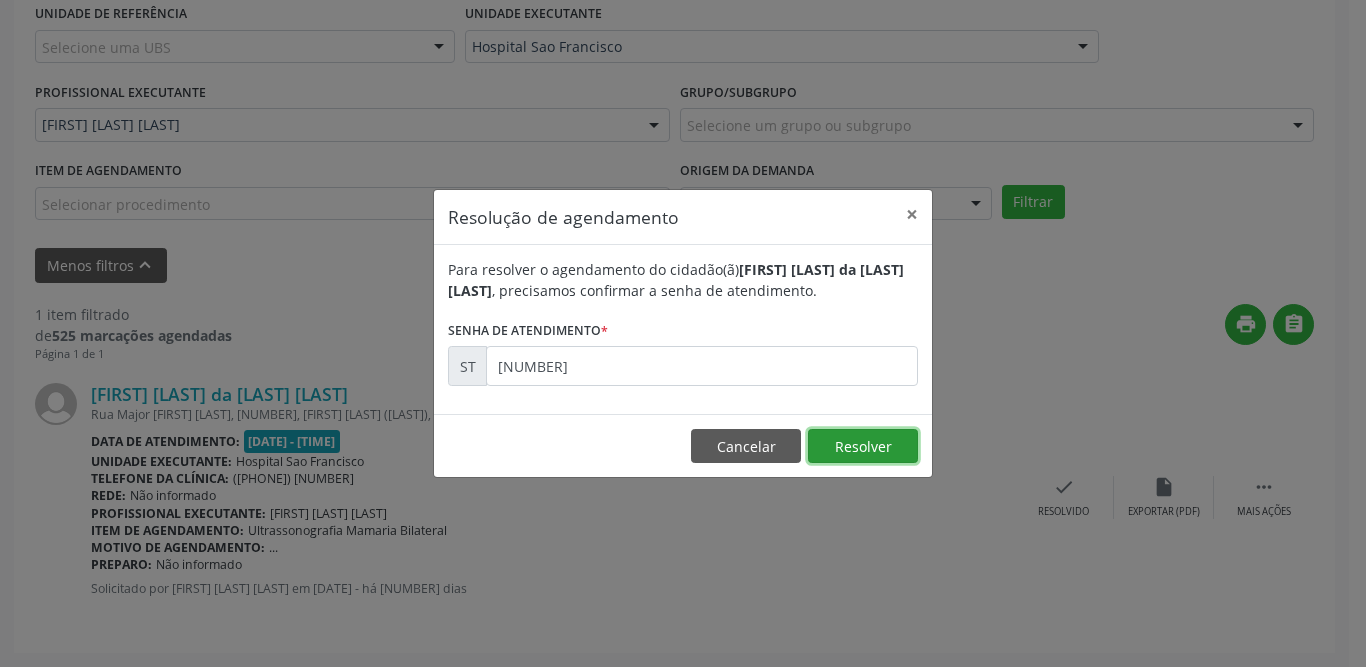 click on "Resolver" at bounding box center [863, 446] 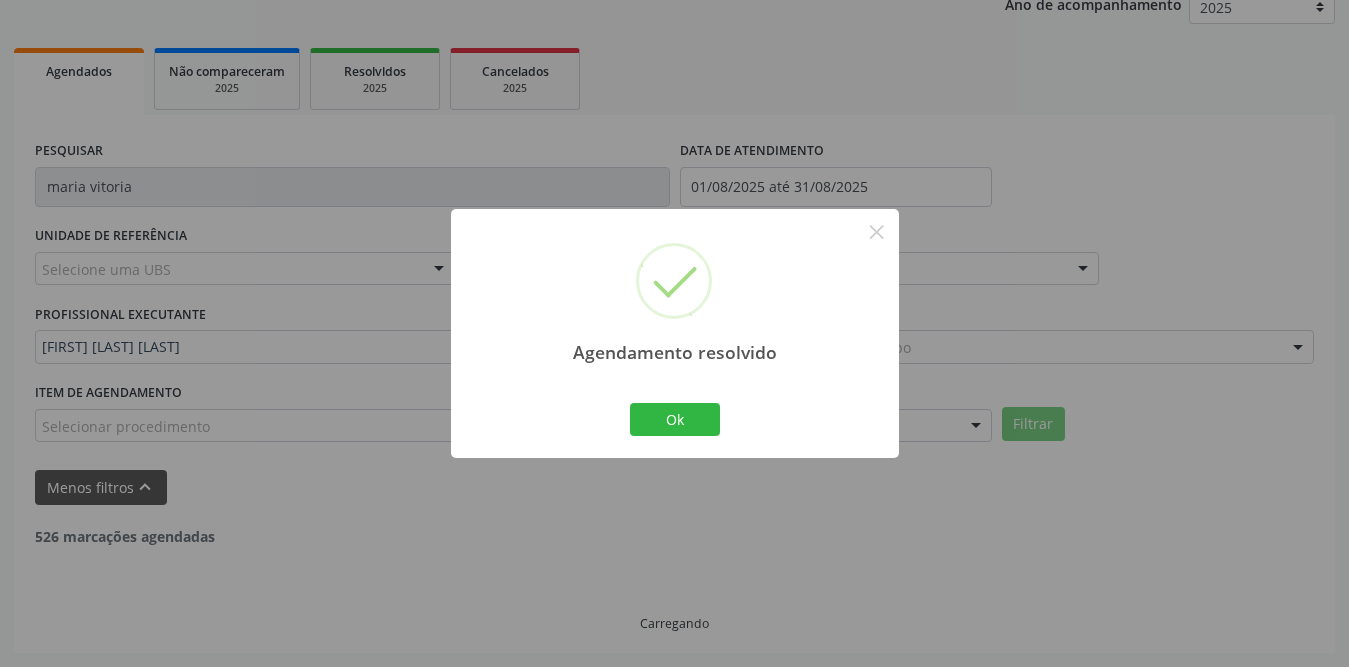 scroll, scrollTop: 187, scrollLeft: 0, axis: vertical 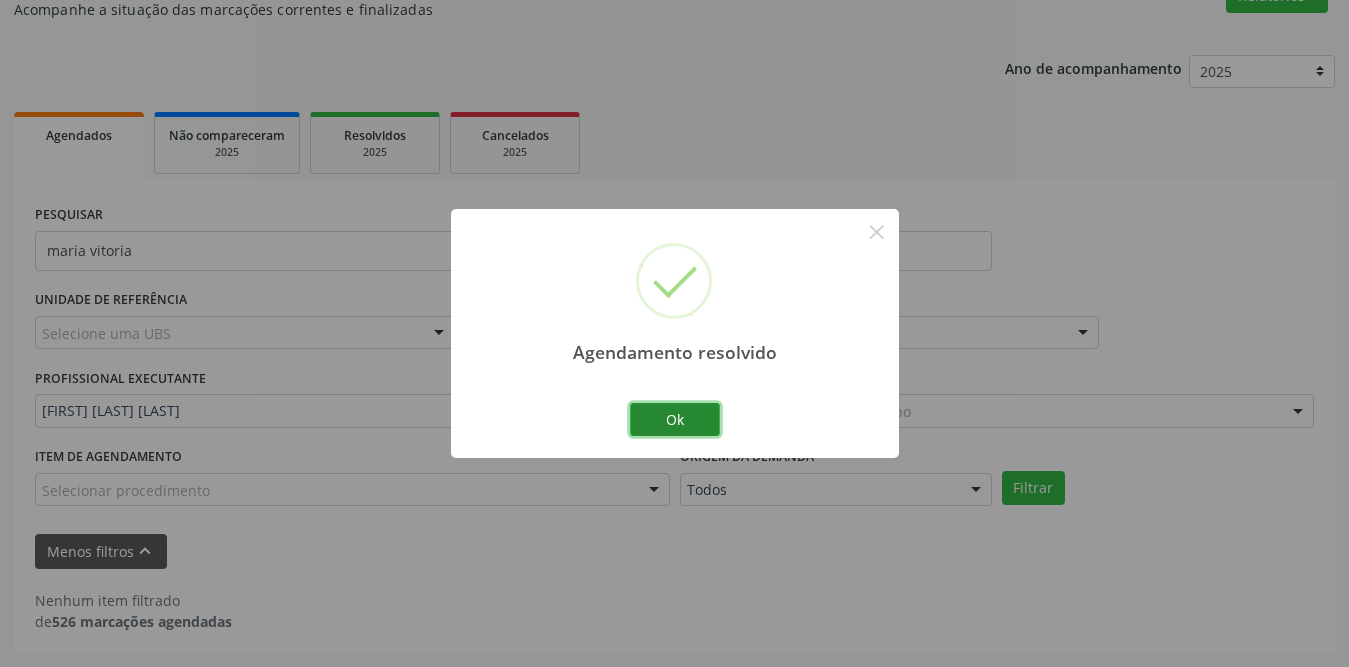 click on "Ok" at bounding box center [675, 420] 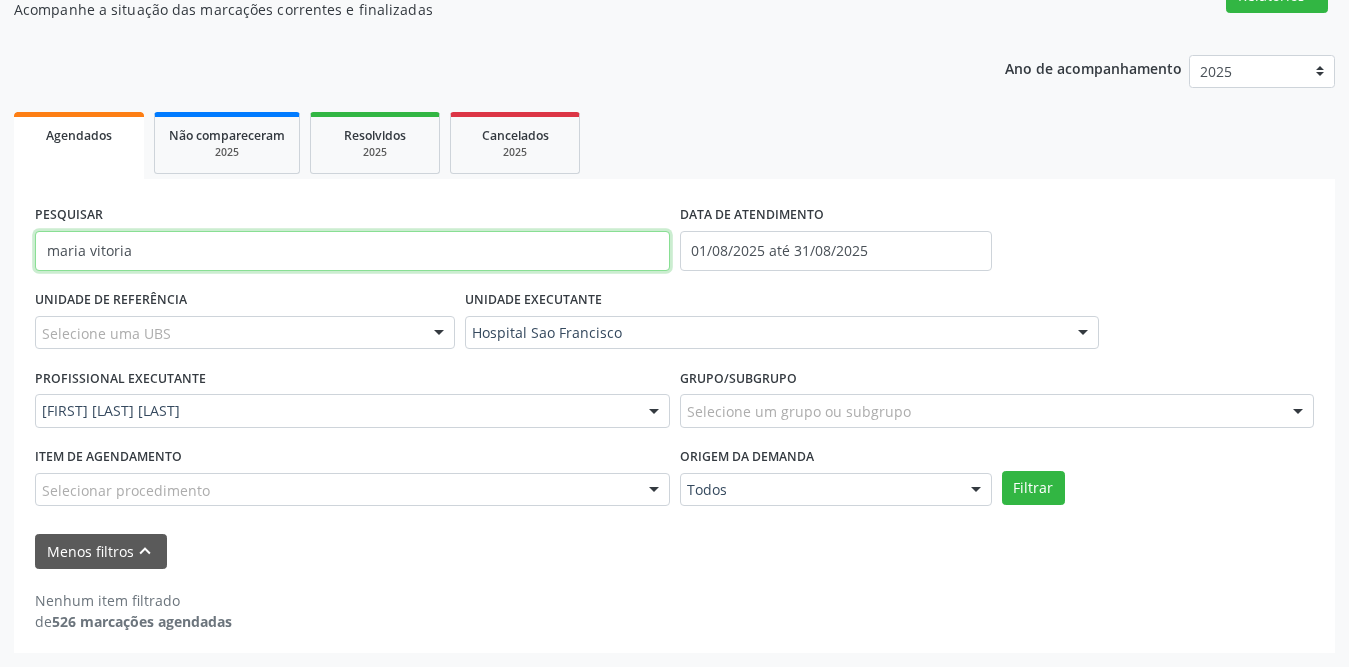 drag, startPoint x: 157, startPoint y: 258, endPoint x: 15, endPoint y: 253, distance: 142.088 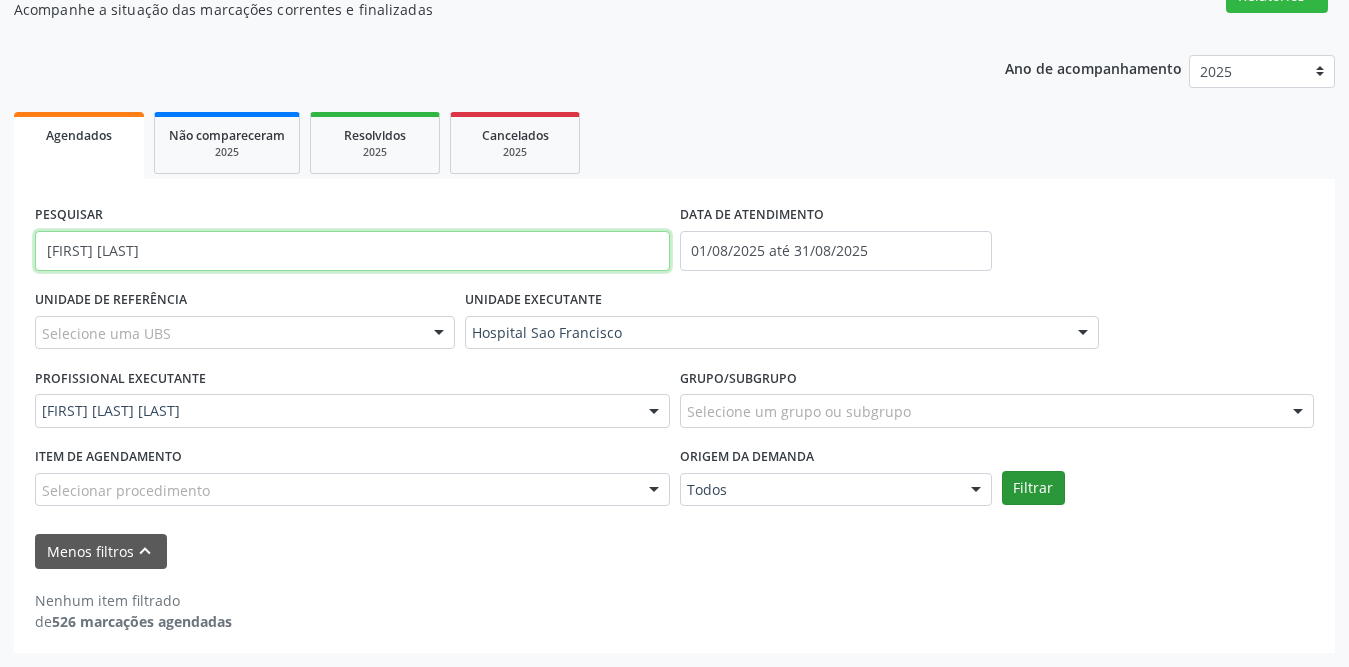 type on "[FIRST] [LAST]" 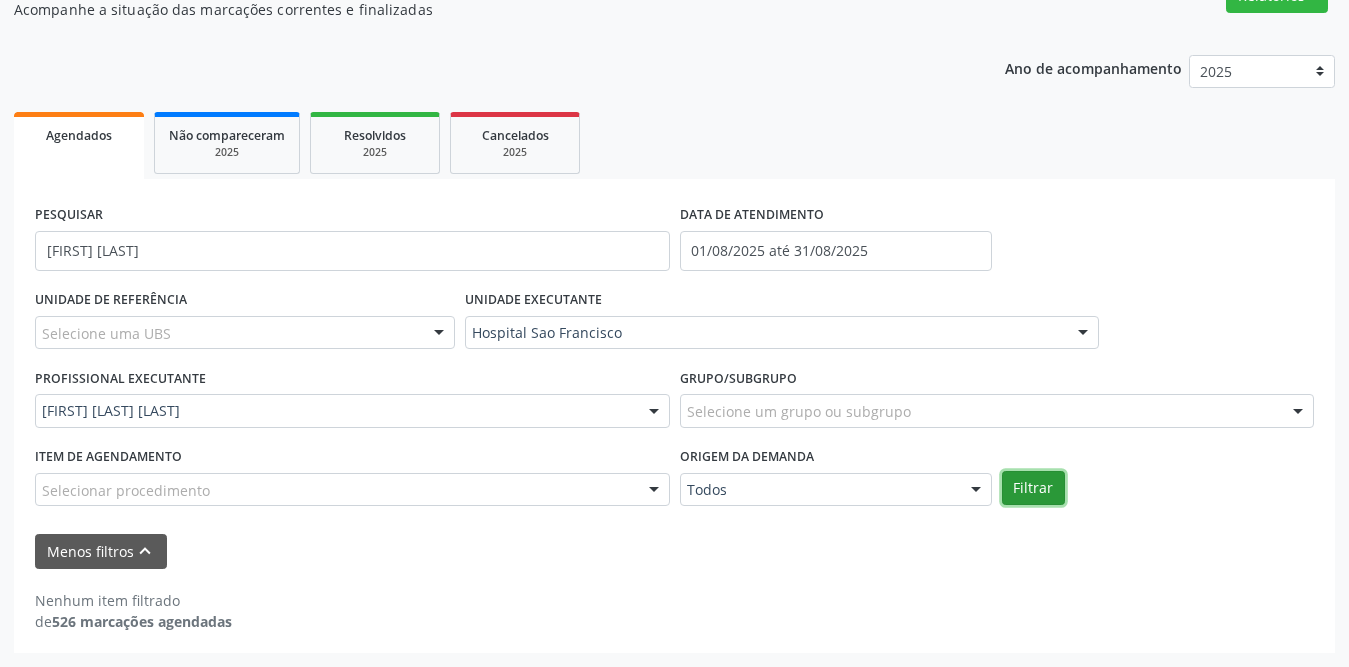 click on "Filtrar" at bounding box center [1033, 488] 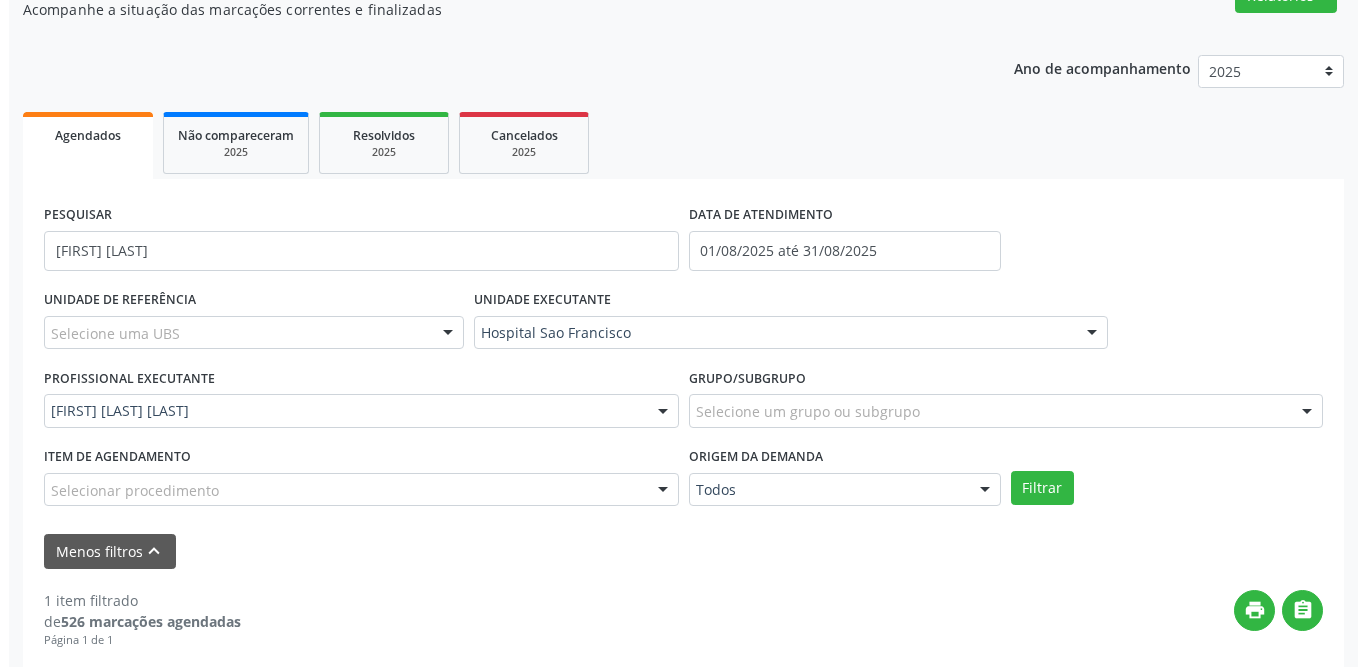 scroll, scrollTop: 473, scrollLeft: 0, axis: vertical 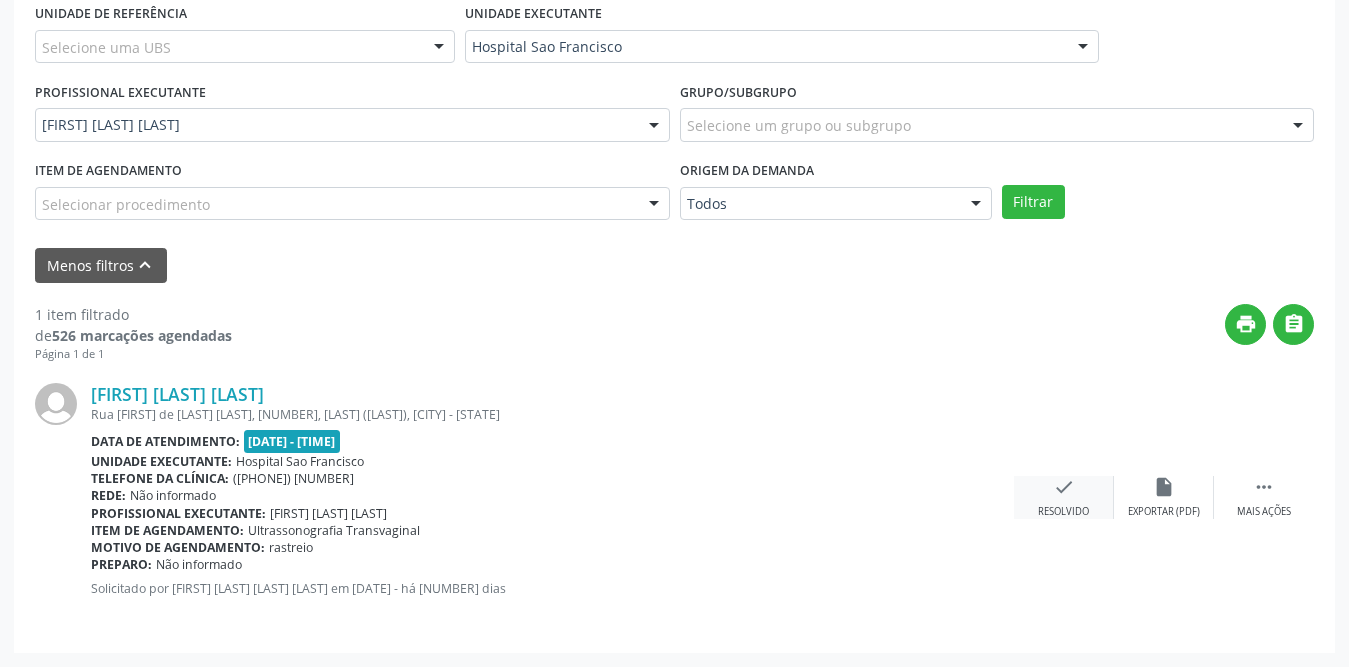 click on "check
Resolvido" at bounding box center (1064, 497) 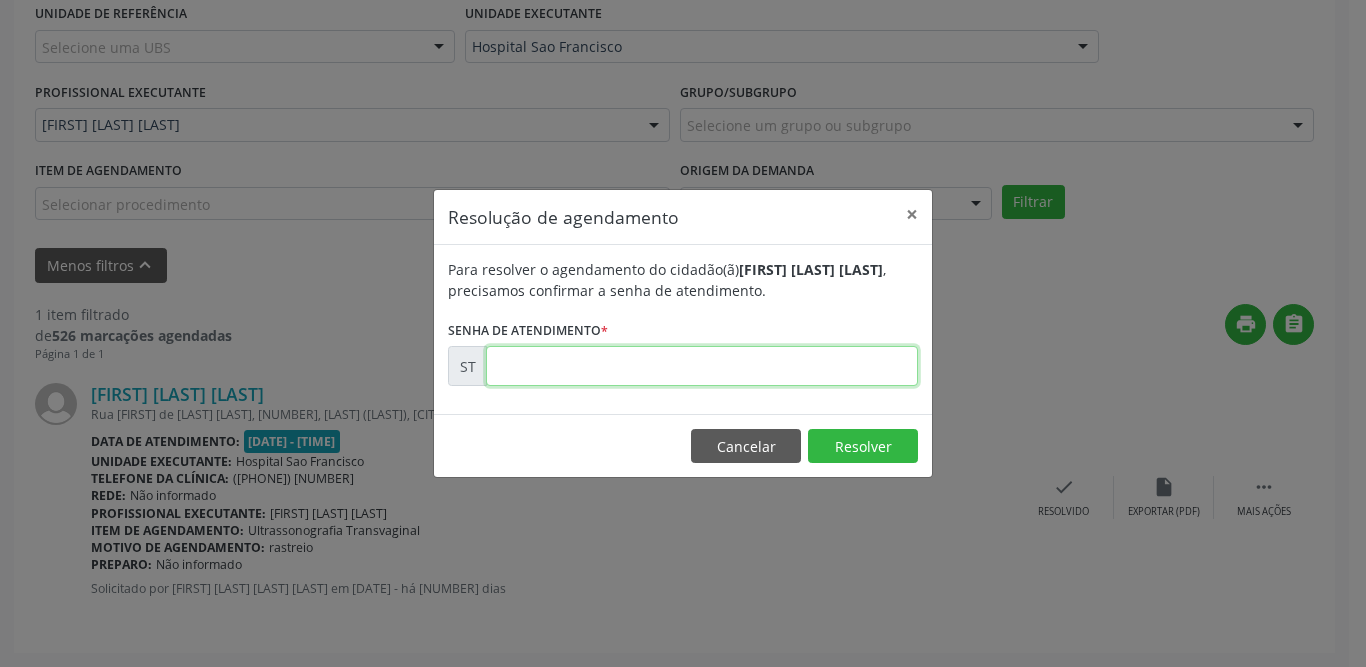 click at bounding box center [702, 366] 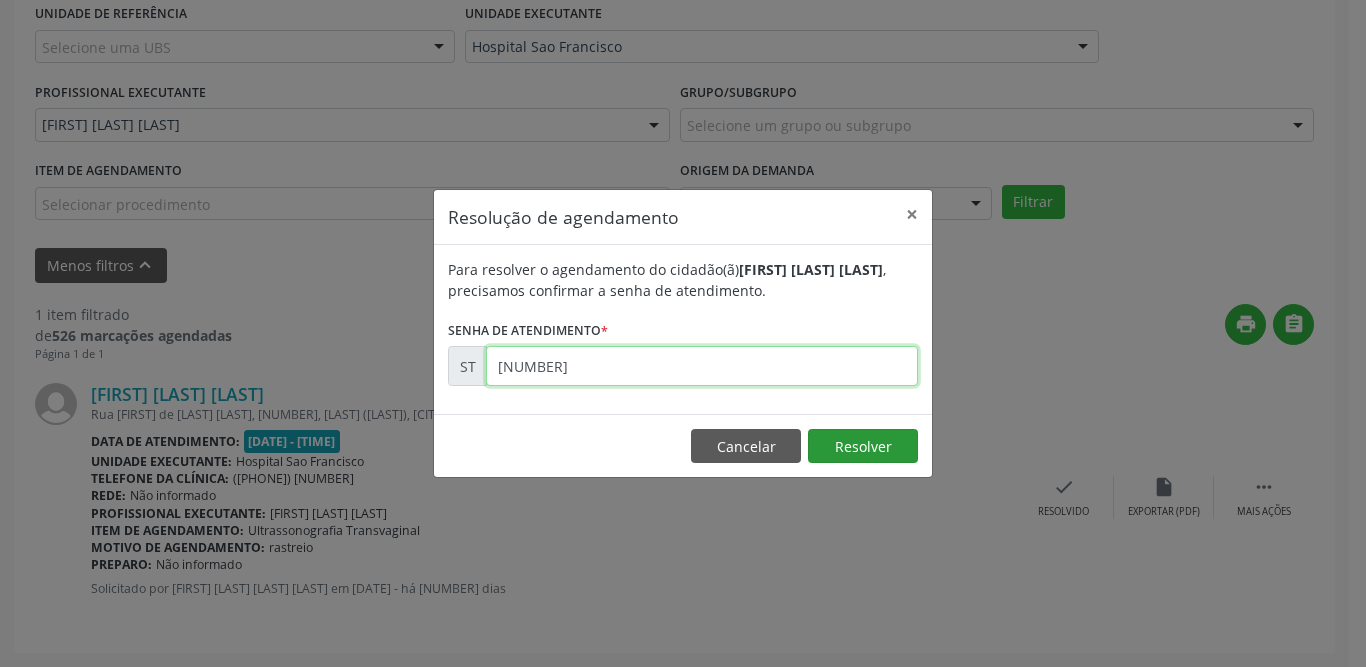 type on "[NUMBER]" 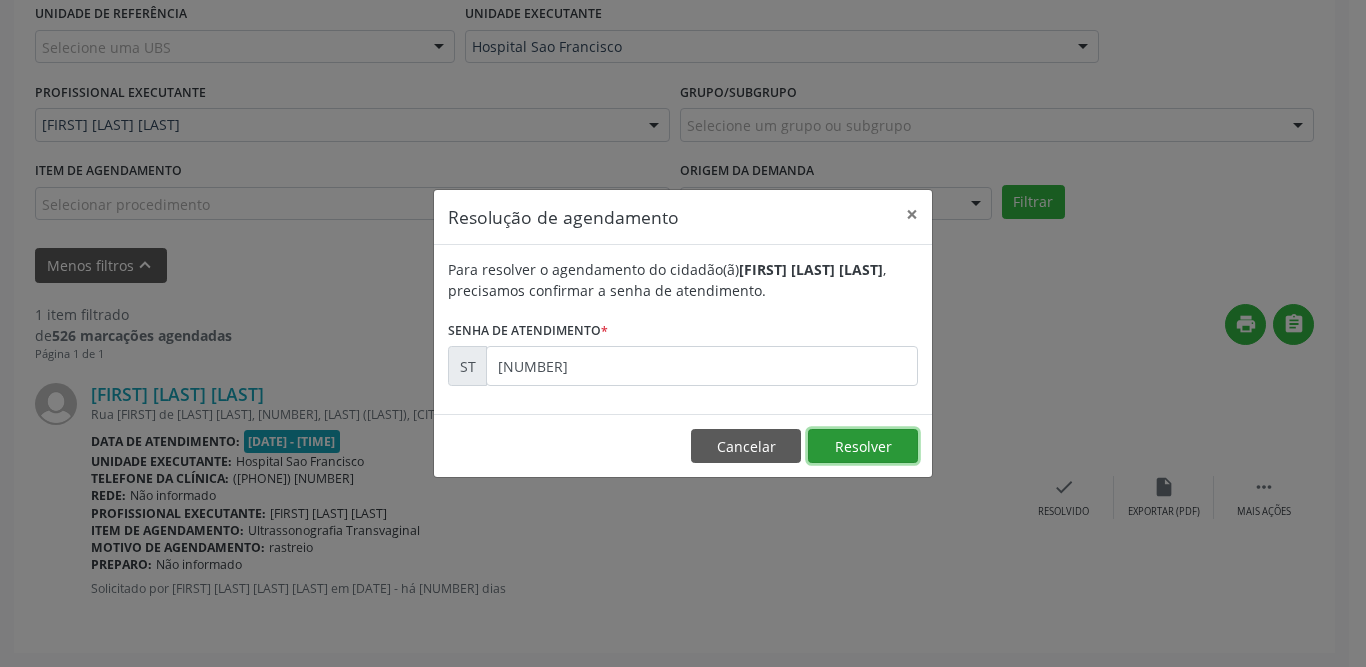 click on "Resolver" at bounding box center [863, 446] 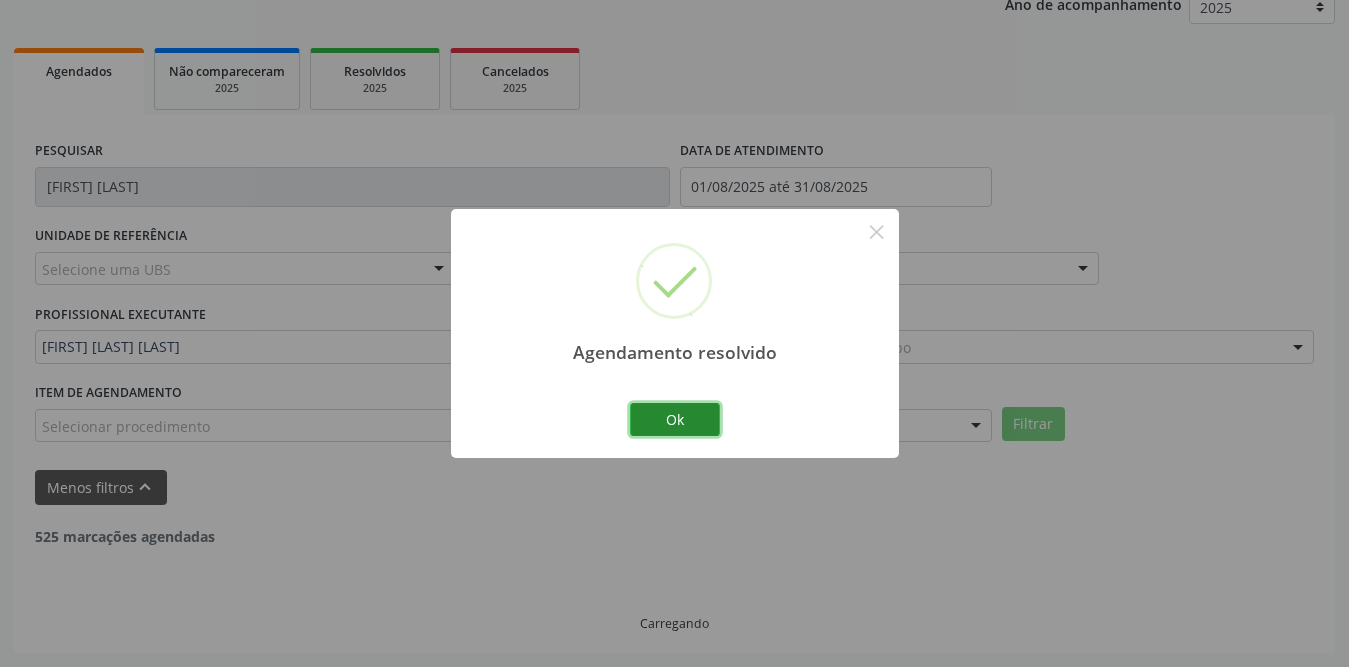 click on "Ok" at bounding box center [675, 420] 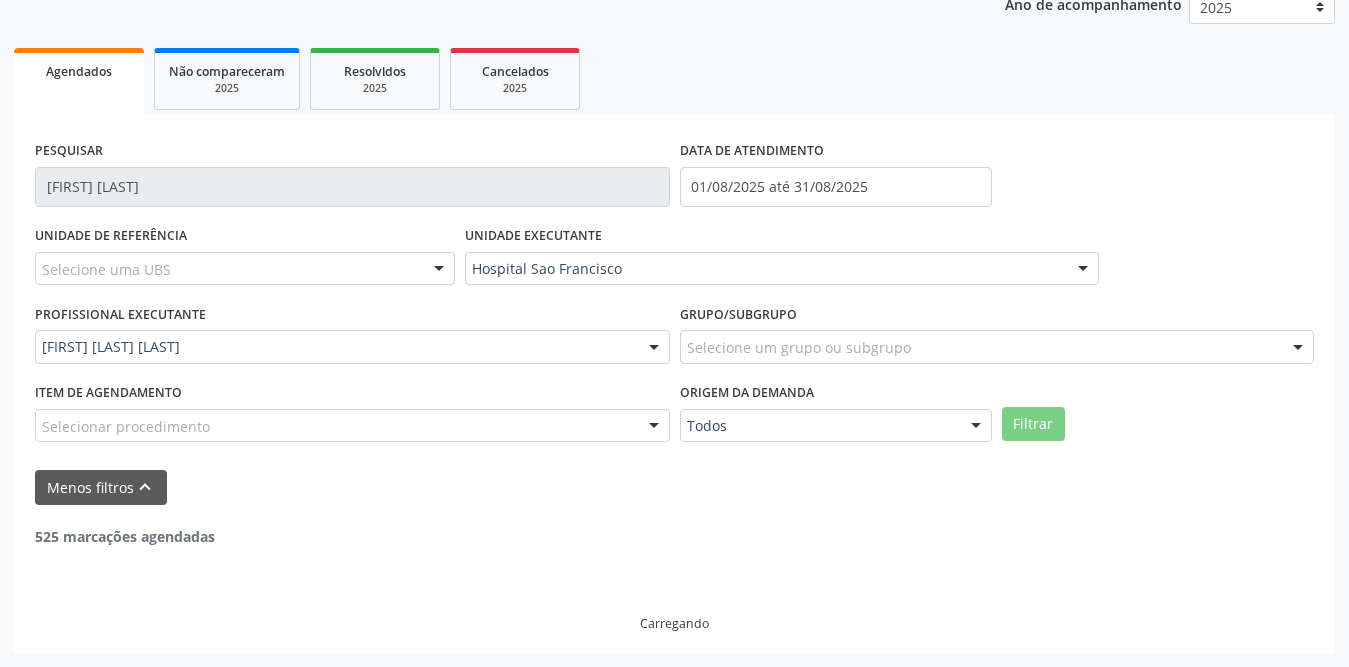 scroll, scrollTop: 187, scrollLeft: 0, axis: vertical 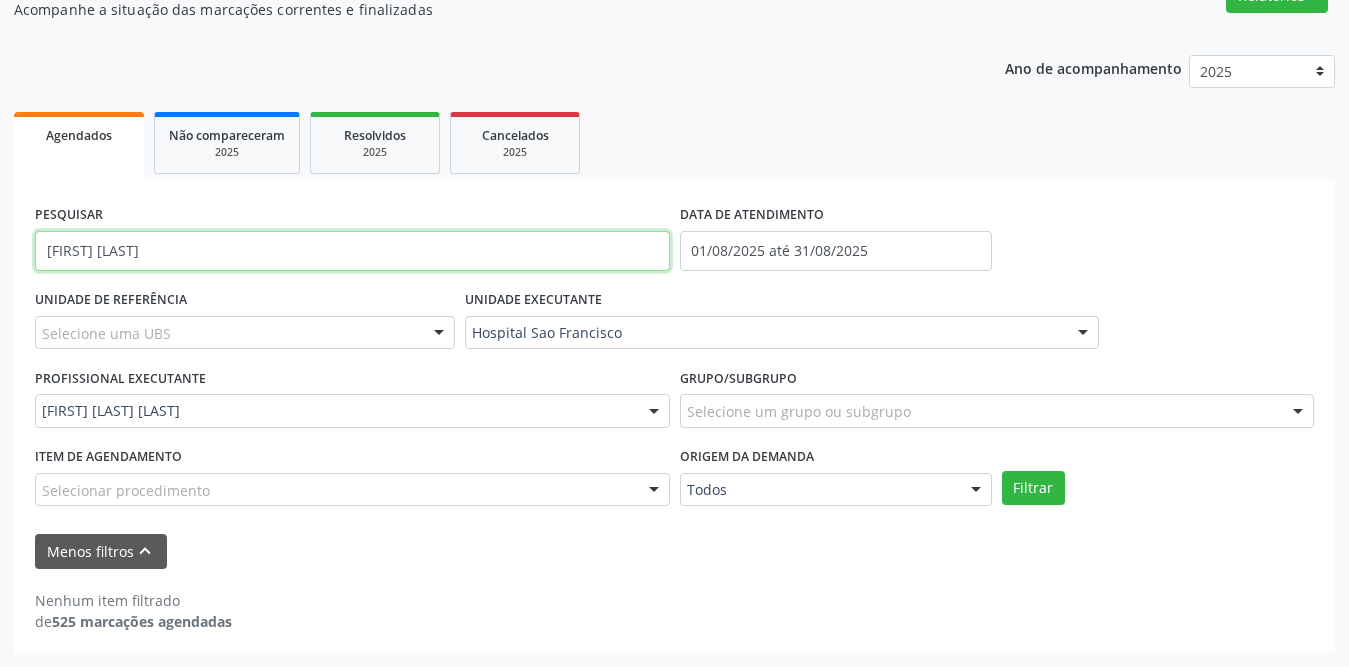 drag, startPoint x: 195, startPoint y: 252, endPoint x: 41, endPoint y: 247, distance: 154.08115 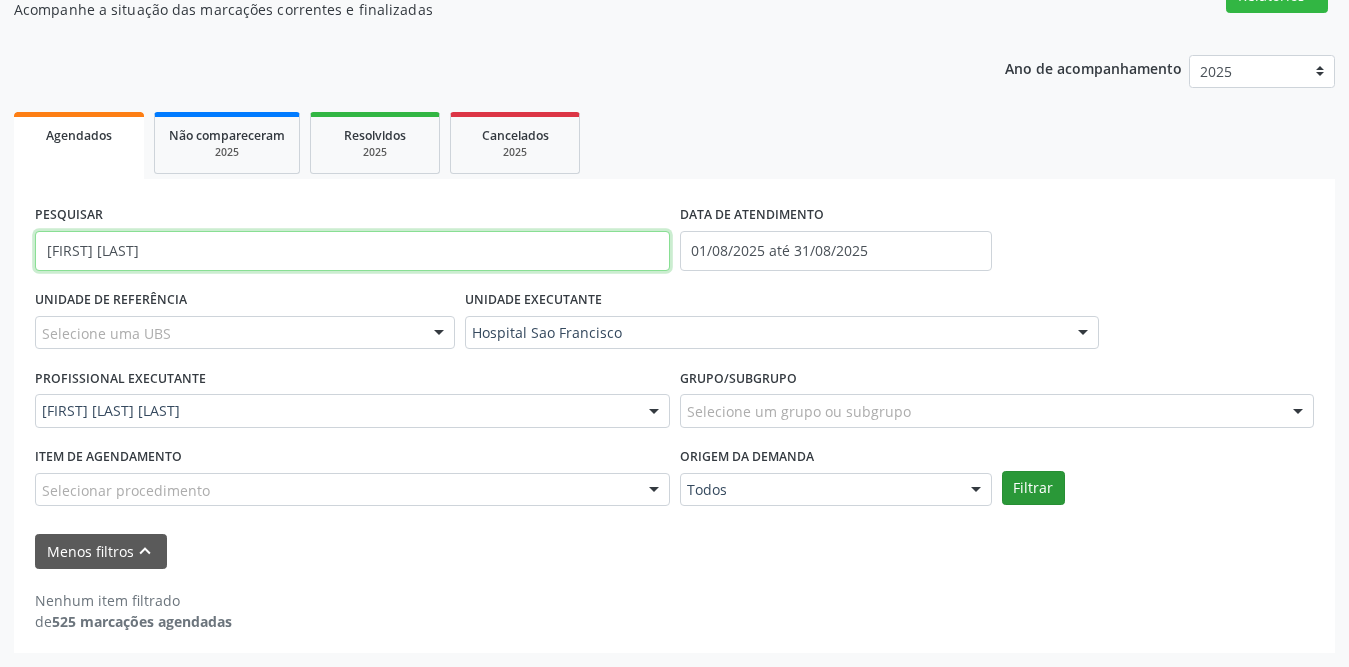 type on "[FIRST] [LAST]" 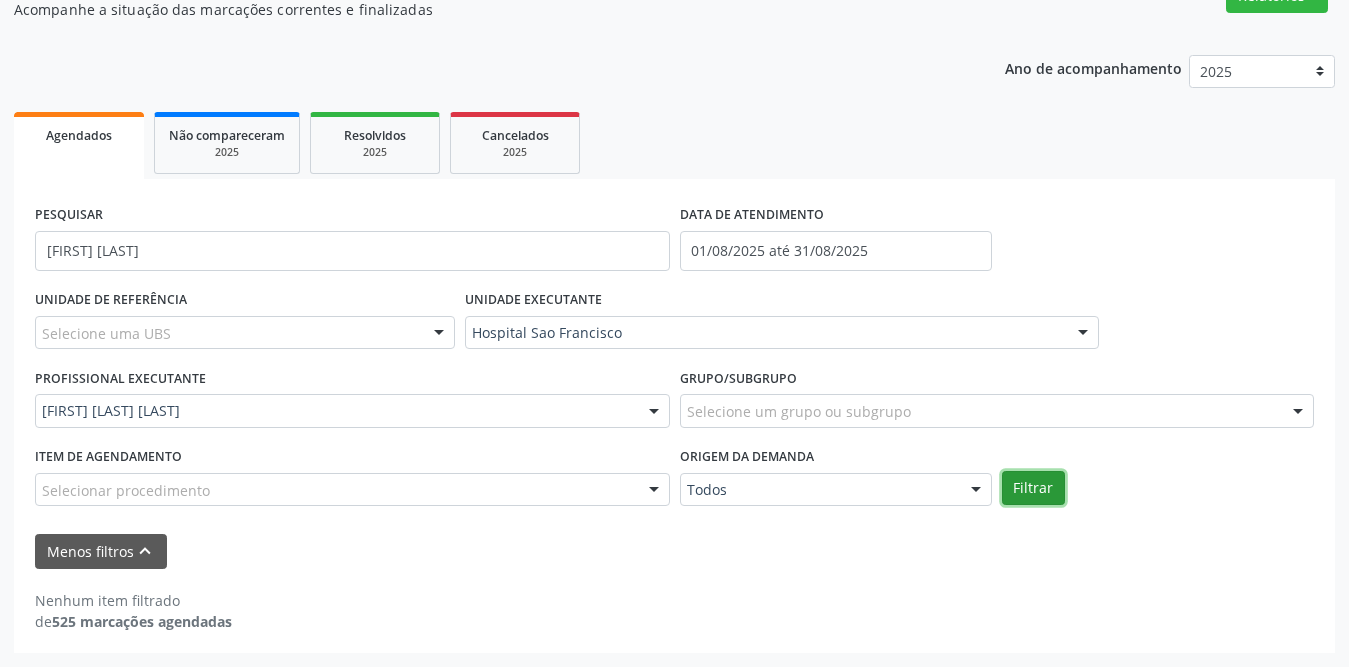 click on "Filtrar" at bounding box center (1033, 488) 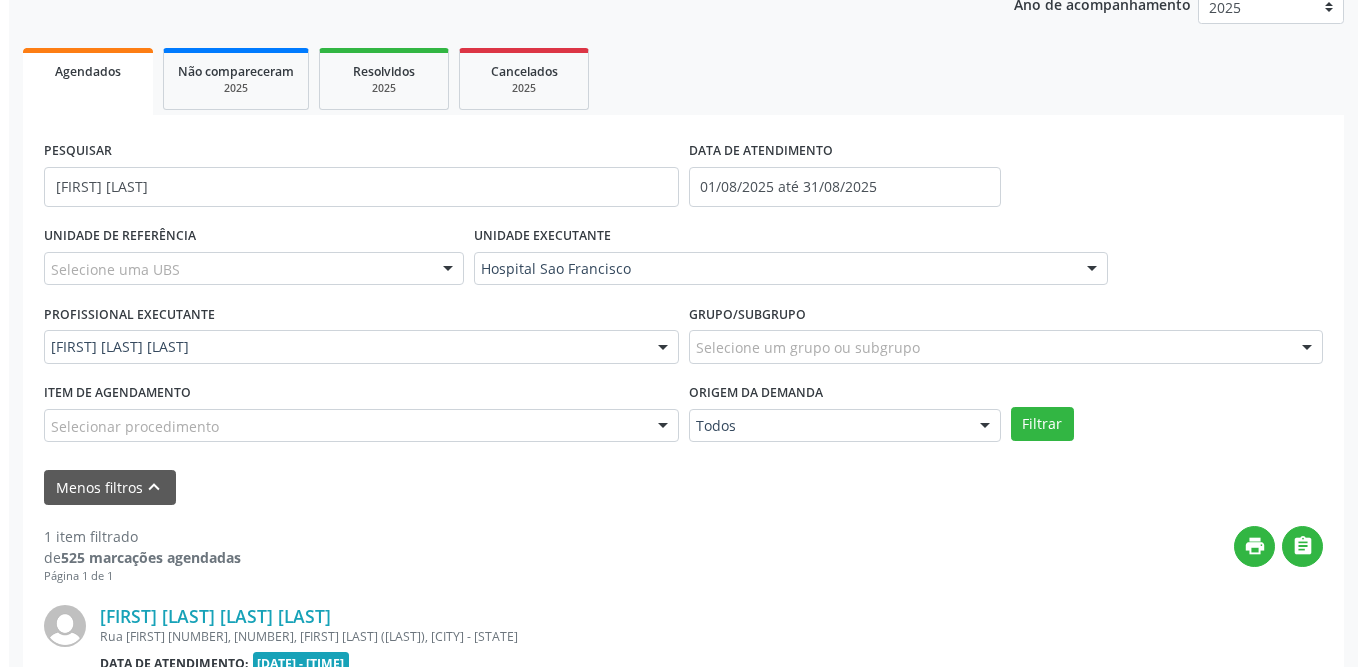 scroll, scrollTop: 473, scrollLeft: 0, axis: vertical 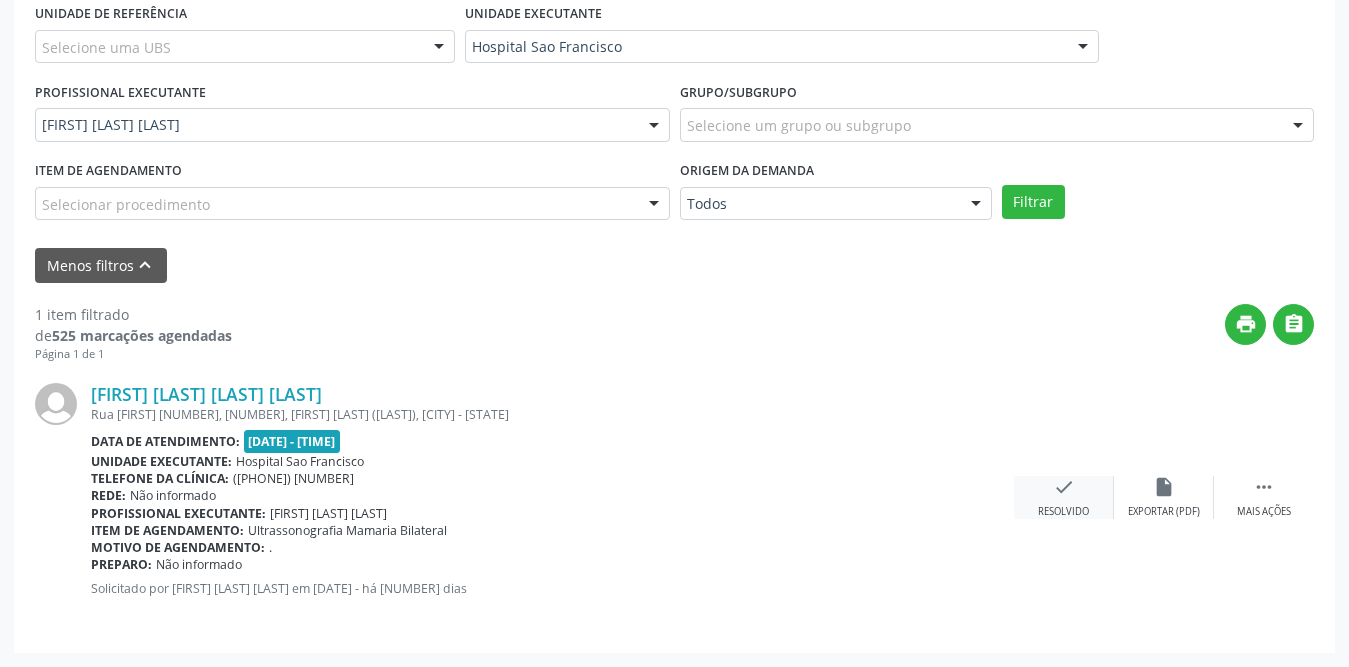 click on "check" at bounding box center (1064, 487) 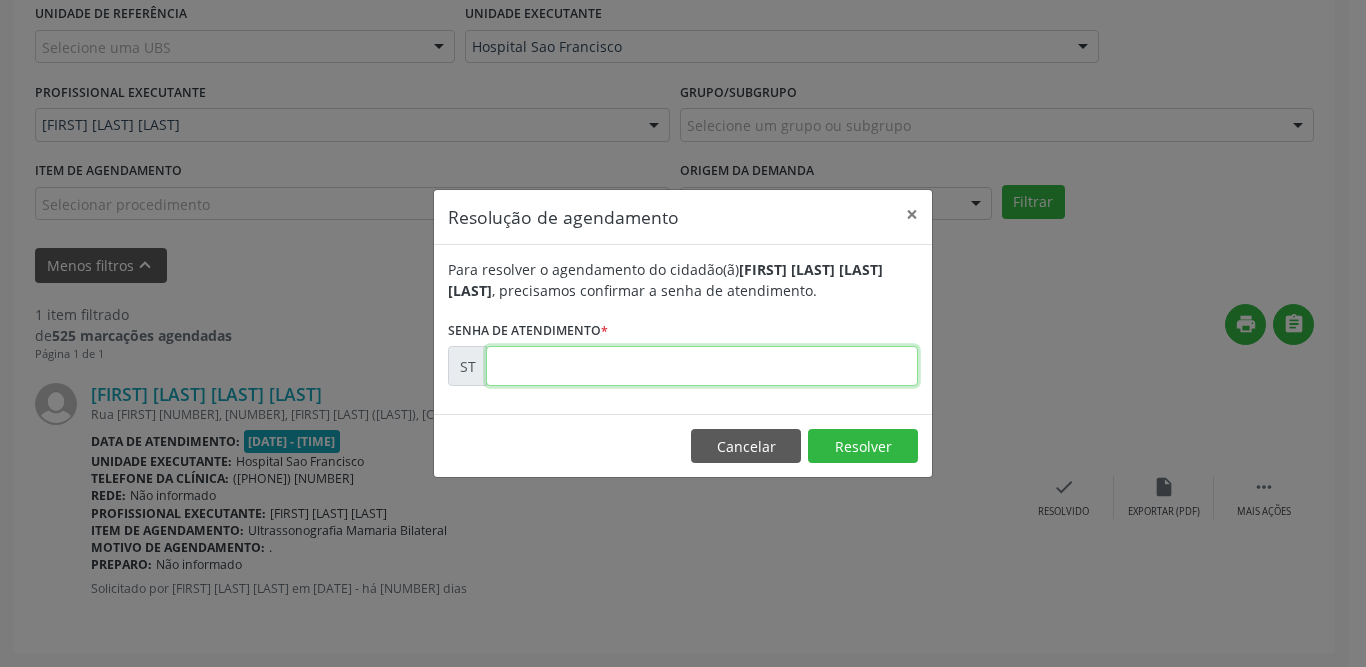 click at bounding box center (702, 366) 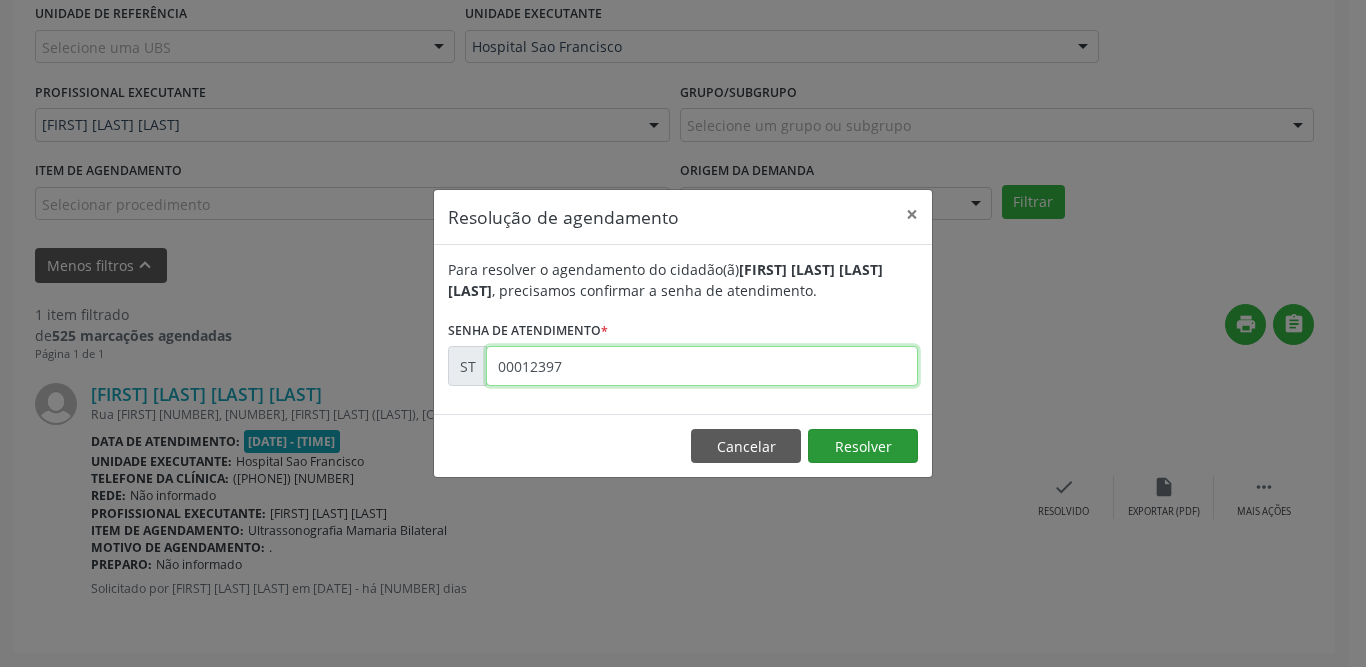 type on "00012397" 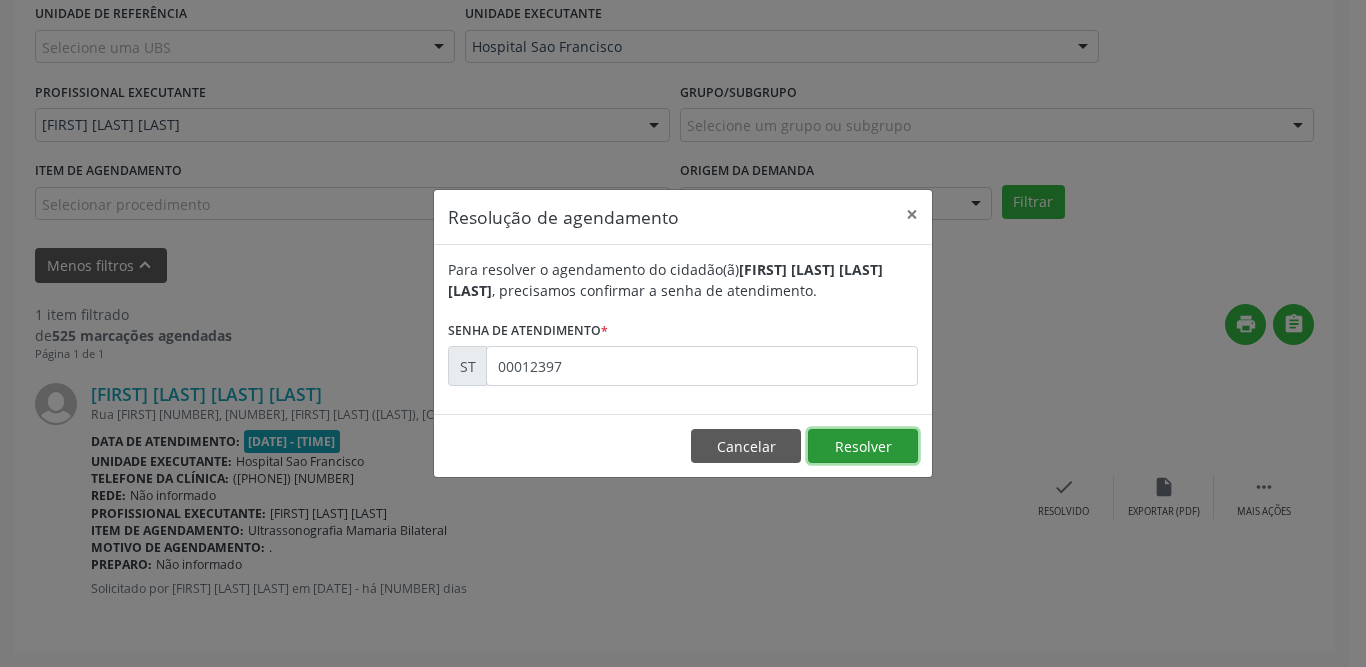 click on "Resolver" at bounding box center (863, 446) 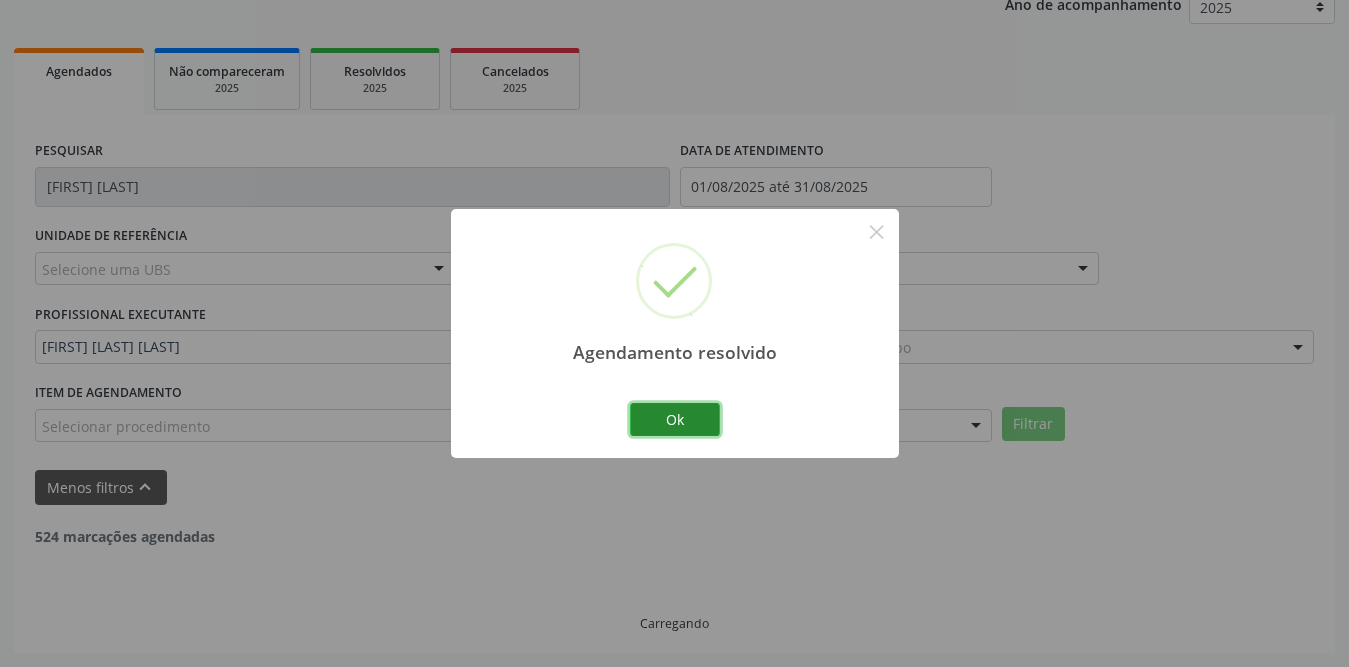 click on "Ok" at bounding box center (675, 420) 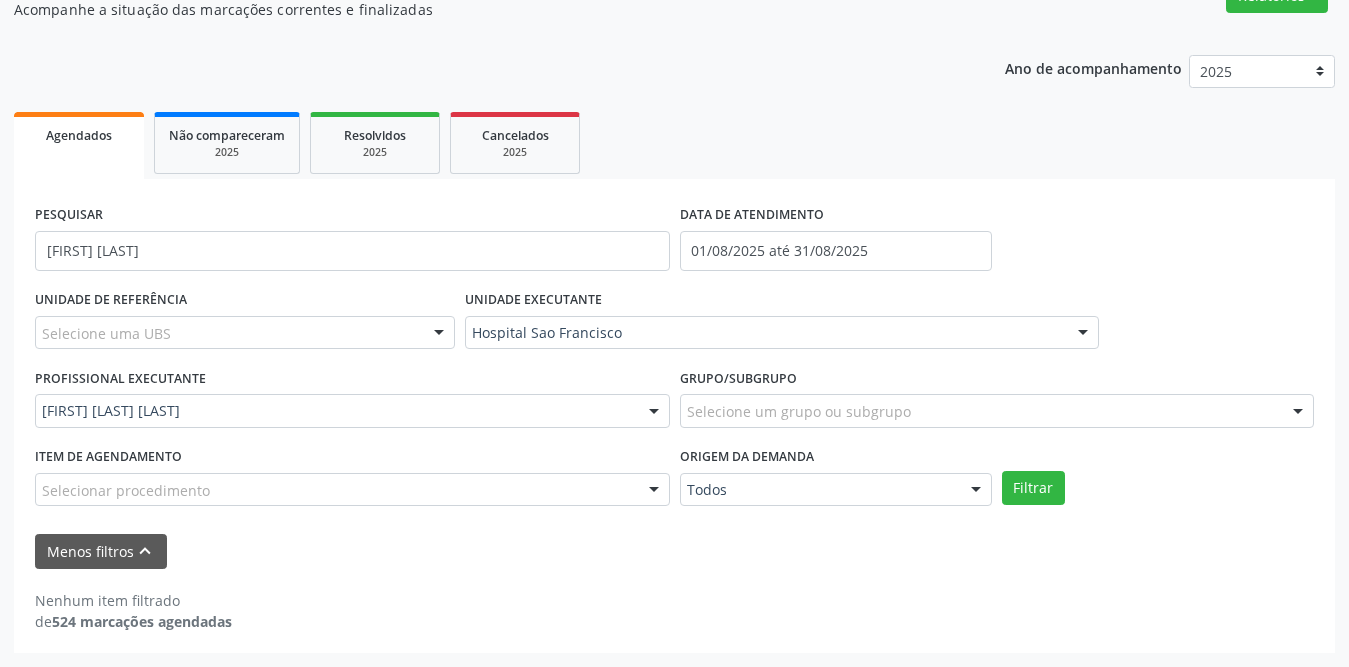 scroll, scrollTop: 187, scrollLeft: 0, axis: vertical 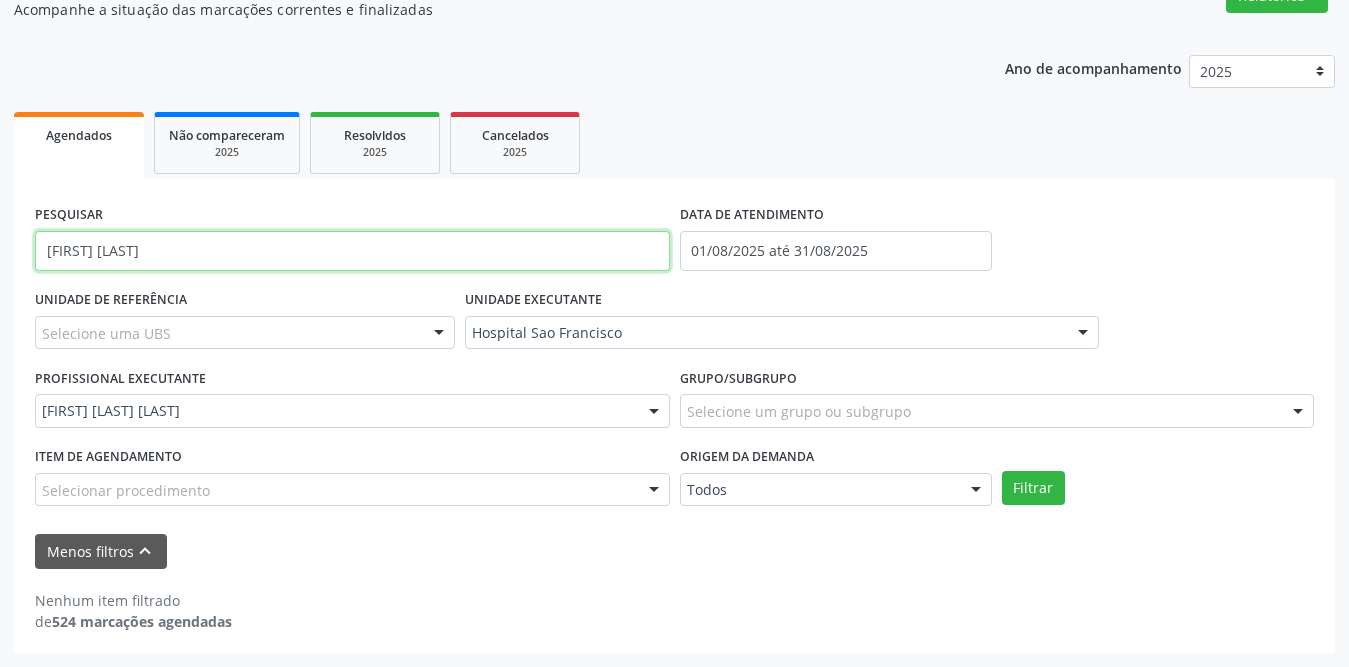 drag, startPoint x: 199, startPoint y: 250, endPoint x: 0, endPoint y: 256, distance: 199.09044 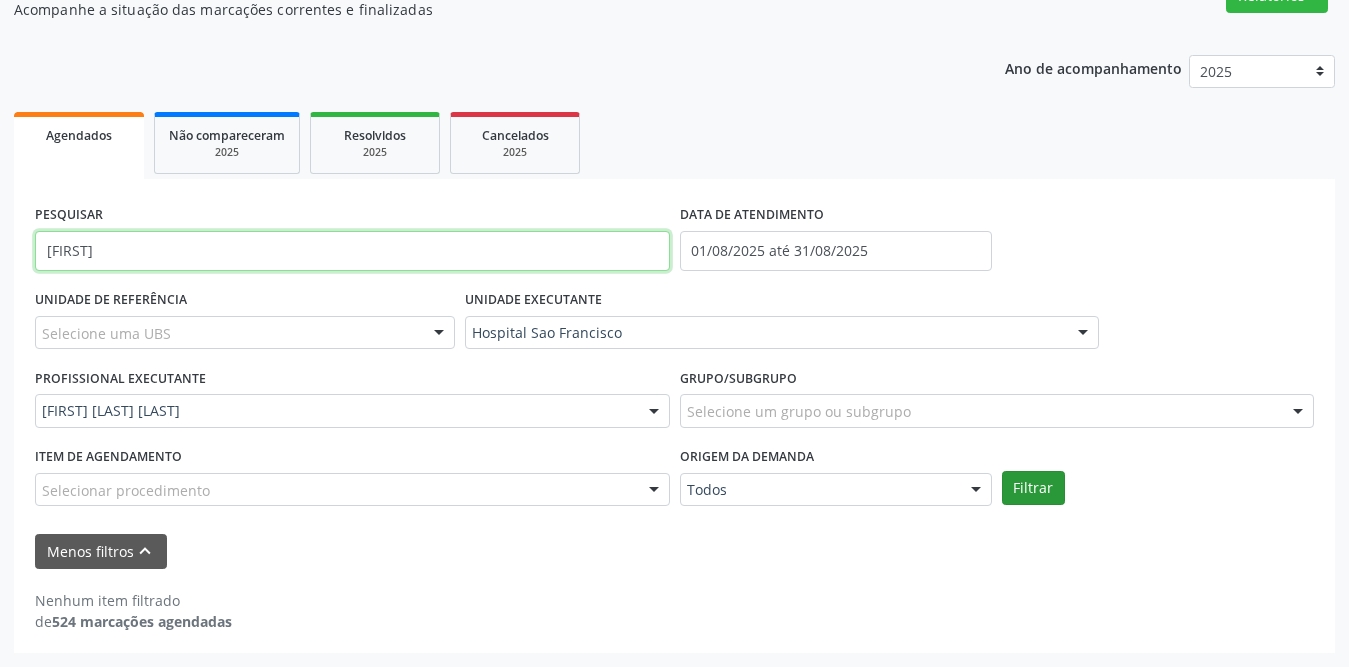 type on "[FIRST]" 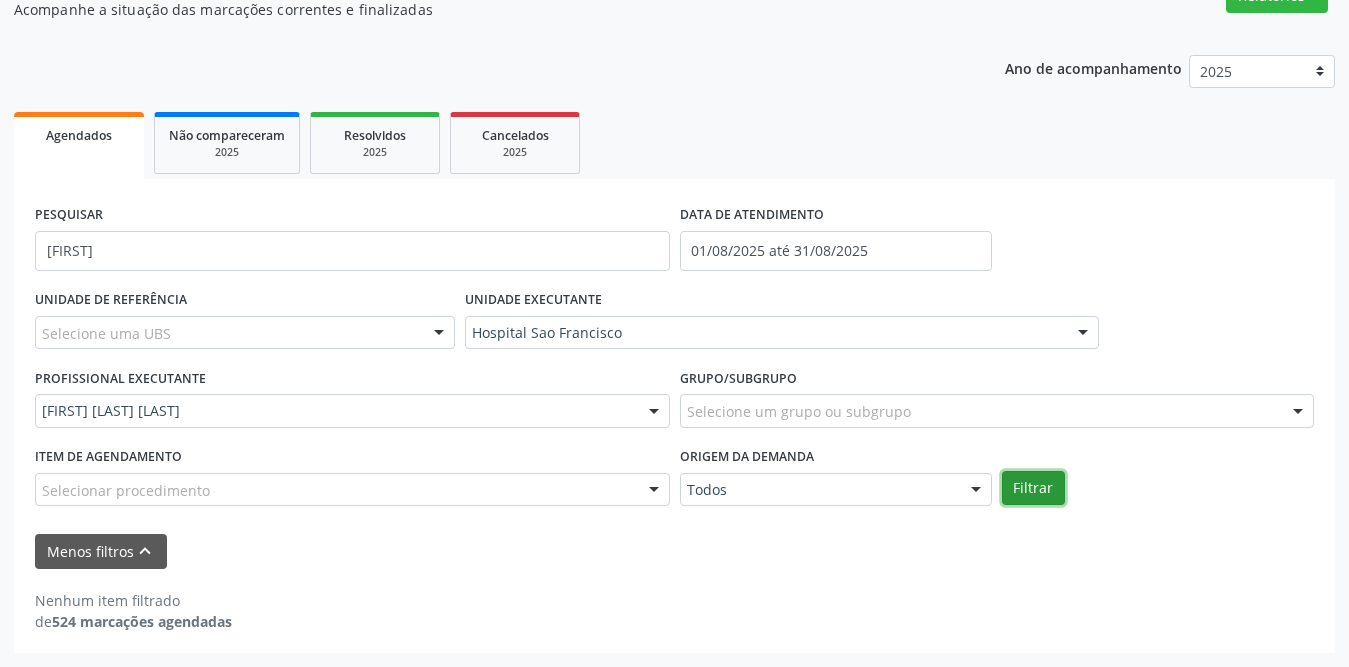 click on "Filtrar" at bounding box center (1033, 488) 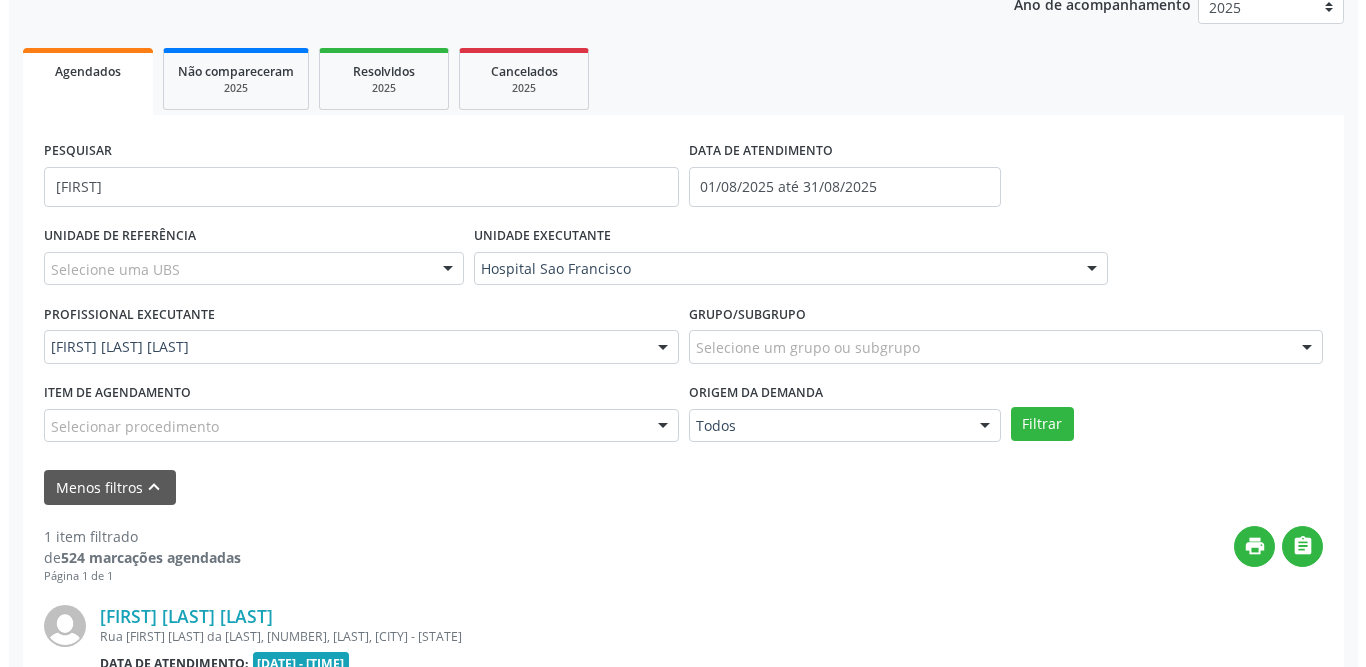scroll, scrollTop: 473, scrollLeft: 0, axis: vertical 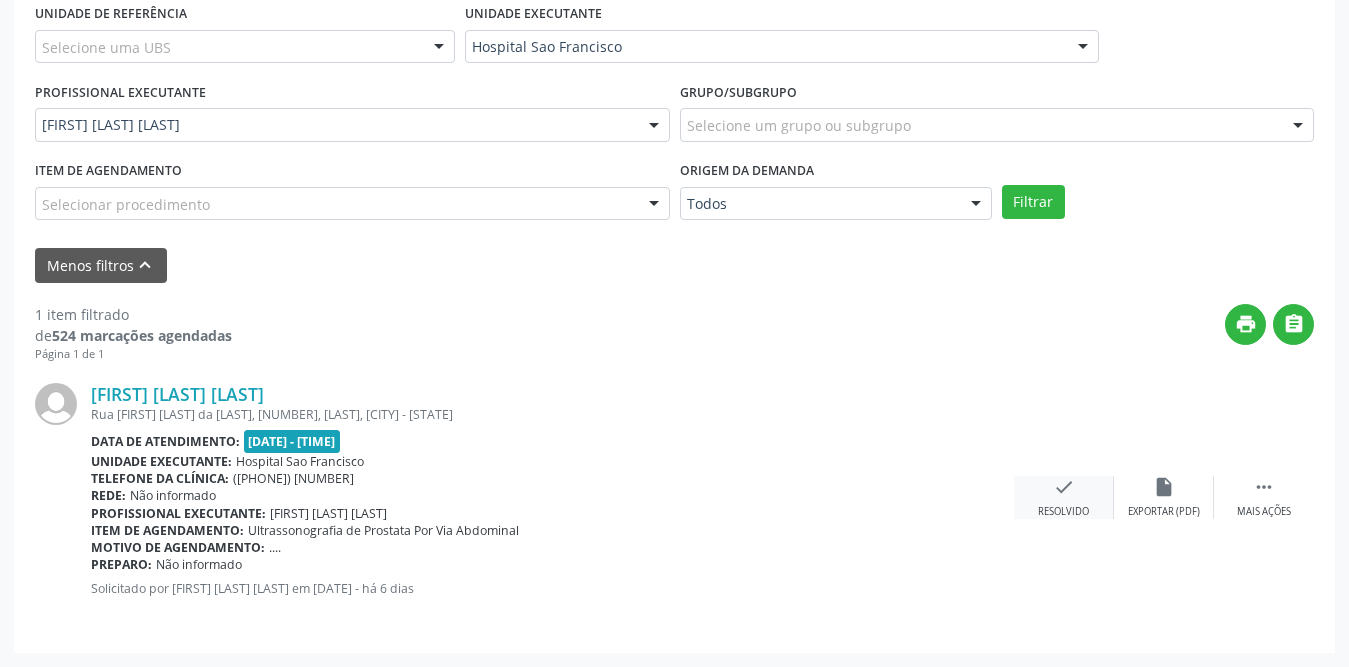 click on "check" at bounding box center (1064, 487) 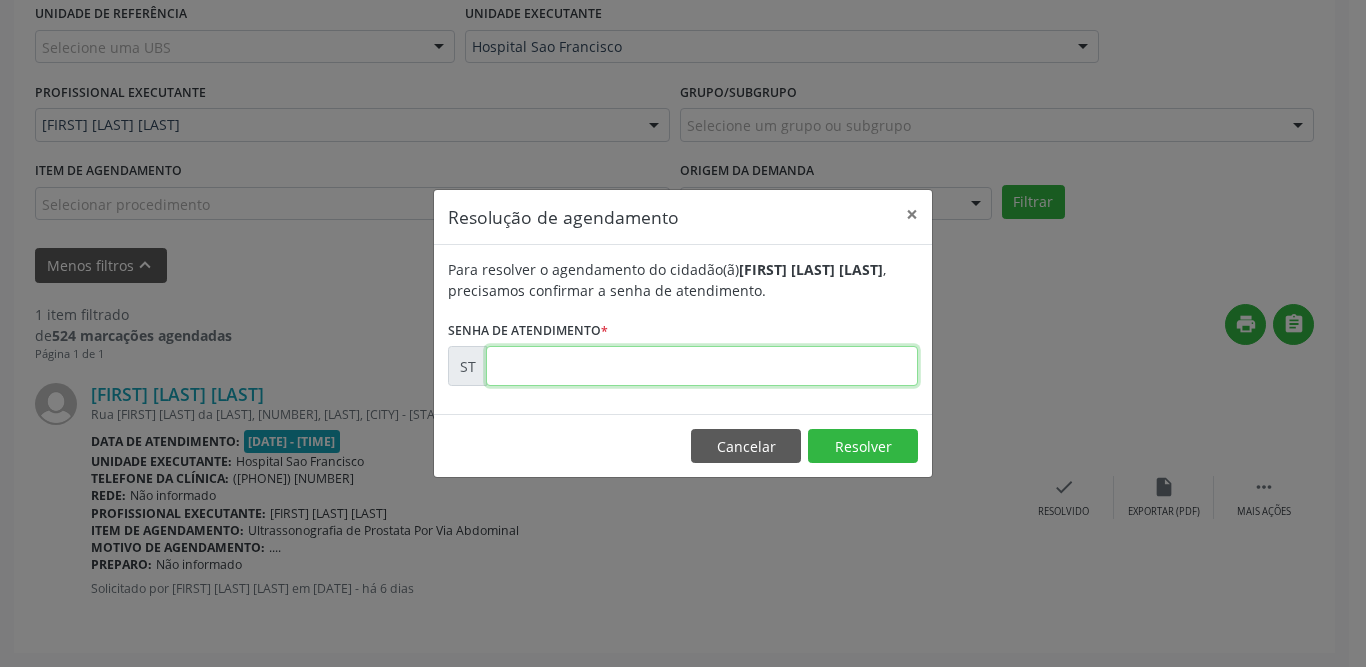 click at bounding box center (702, 366) 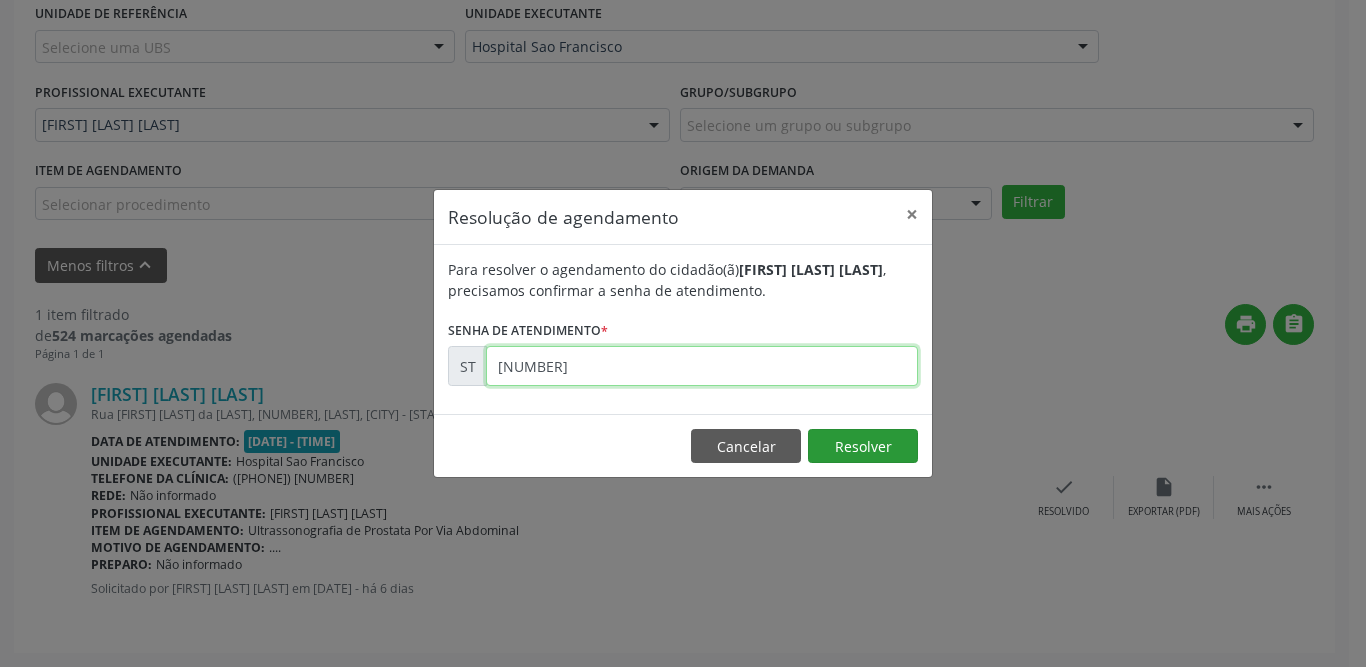 type on "[NUMBER]" 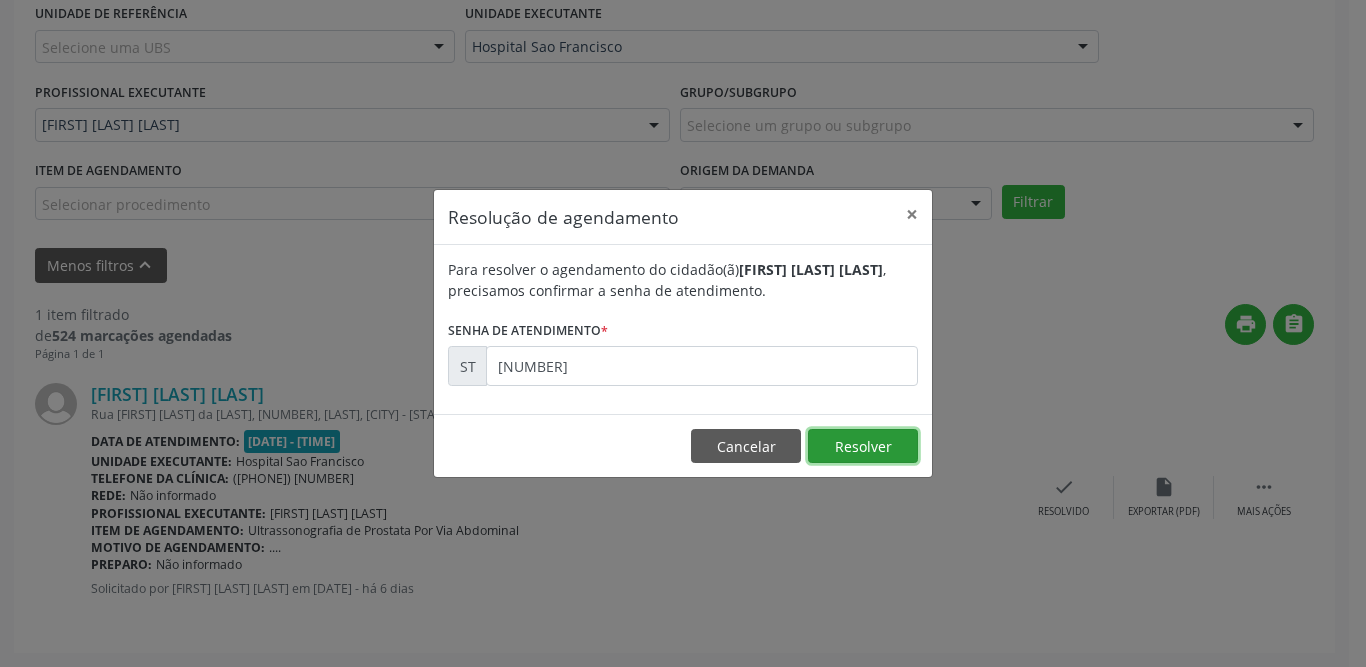 click on "Resolver" at bounding box center [863, 446] 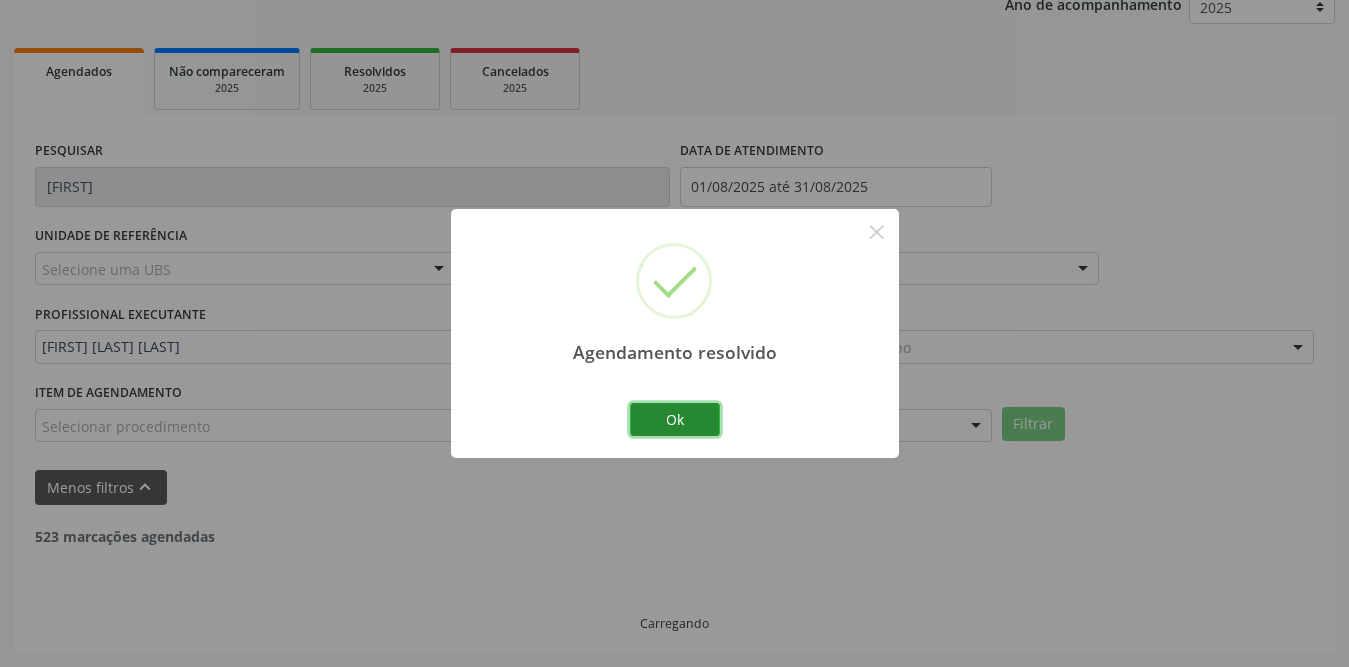 click on "Ok" at bounding box center (675, 420) 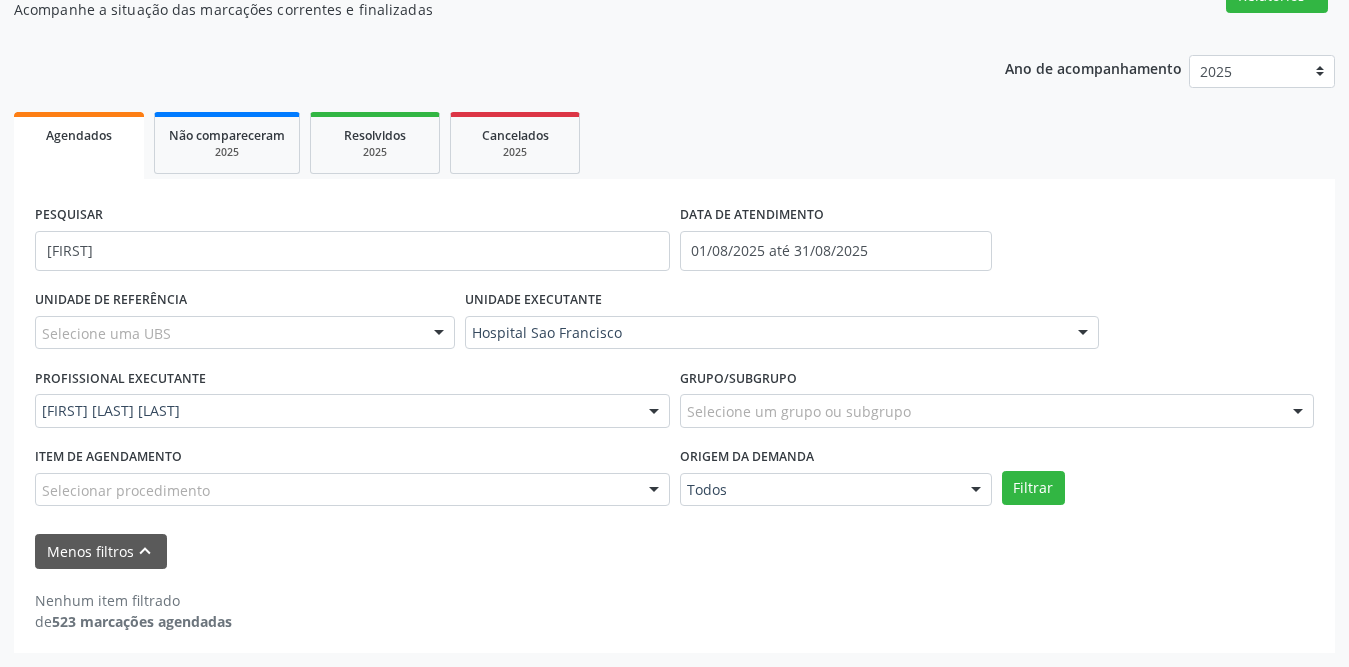 scroll, scrollTop: 187, scrollLeft: 0, axis: vertical 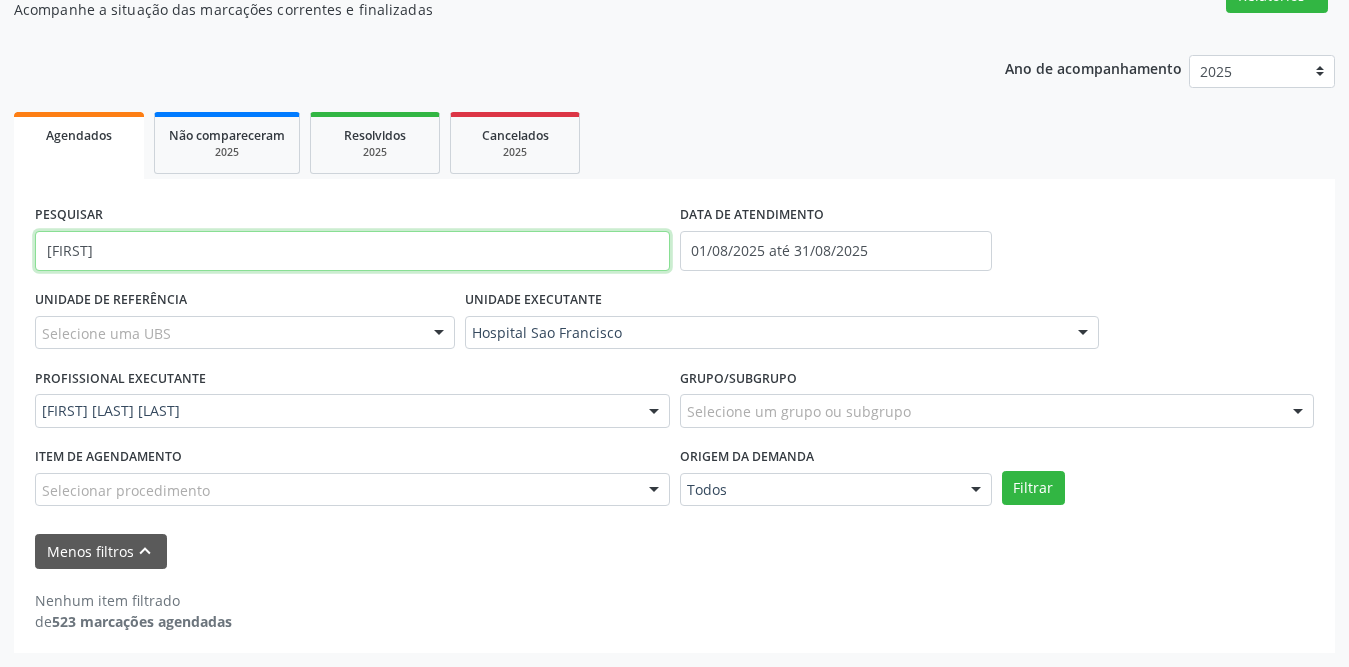 drag, startPoint x: 142, startPoint y: 253, endPoint x: 14, endPoint y: 253, distance: 128 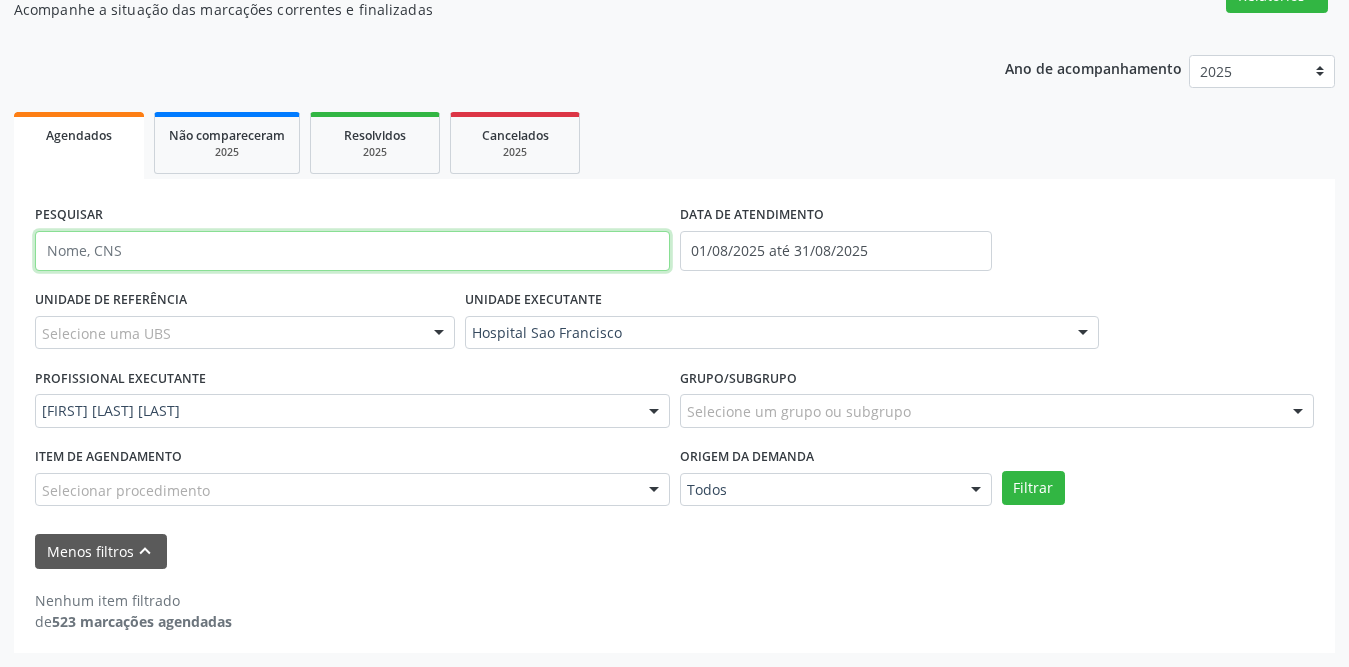 type 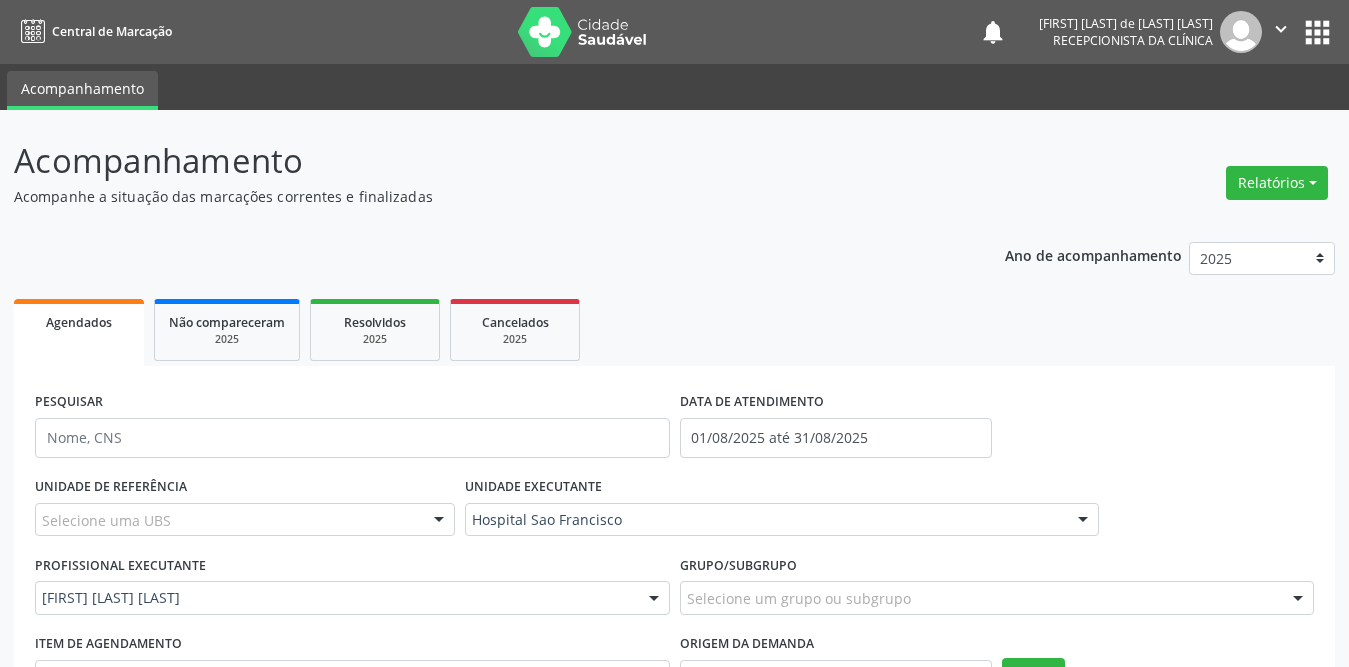 click on "Agendados" at bounding box center (79, 332) 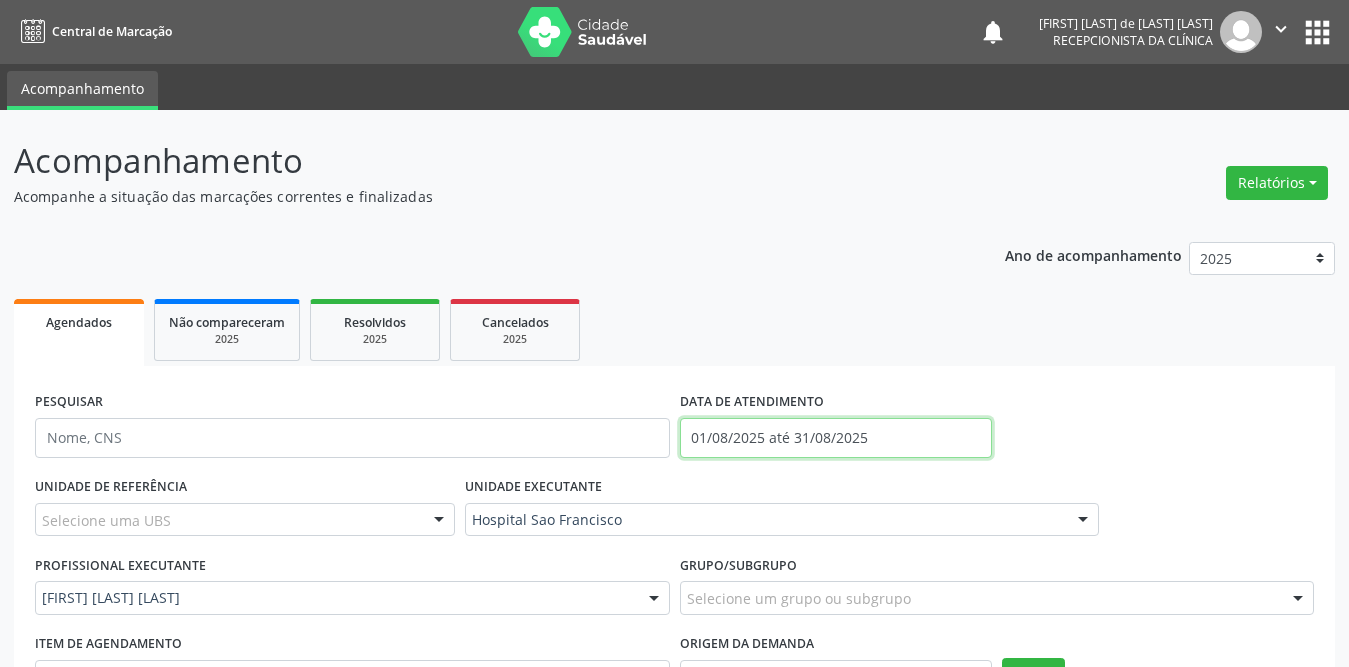 click on "01/08/2025 até 31/08/2025" at bounding box center [836, 438] 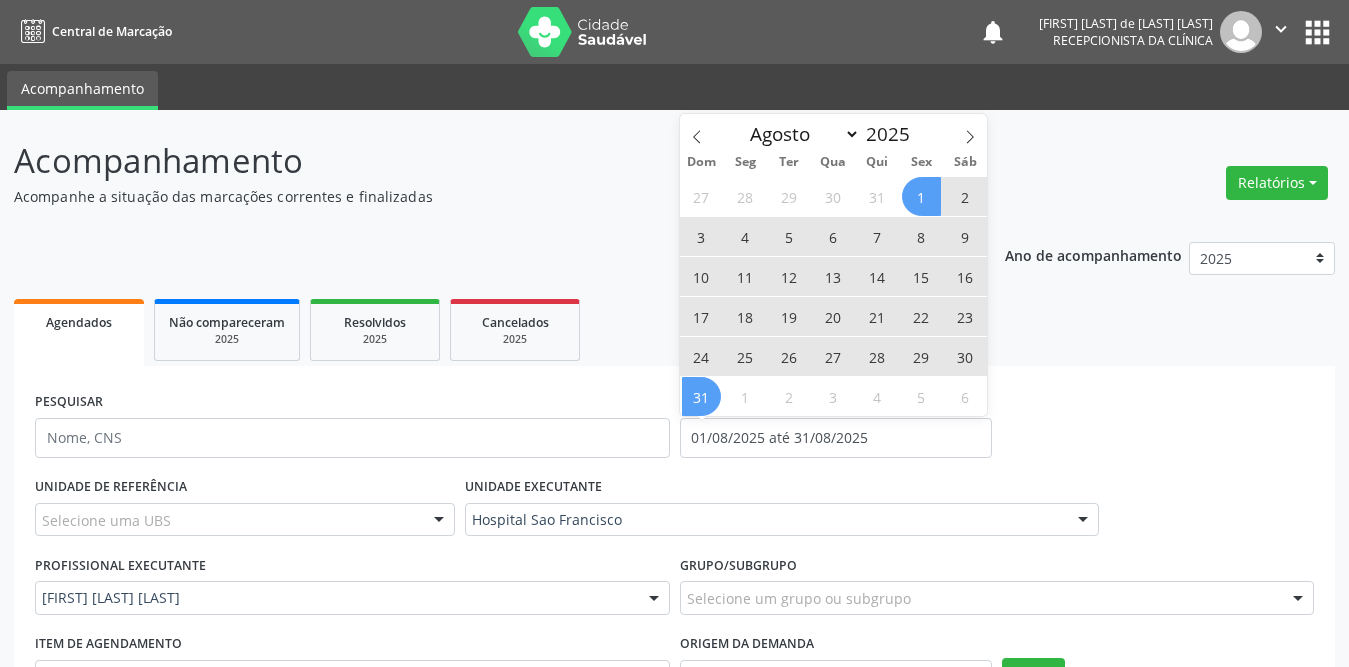 click on "15" at bounding box center [921, 276] 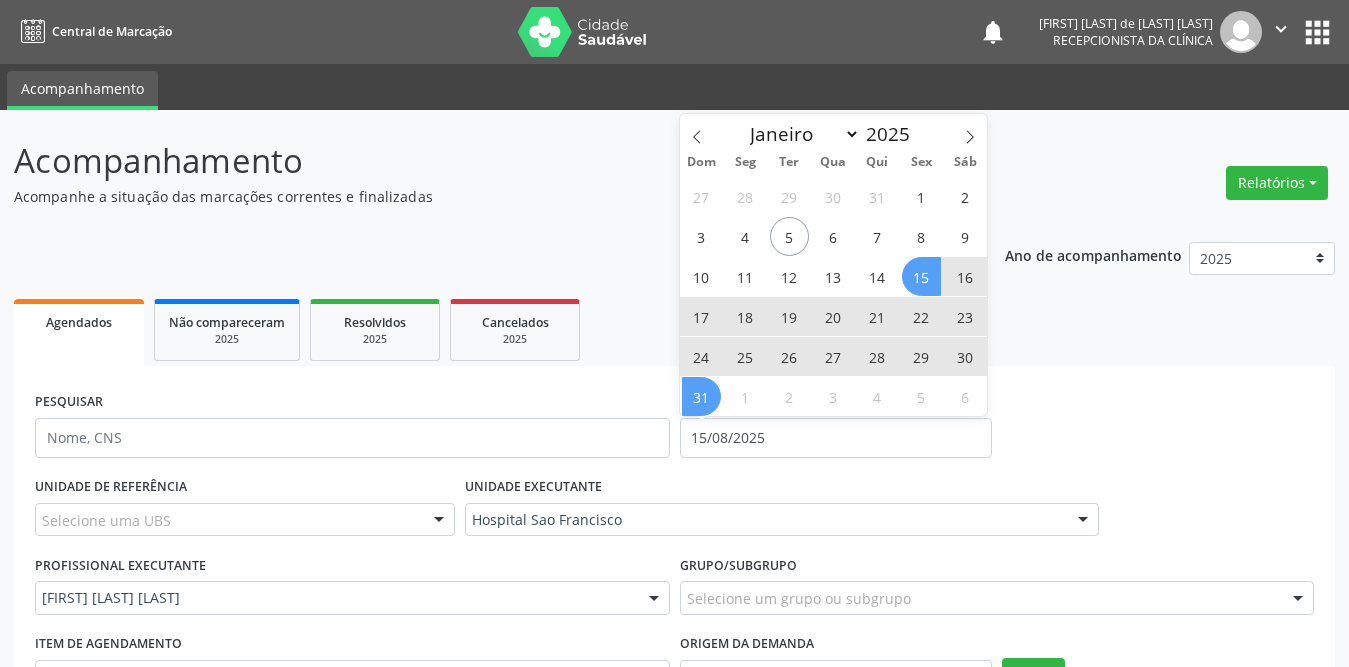 click on "31" at bounding box center [701, 396] 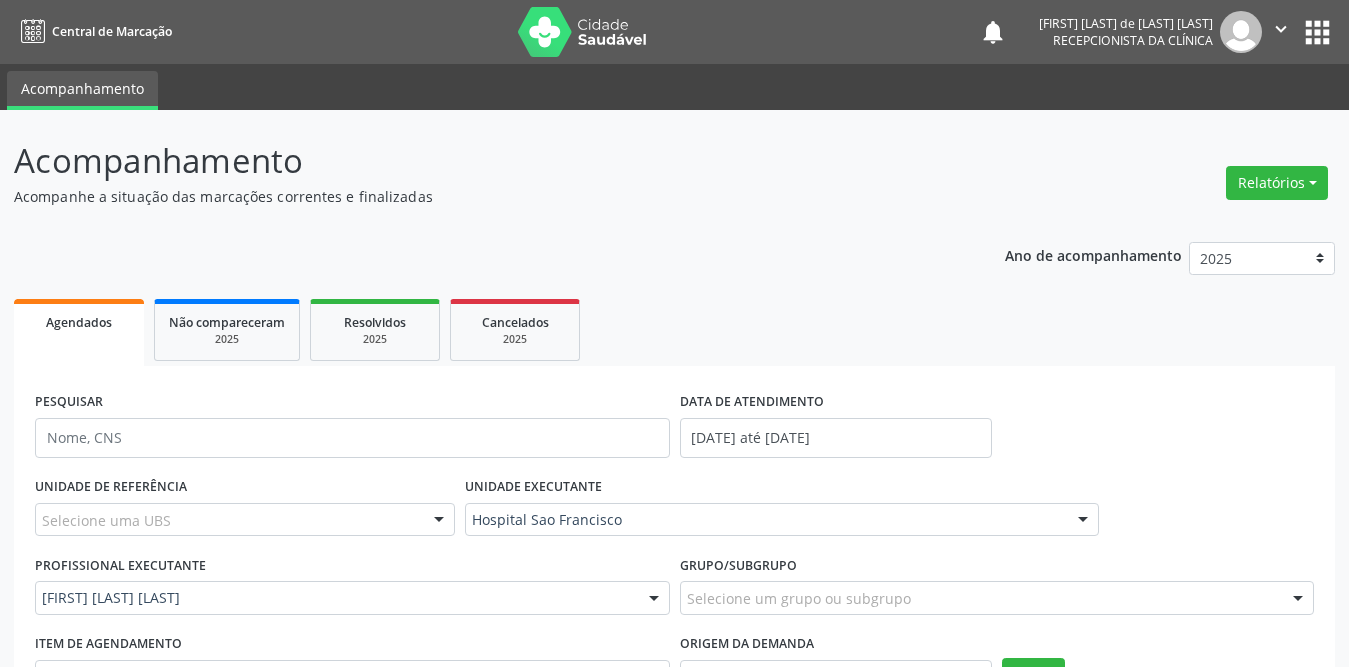 scroll, scrollTop: 187, scrollLeft: 0, axis: vertical 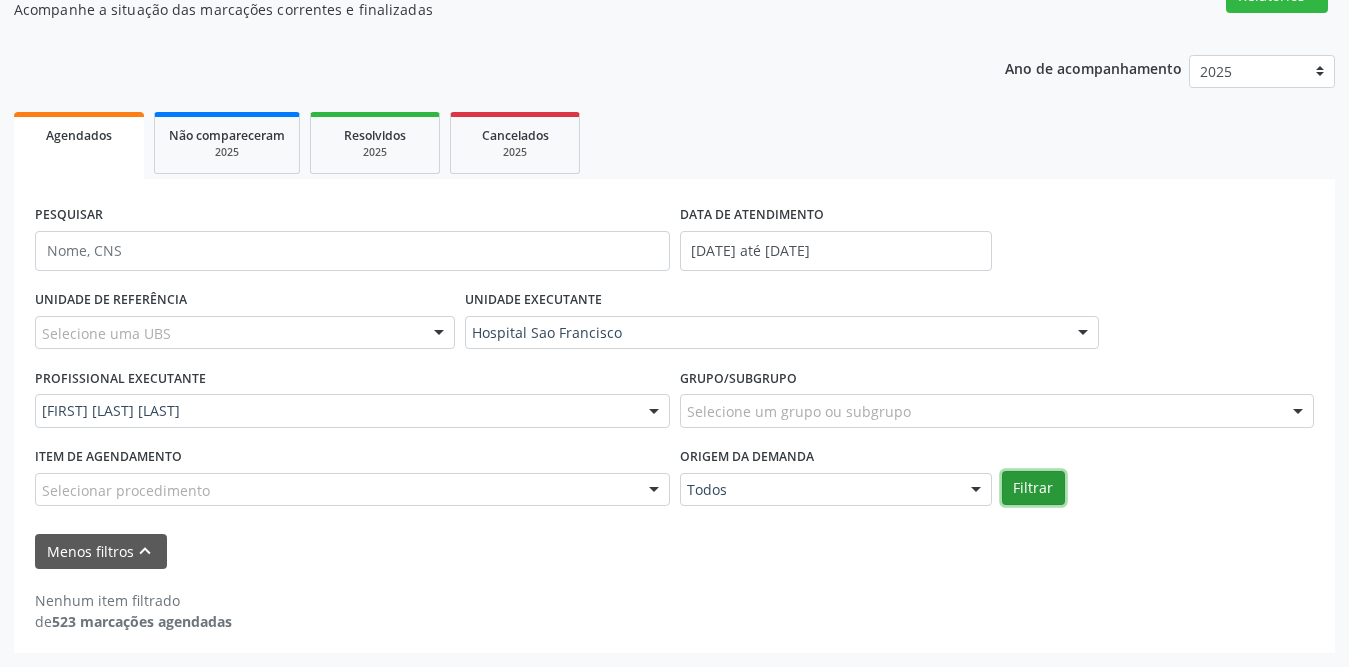 click on "Filtrar" at bounding box center (1033, 488) 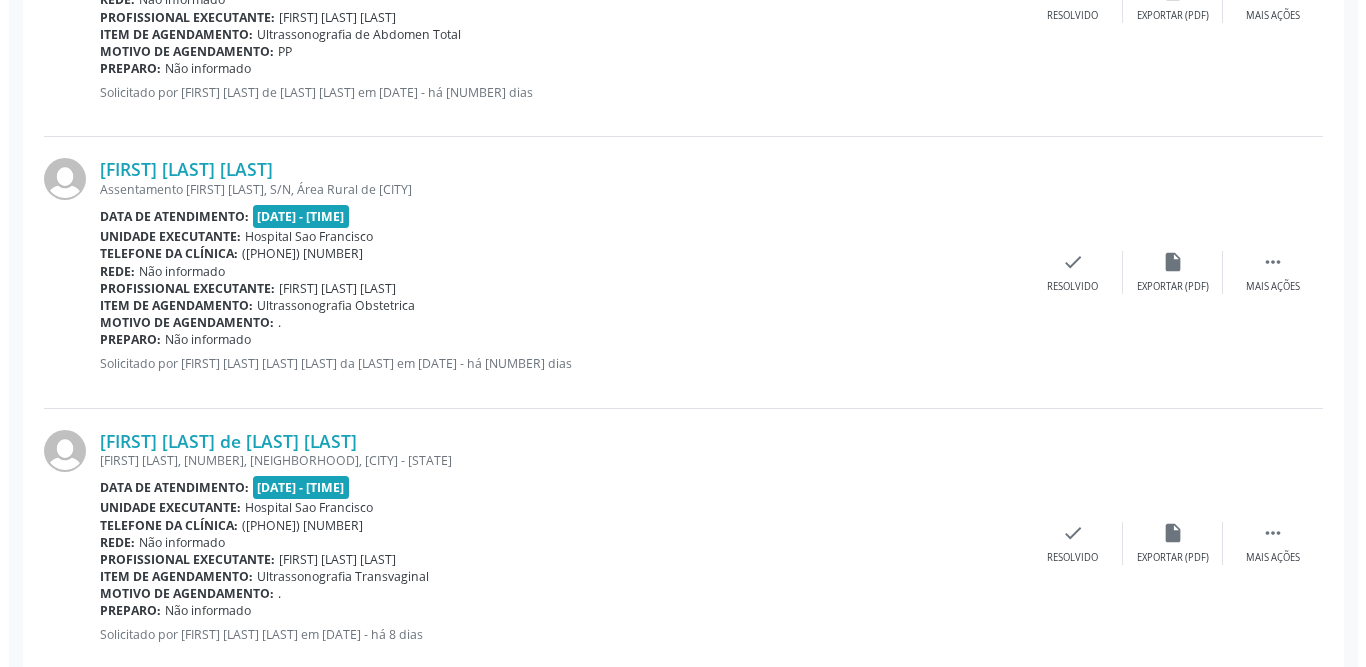 scroll, scrollTop: 4051, scrollLeft: 0, axis: vertical 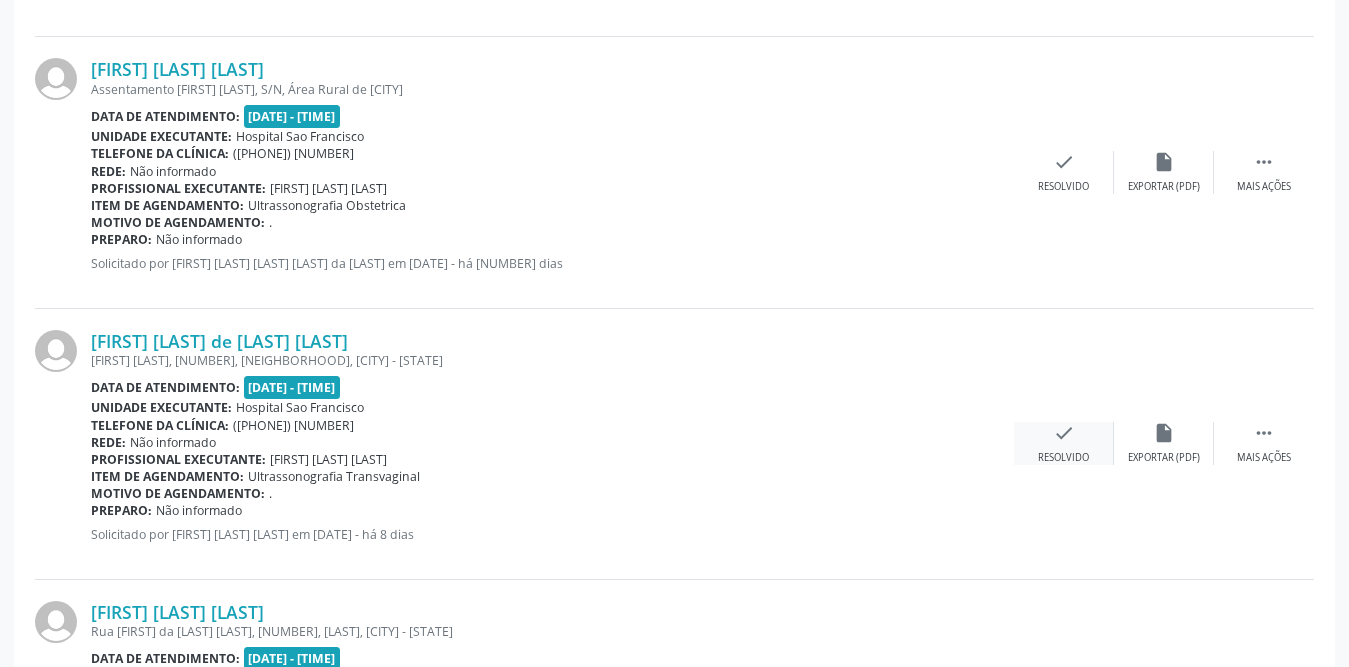 click on "check" at bounding box center [1064, 433] 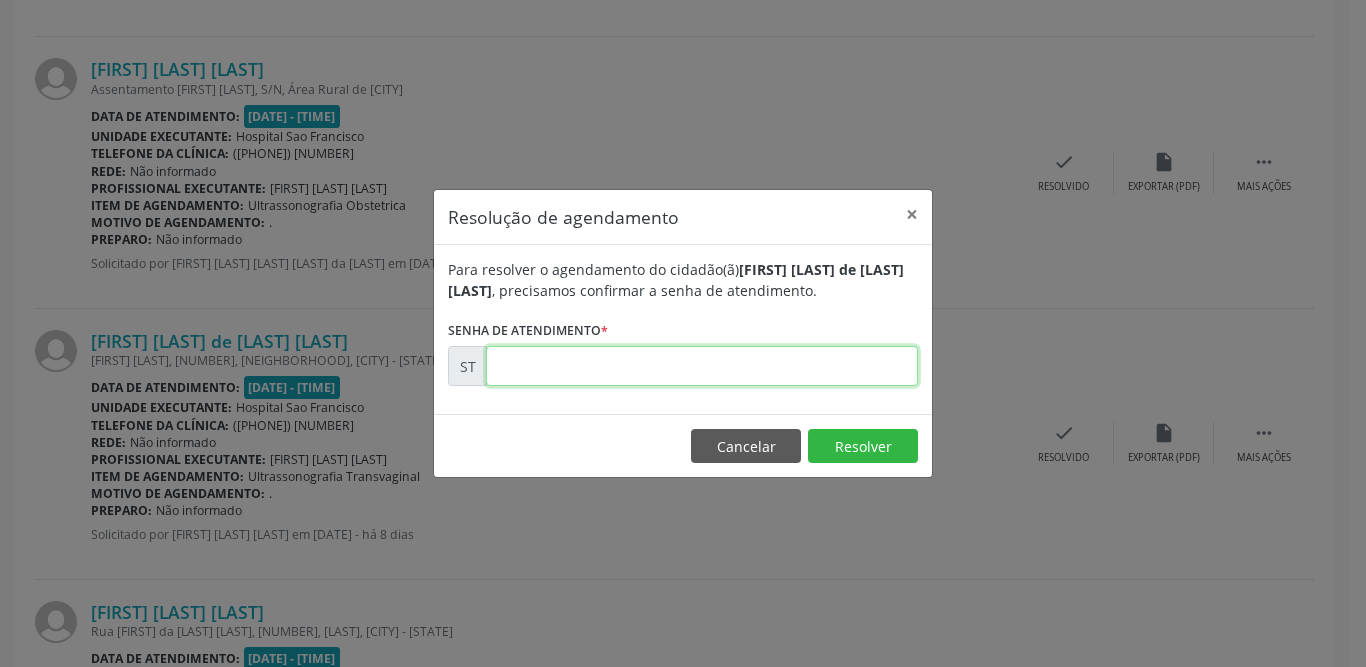 click at bounding box center [702, 366] 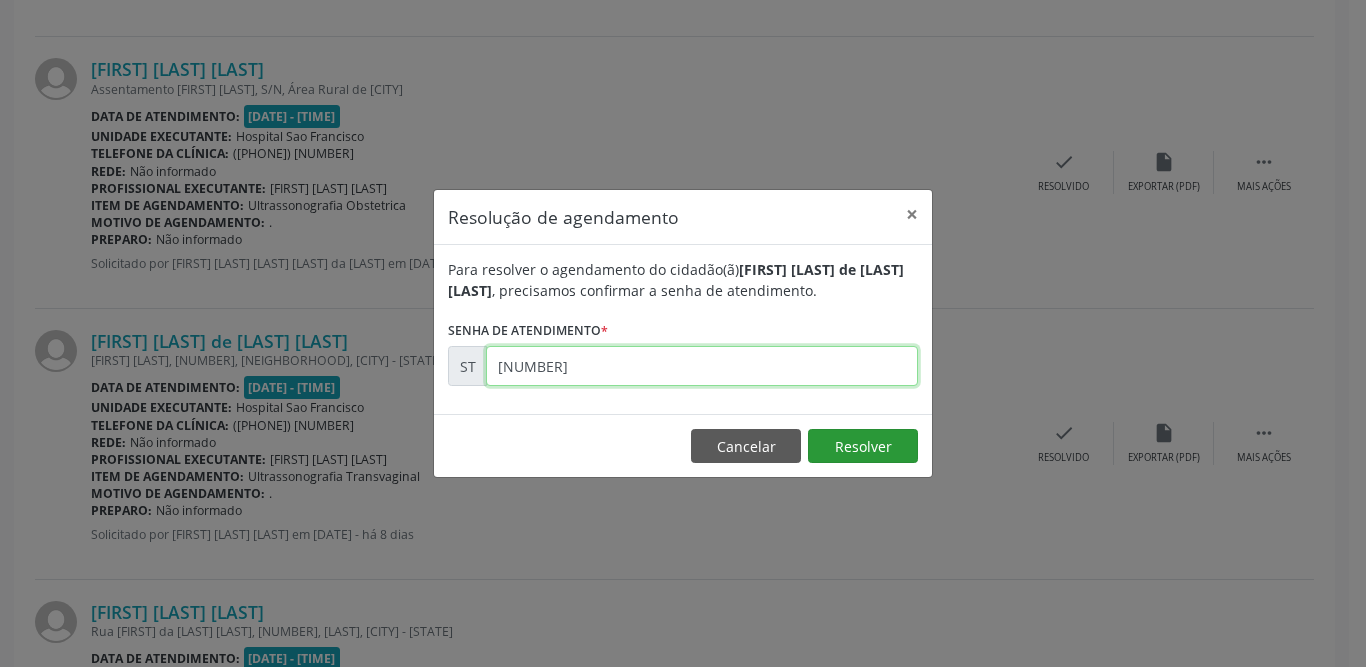 type on "[NUMBER]" 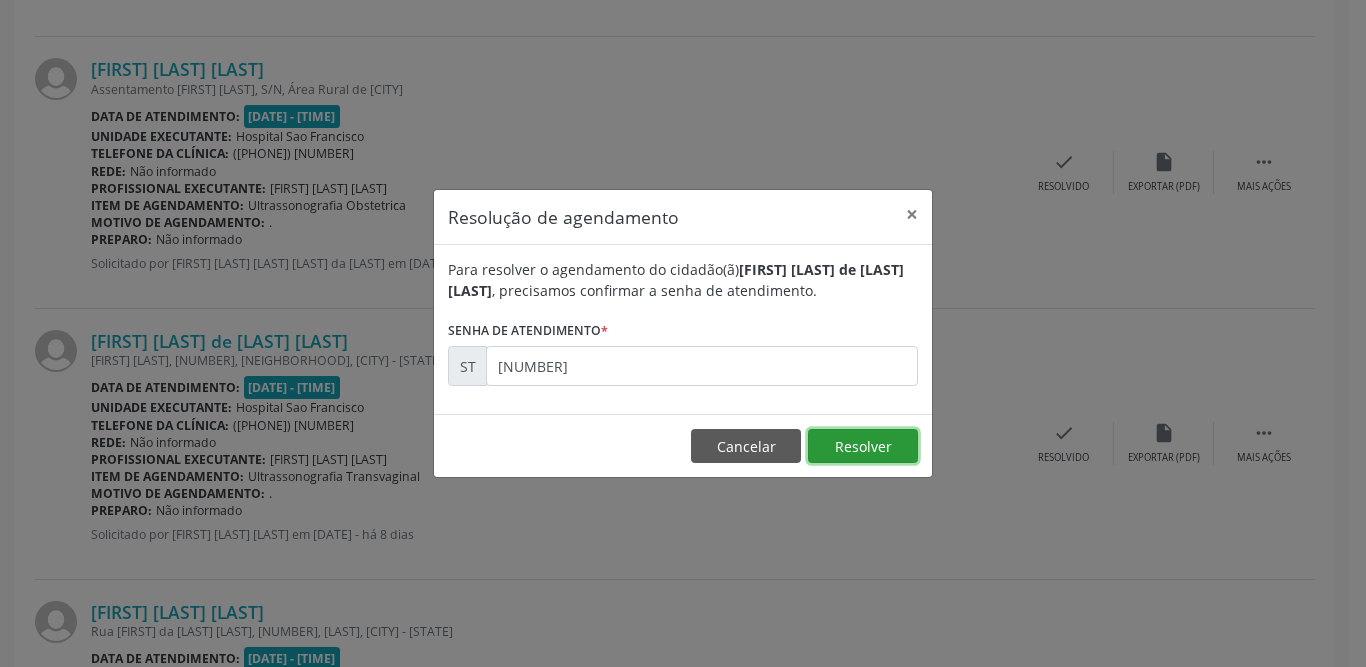 click on "Resolver" at bounding box center (863, 446) 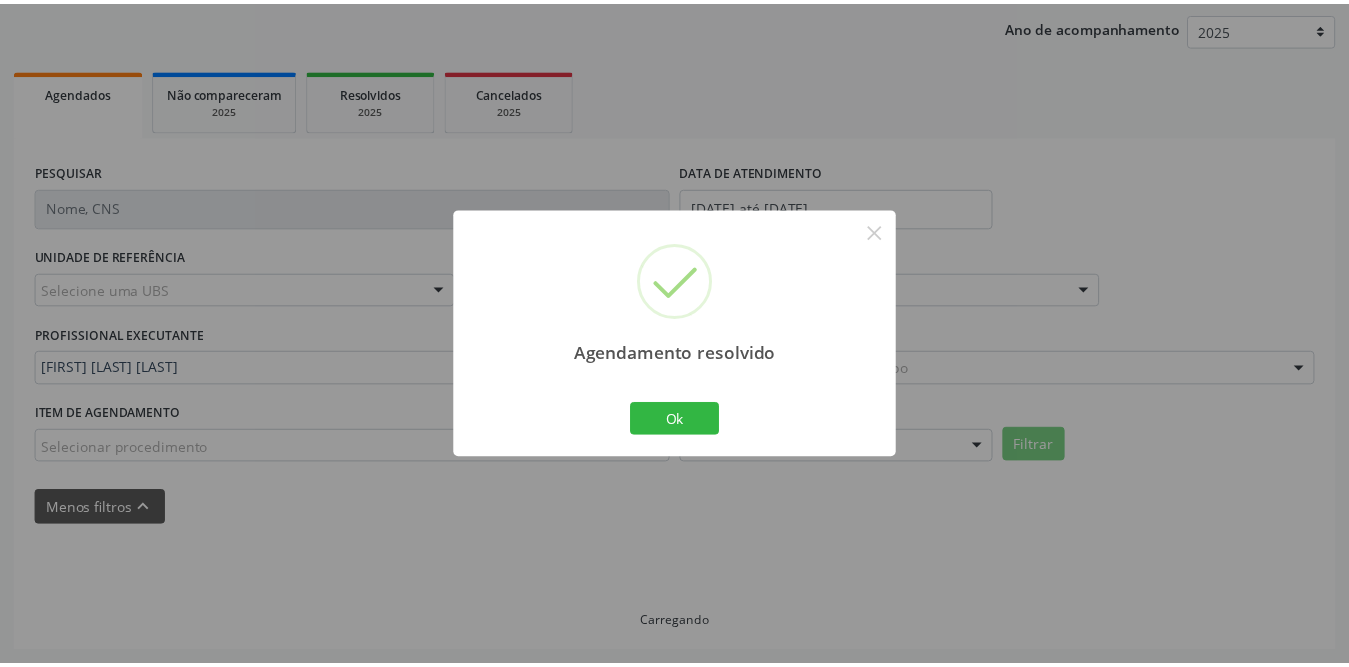 scroll, scrollTop: 230, scrollLeft: 0, axis: vertical 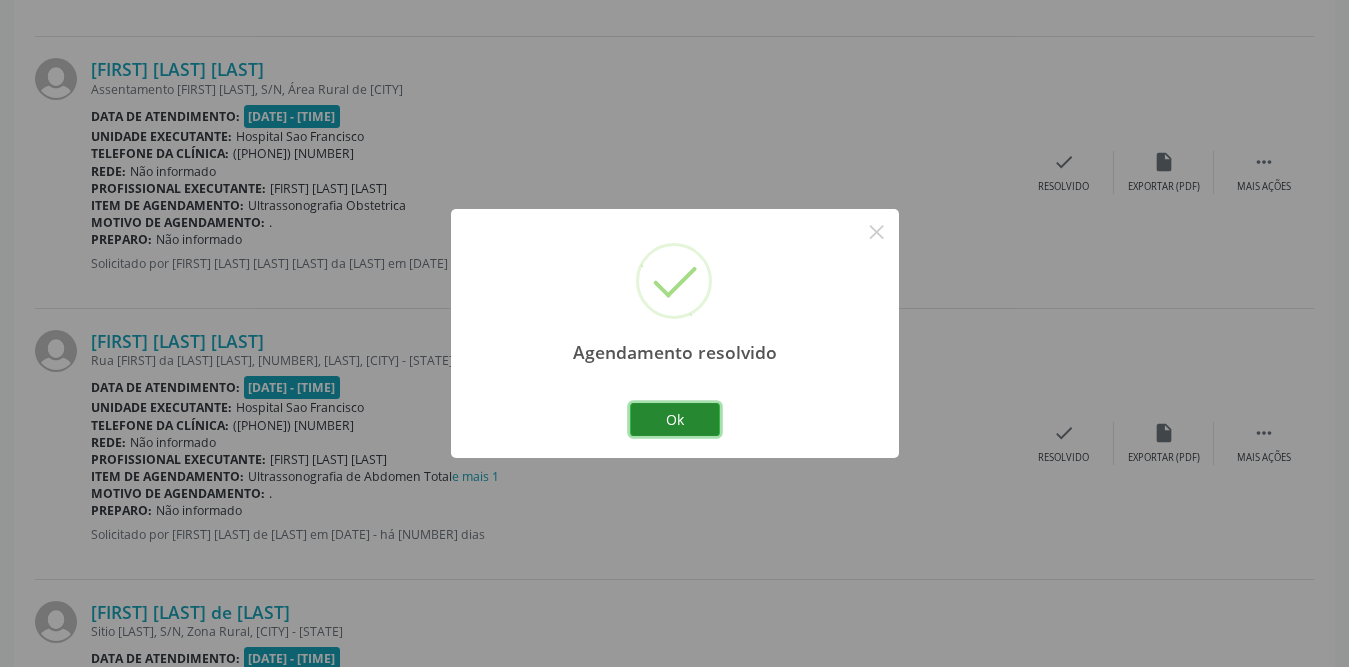 click on "Ok" at bounding box center (675, 420) 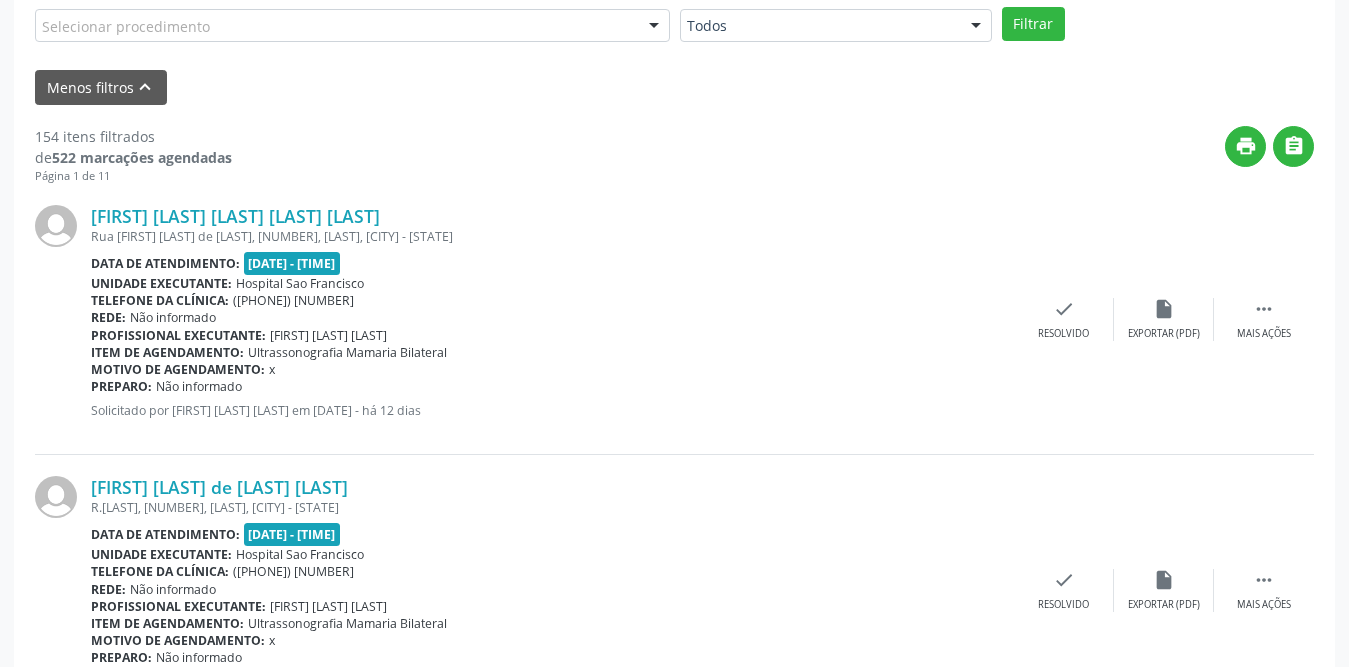 scroll, scrollTop: 0, scrollLeft: 0, axis: both 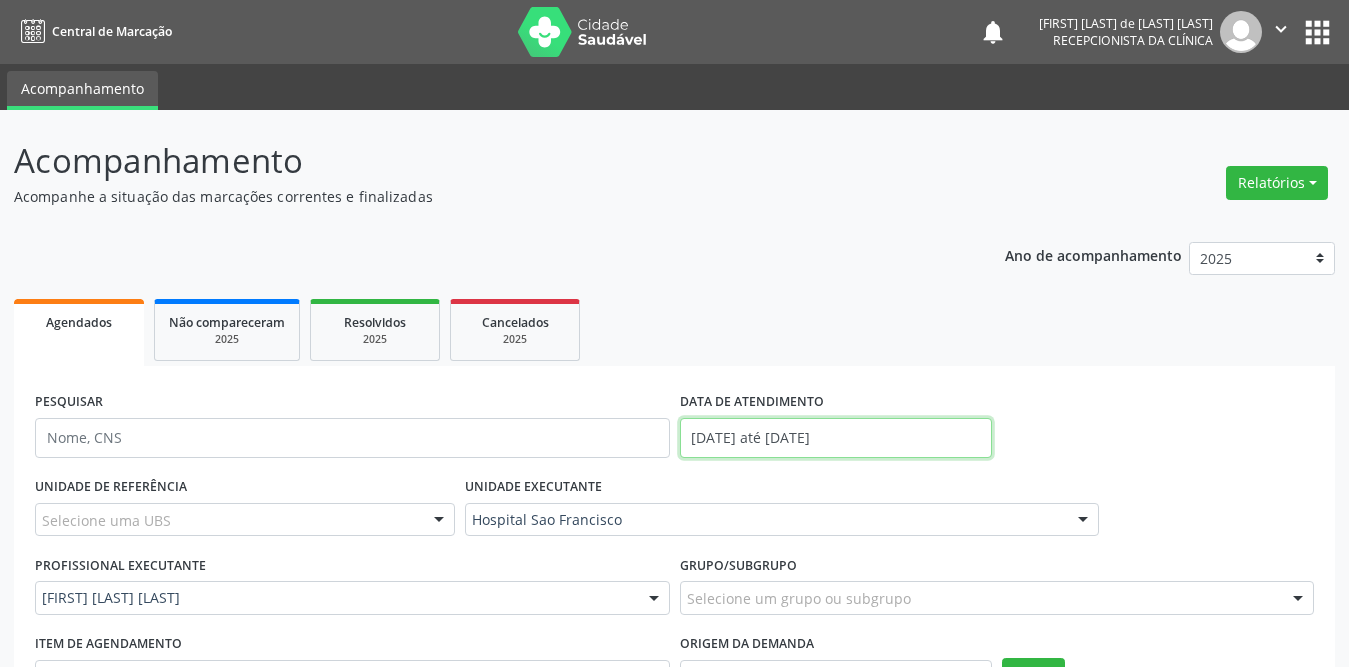 click on "[DATE] até [DATE]" at bounding box center (836, 438) 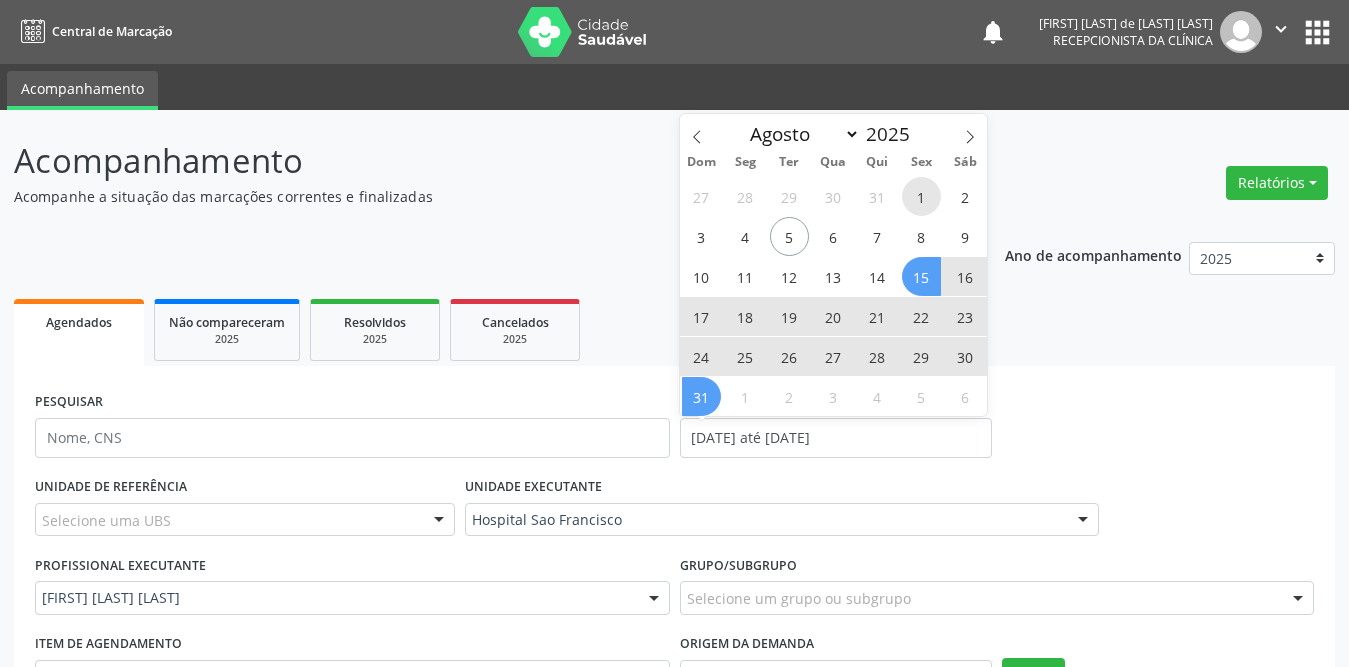click on "1" at bounding box center [921, 196] 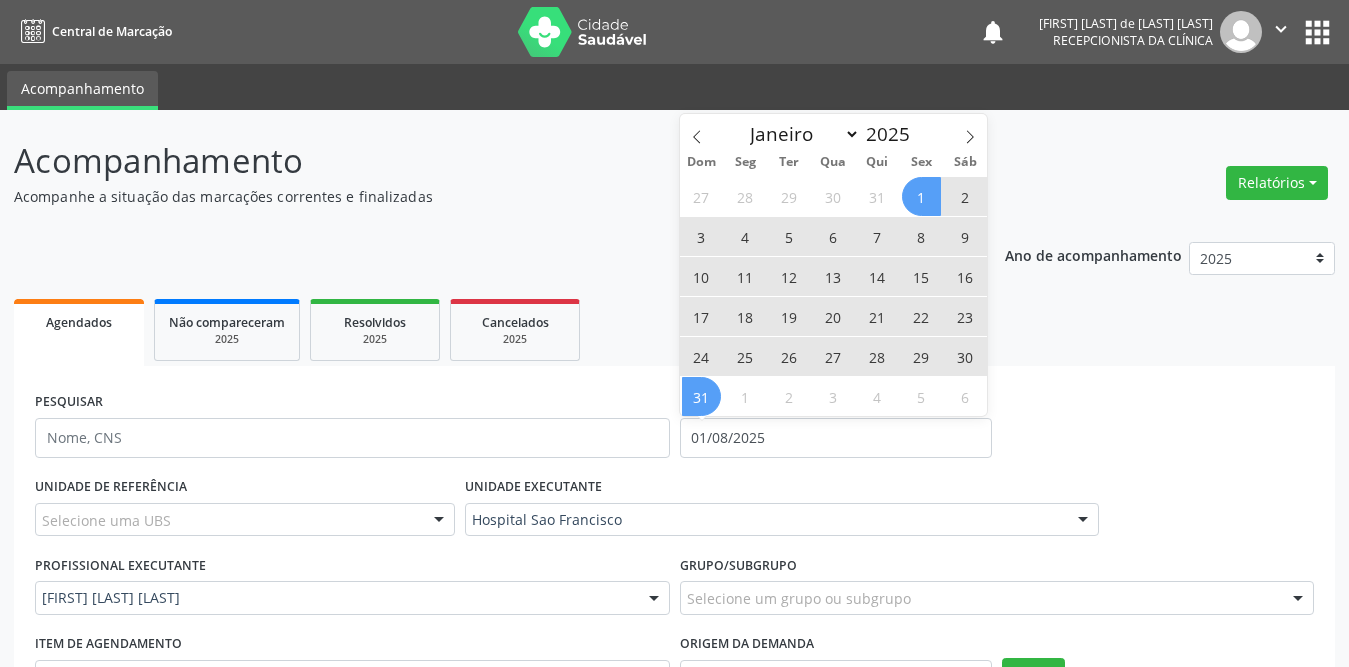 click on "31" at bounding box center [701, 396] 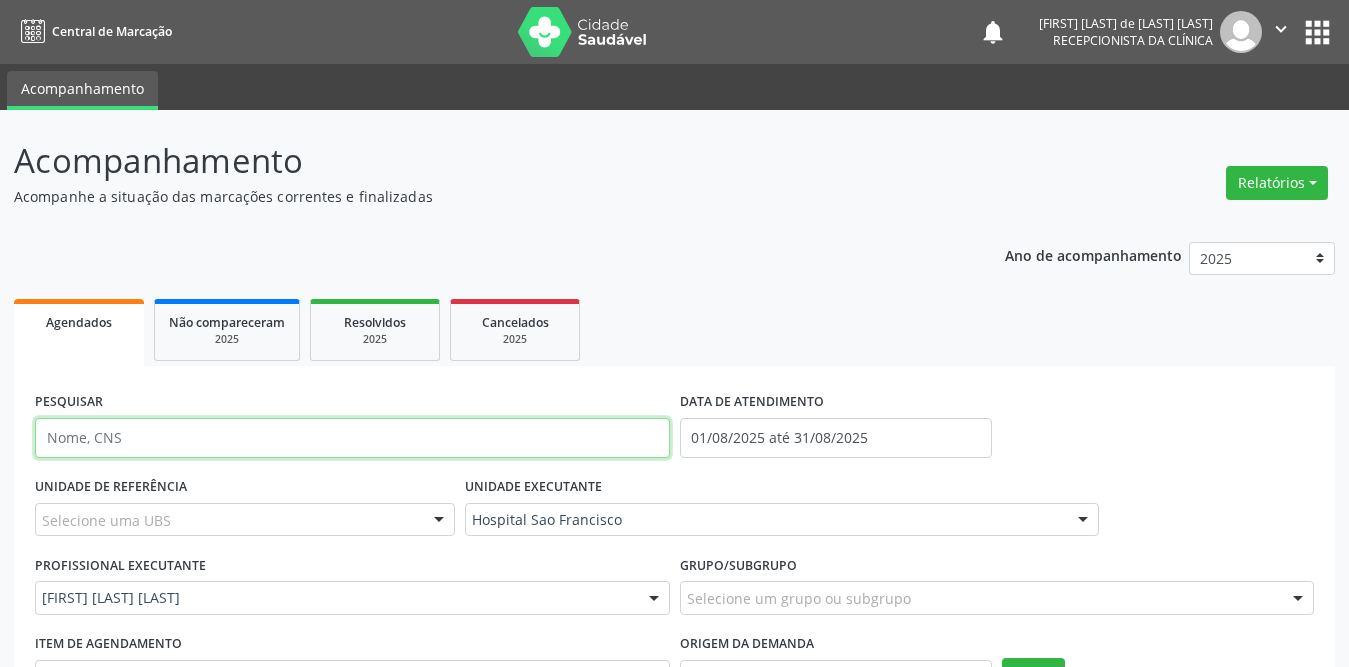 click at bounding box center [352, 438] 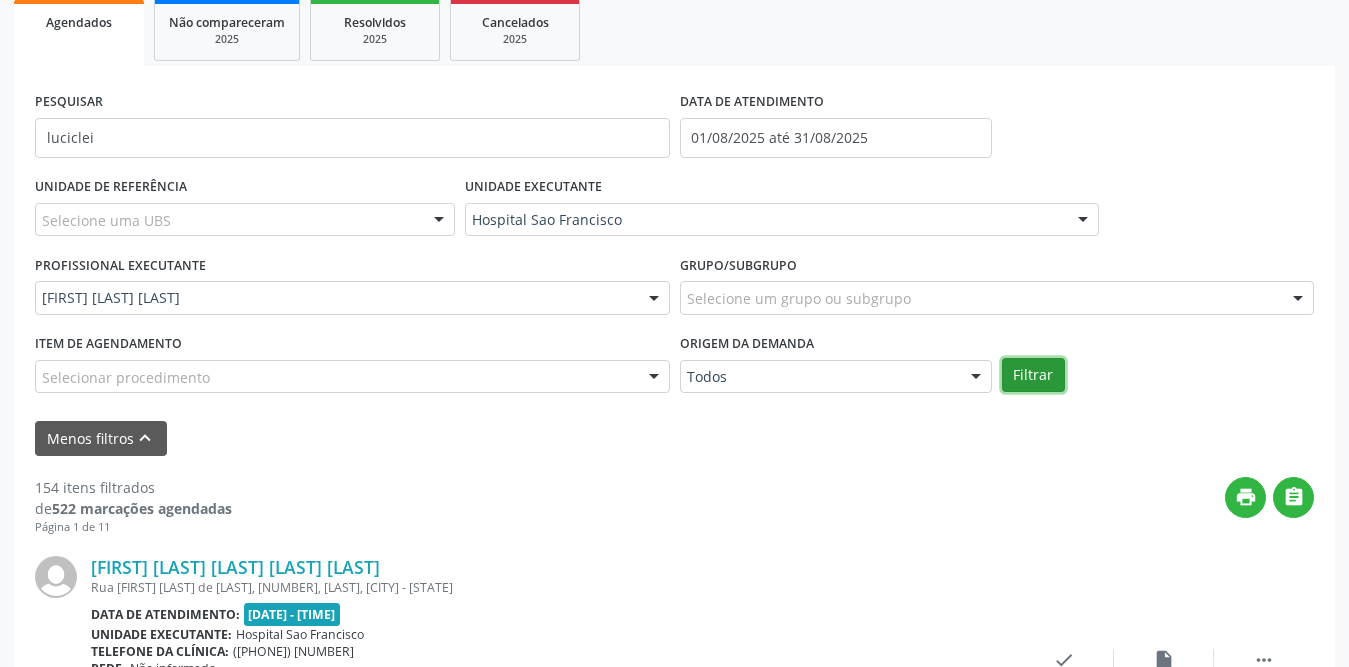 click on "Filtrar" at bounding box center (1033, 375) 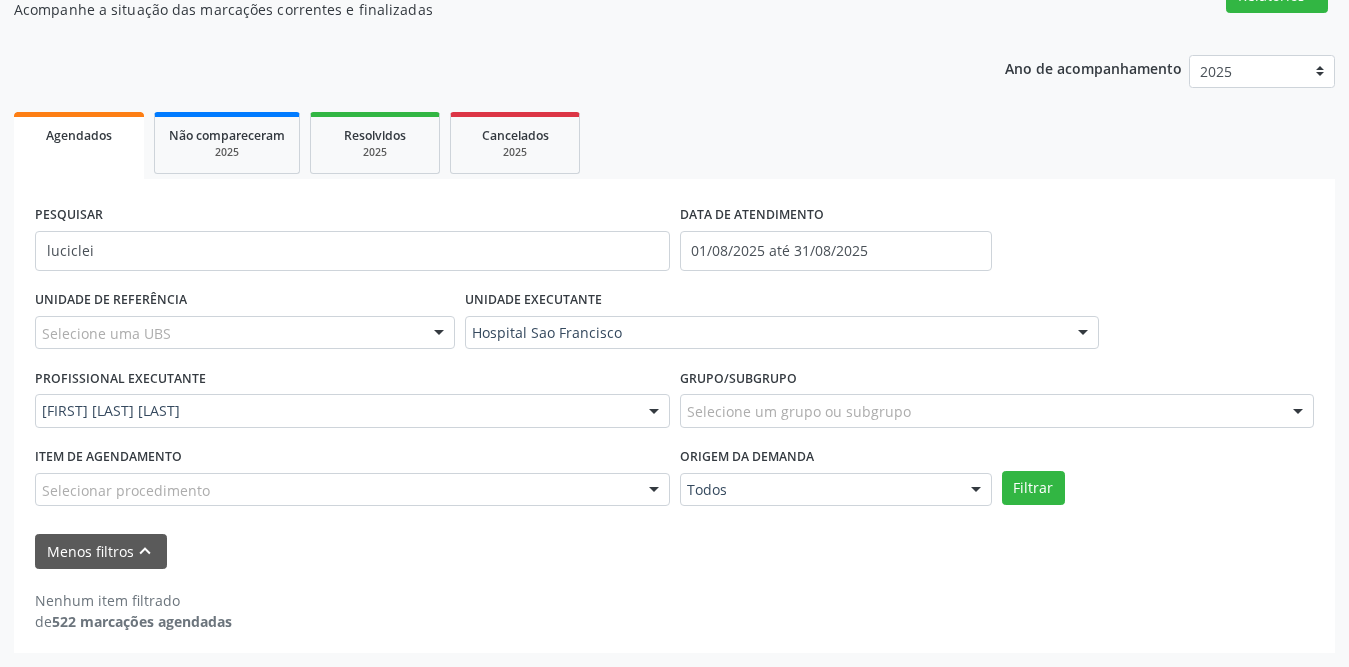 scroll, scrollTop: 187, scrollLeft: 0, axis: vertical 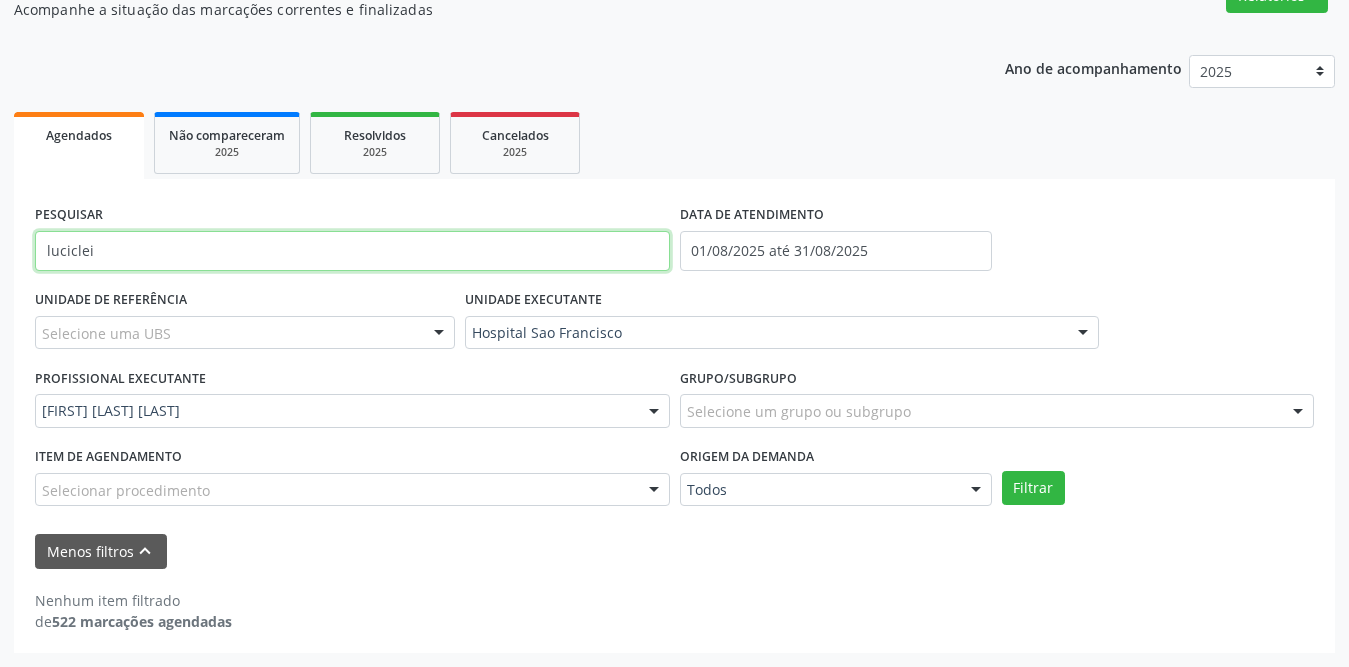 click on "luciclei" at bounding box center [352, 251] 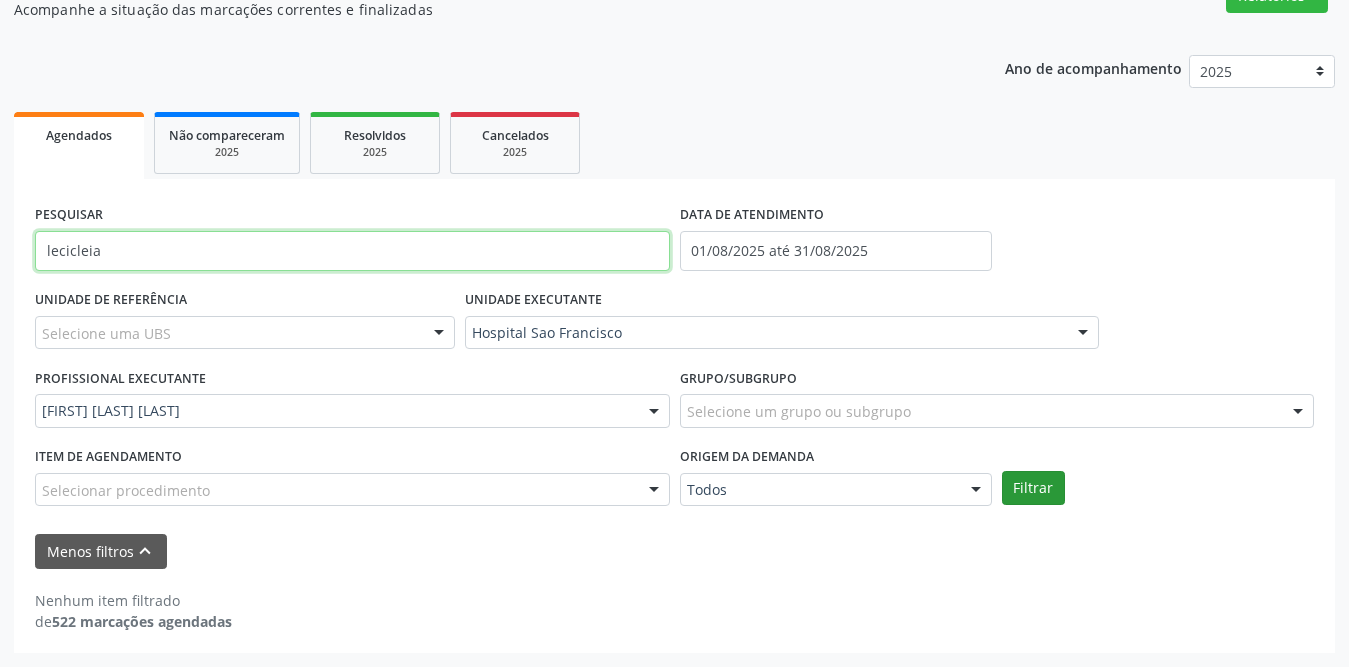type on "lecicleia" 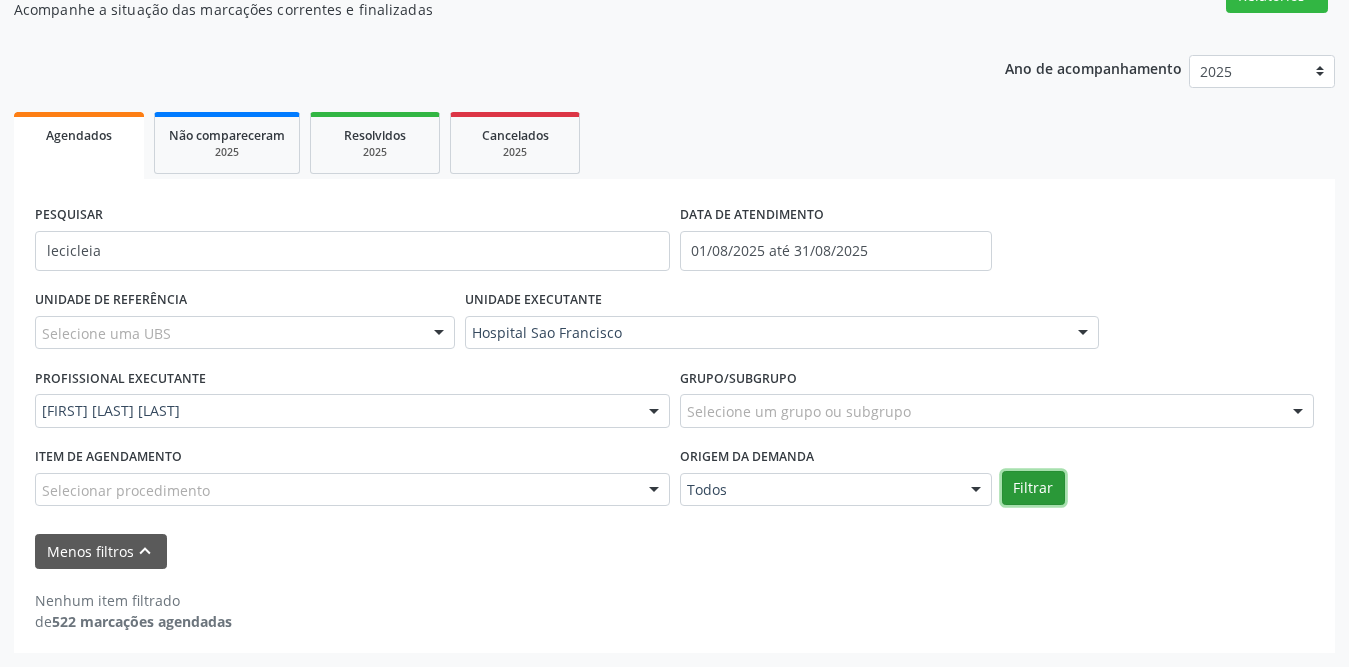 click on "Filtrar" at bounding box center [1033, 488] 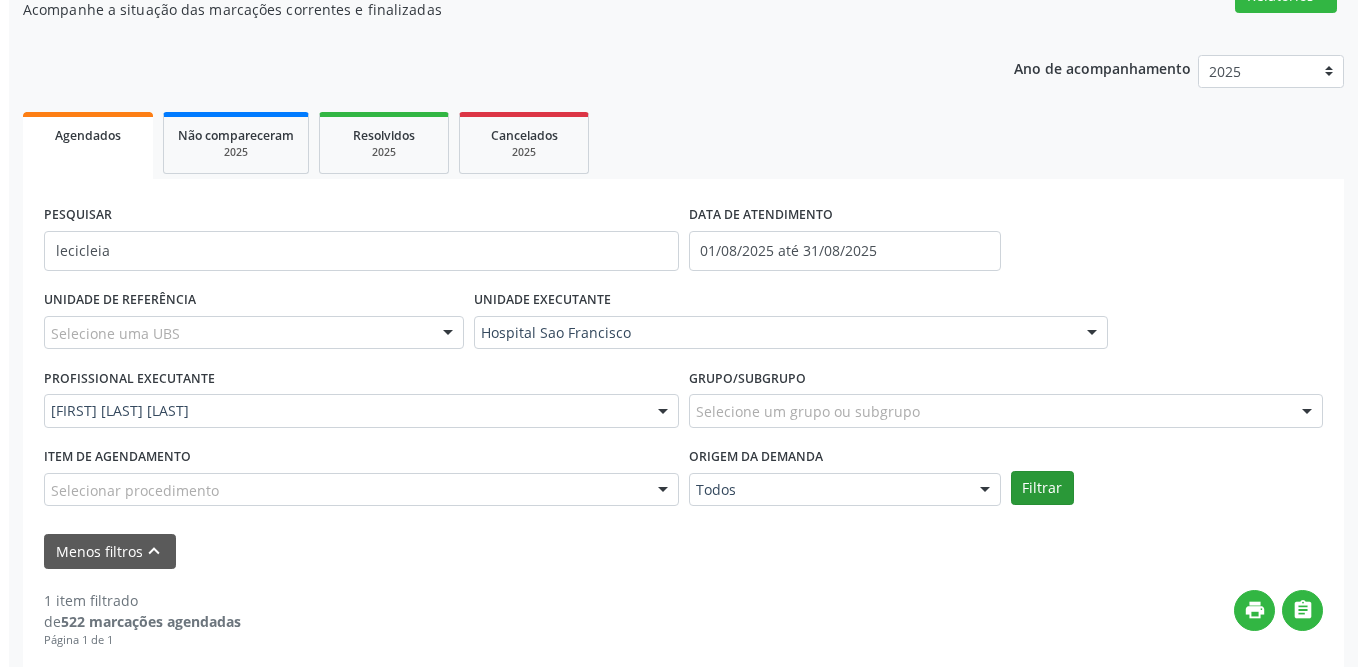 scroll, scrollTop: 473, scrollLeft: 0, axis: vertical 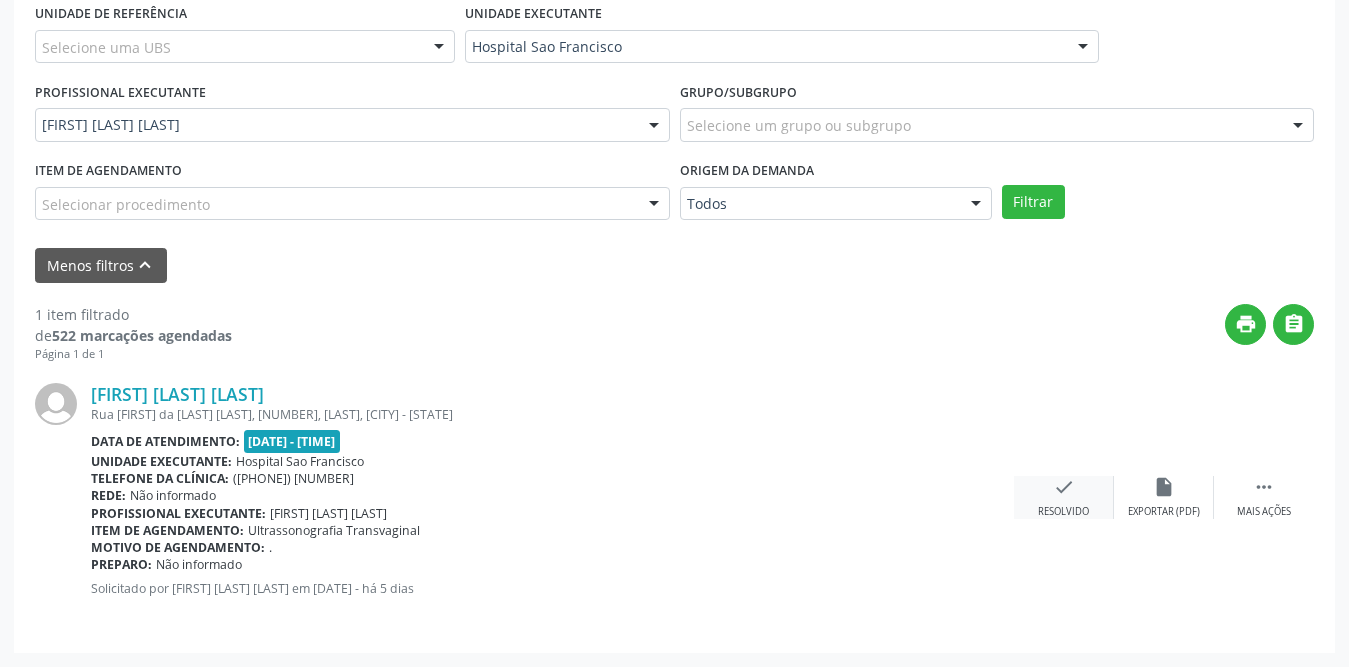 click on "check" at bounding box center (1064, 487) 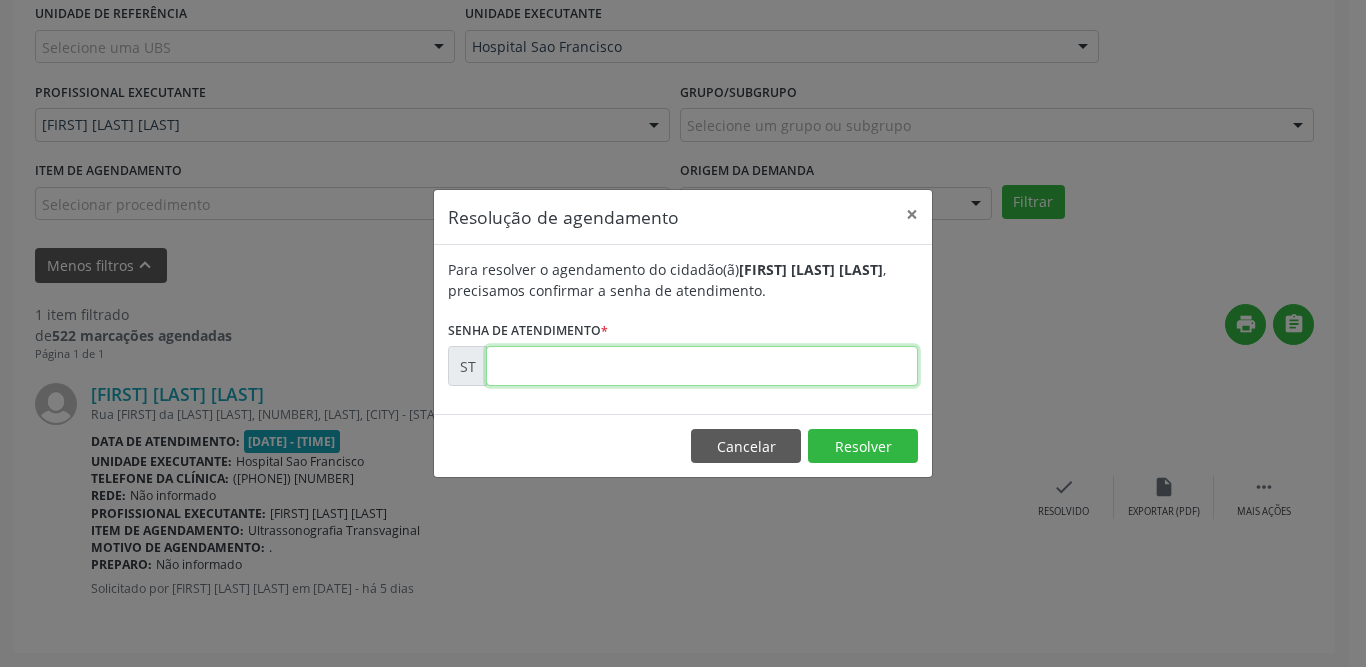 click at bounding box center [702, 366] 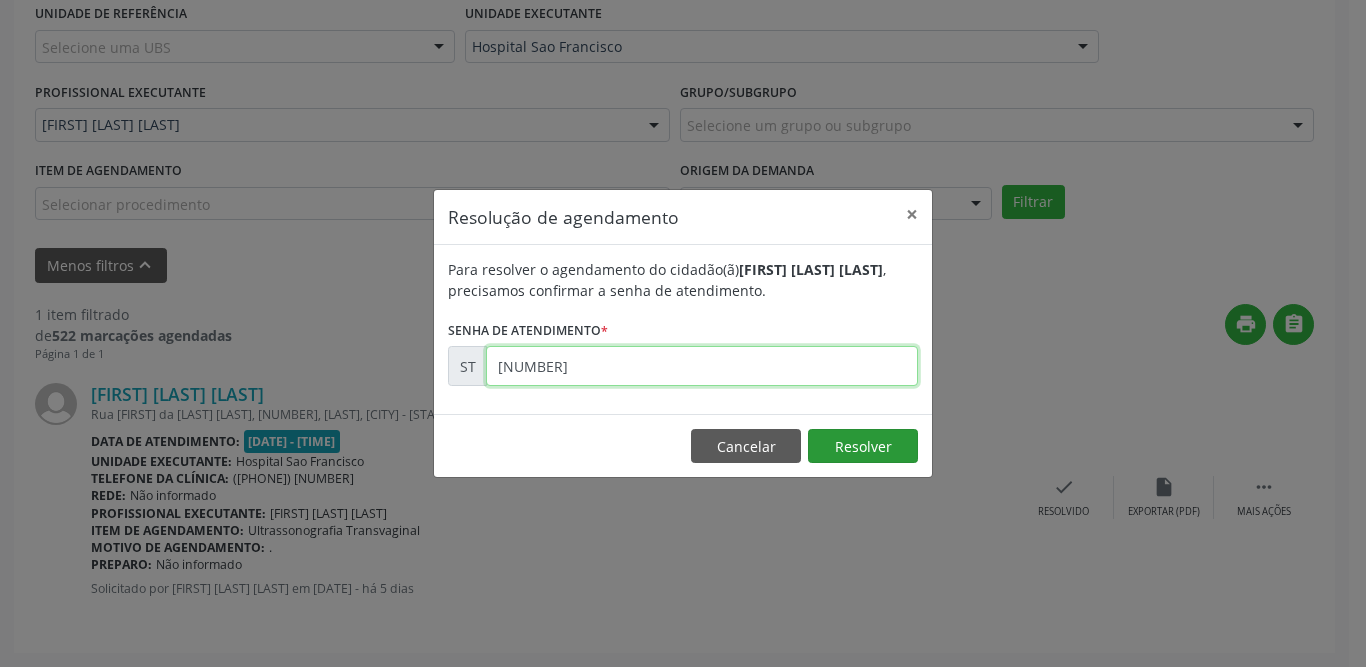 type on "[NUMBER]" 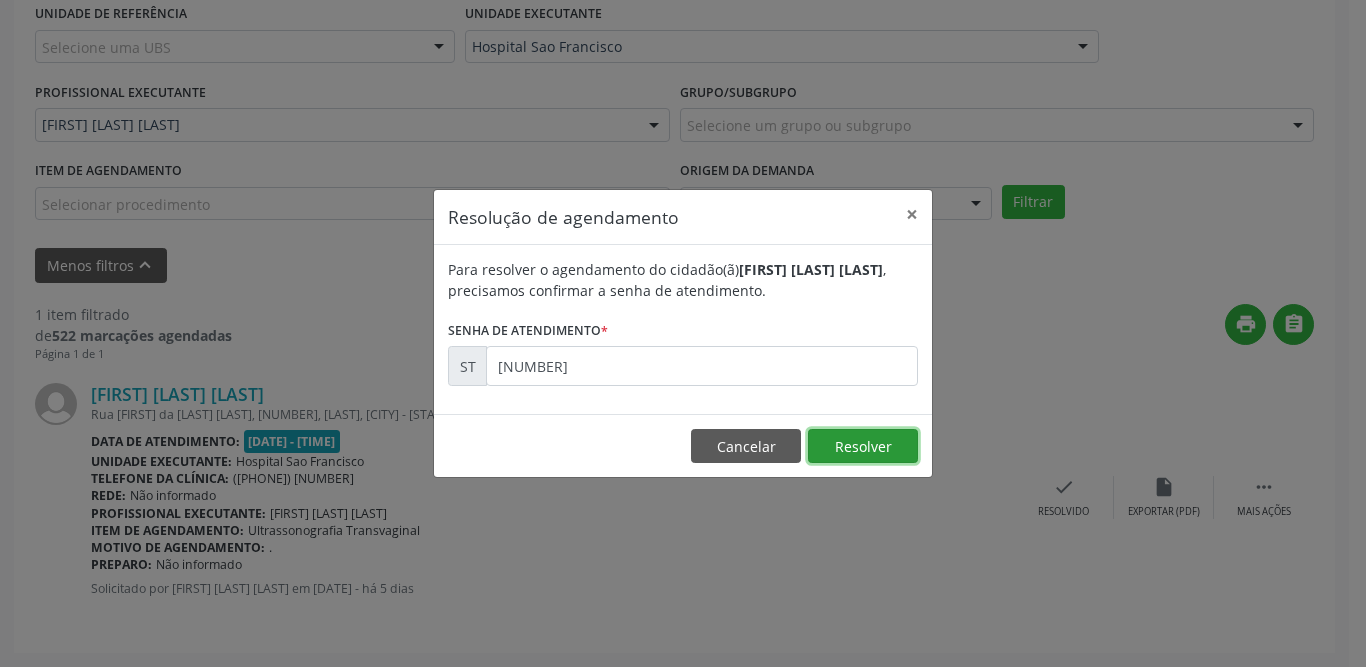 click on "Resolver" at bounding box center (863, 446) 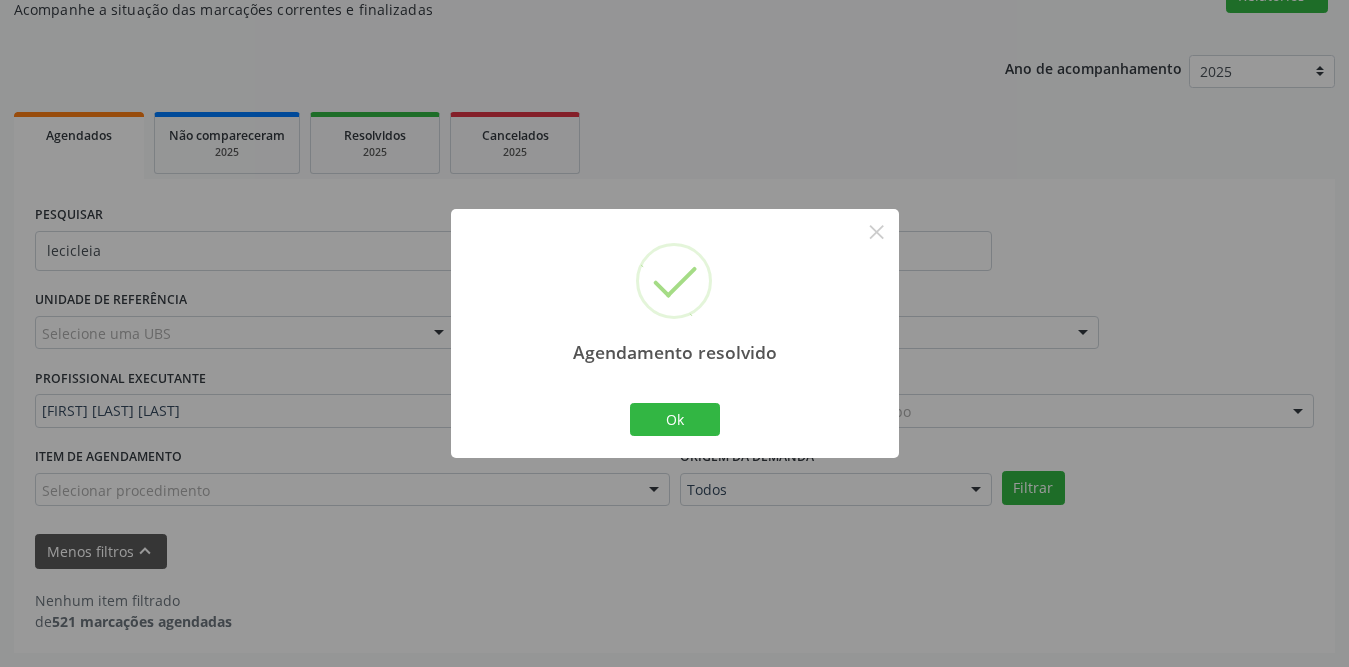 scroll, scrollTop: 187, scrollLeft: 0, axis: vertical 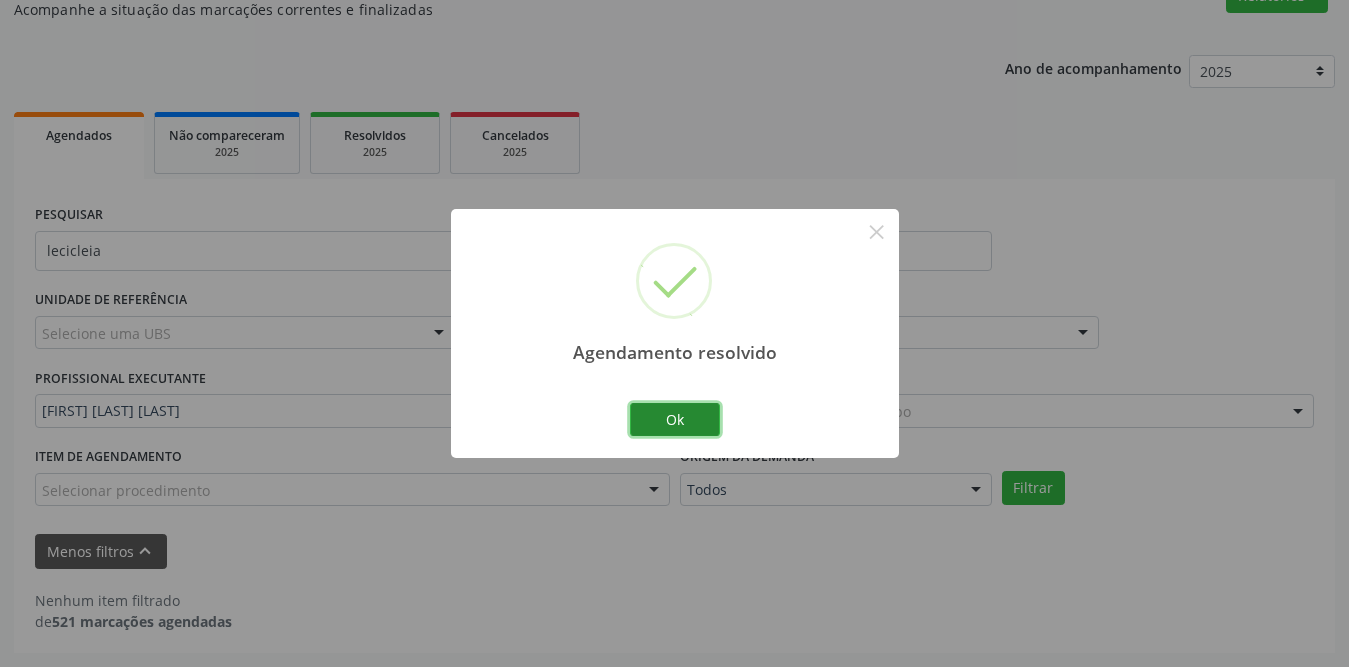 click on "Ok" at bounding box center (675, 420) 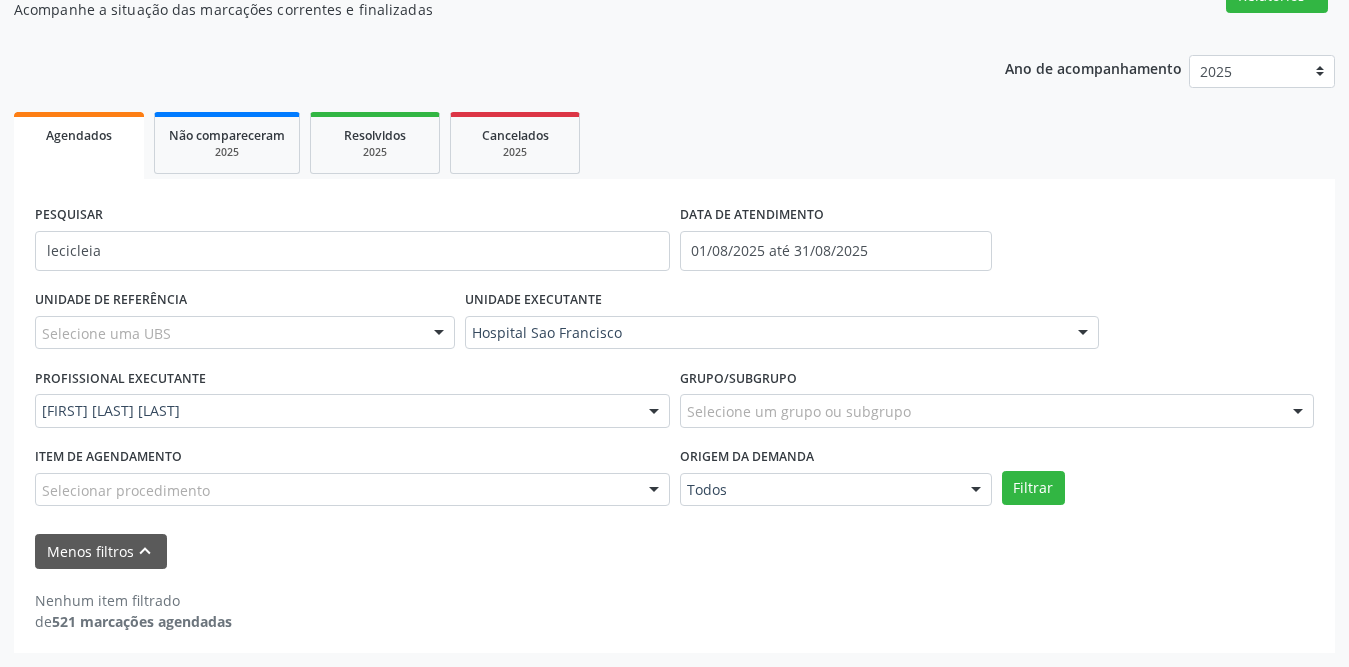 click on "Nenhum item filtrado
de
521 marcações agendadas" at bounding box center (674, 600) 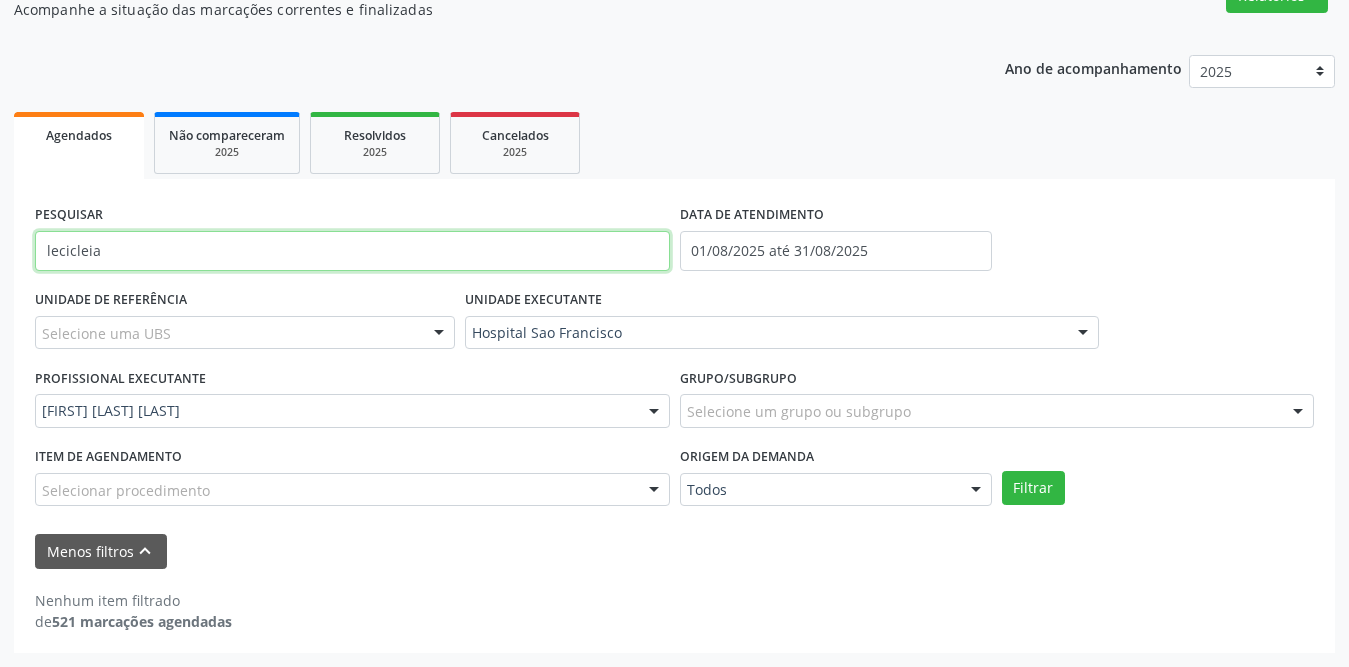 drag, startPoint x: 150, startPoint y: 249, endPoint x: 9, endPoint y: 241, distance: 141.22676 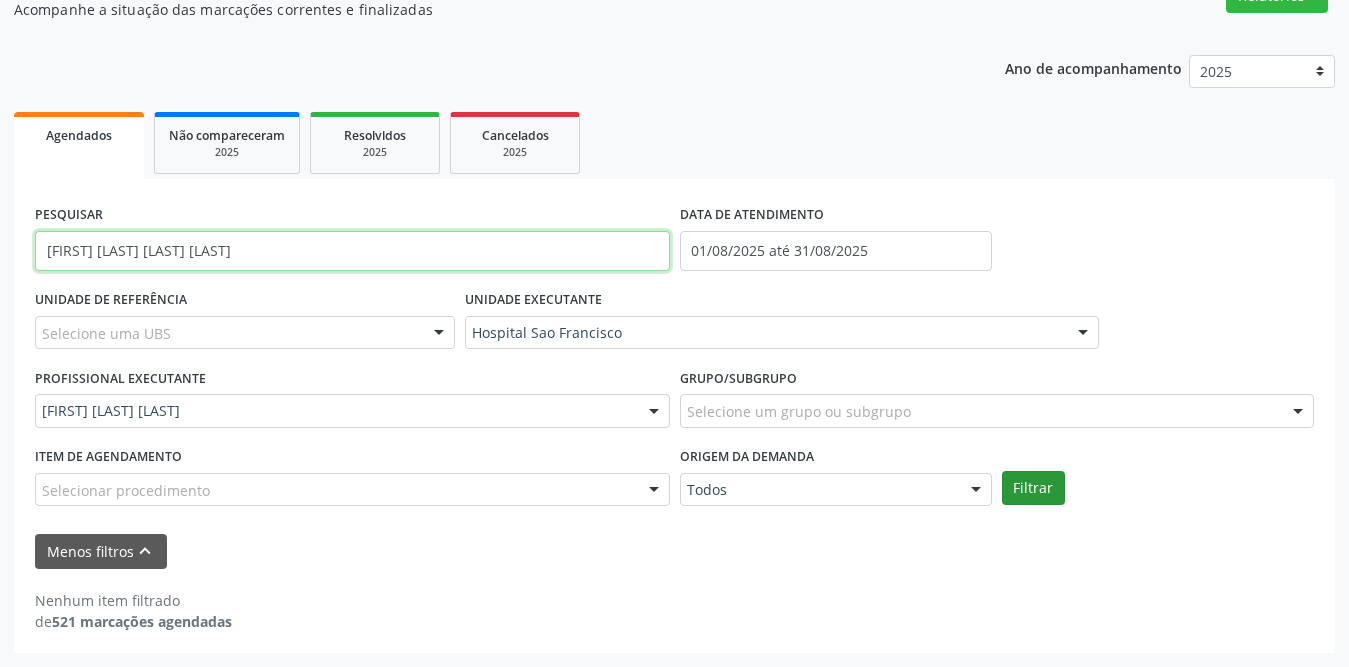 type on "[FIRST] [LAST] [LAST] [LAST]" 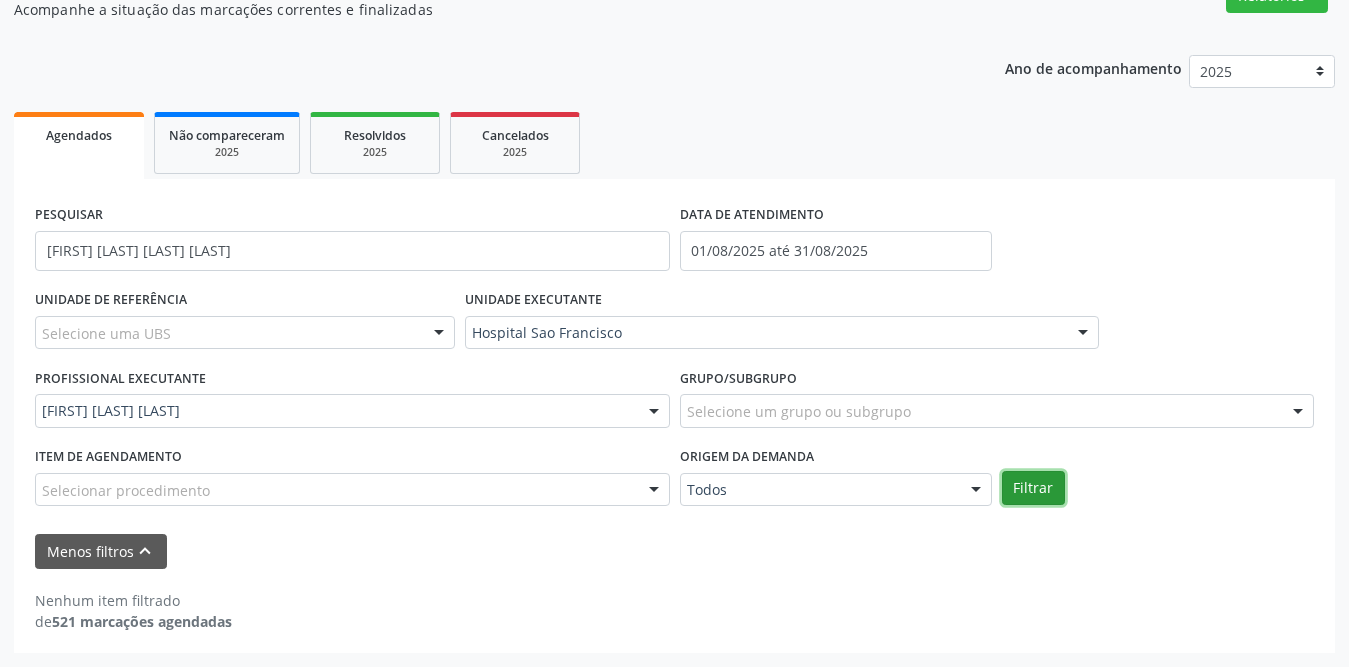 click on "Filtrar" at bounding box center [1033, 488] 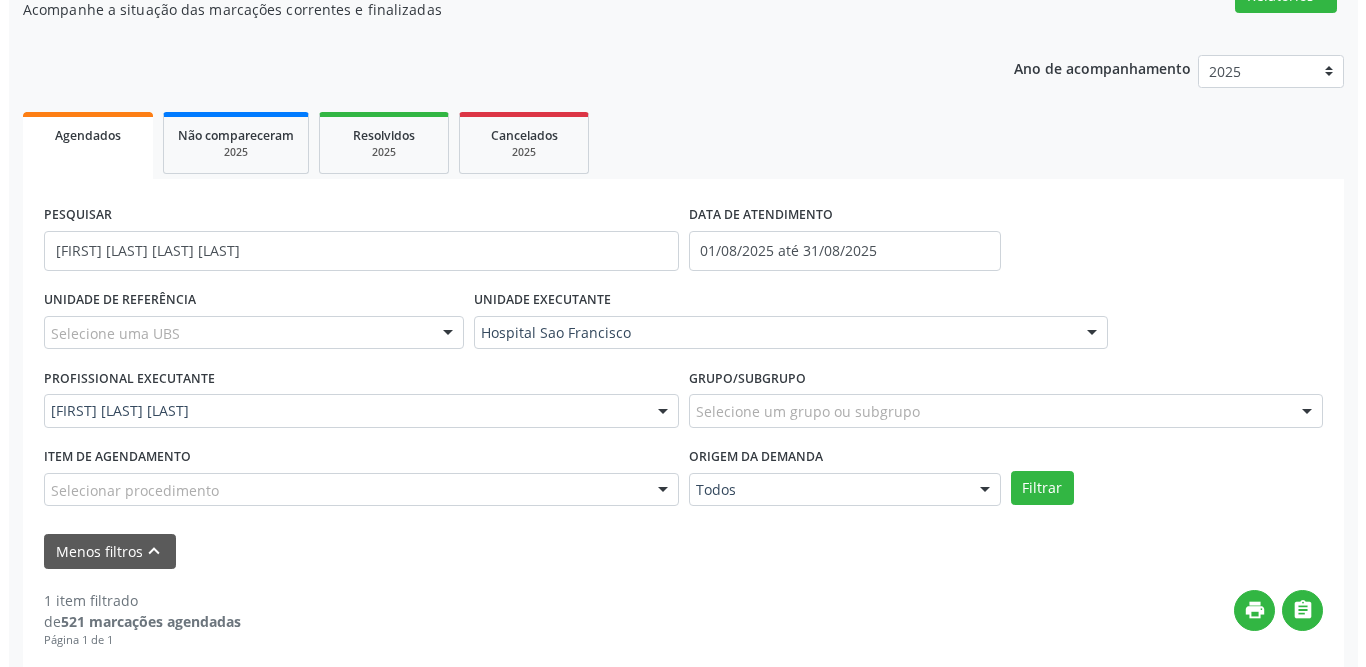 scroll, scrollTop: 473, scrollLeft: 0, axis: vertical 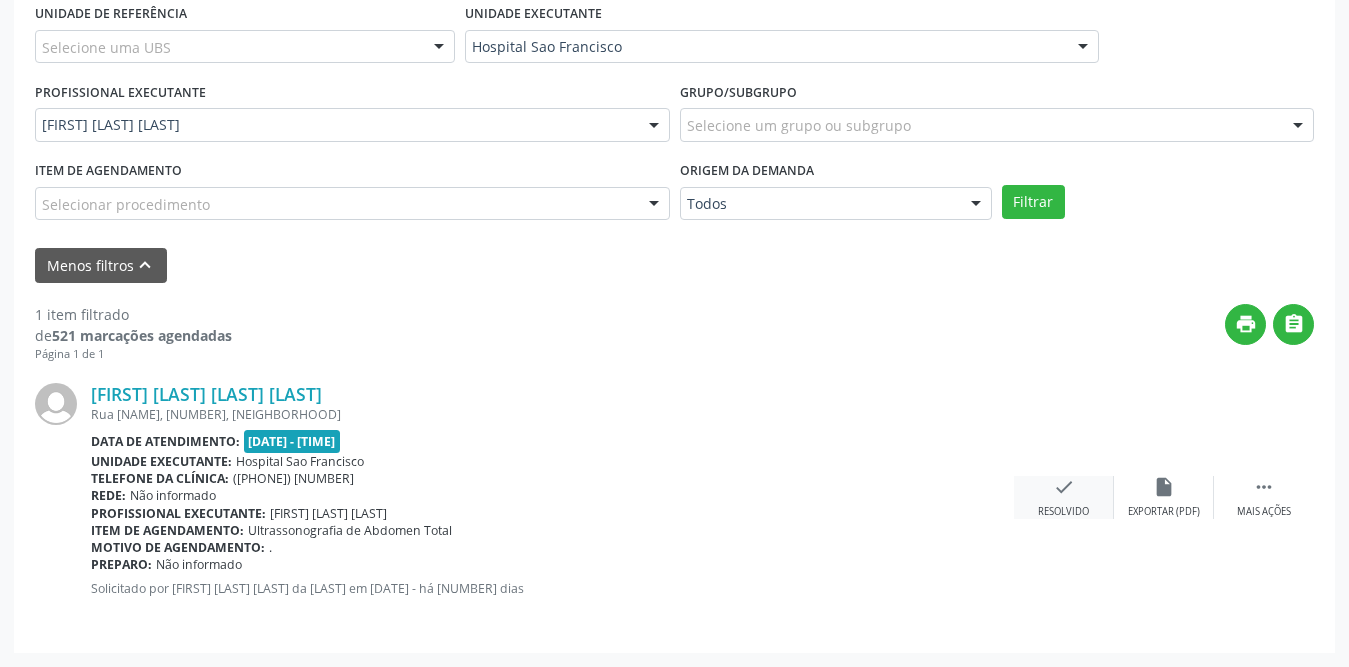click on "check
Resolvido" at bounding box center (1064, 497) 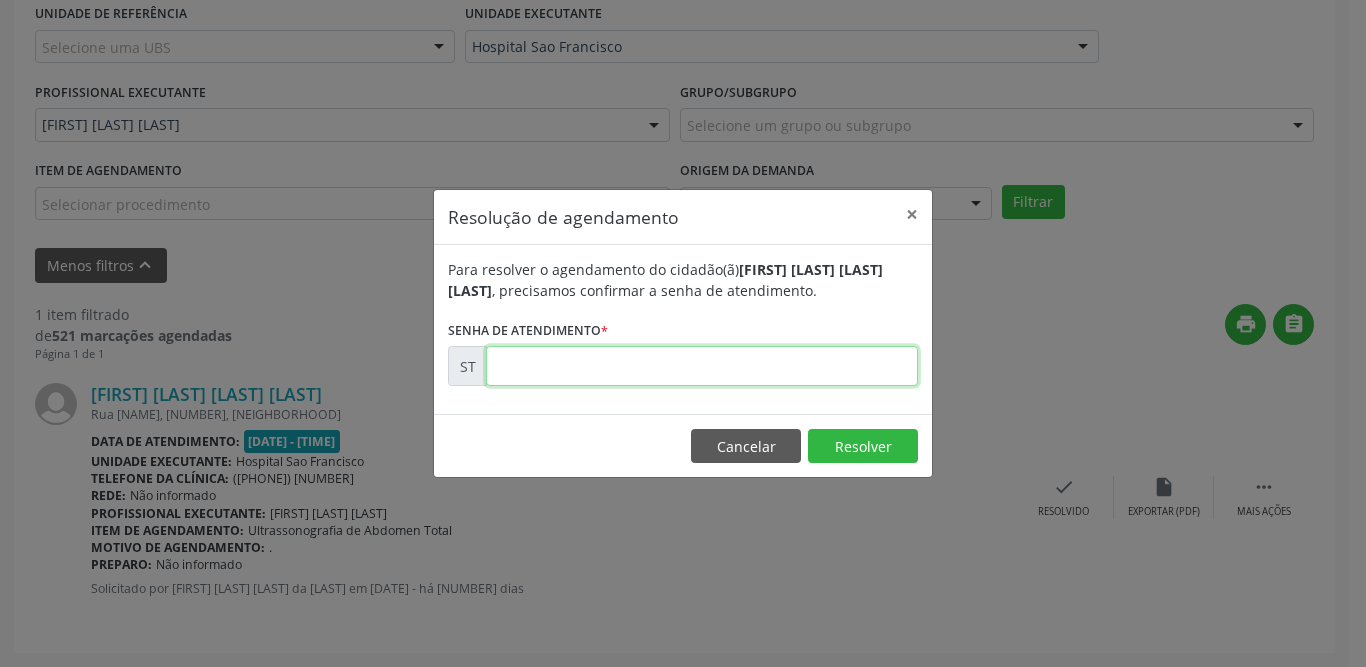 click at bounding box center (702, 366) 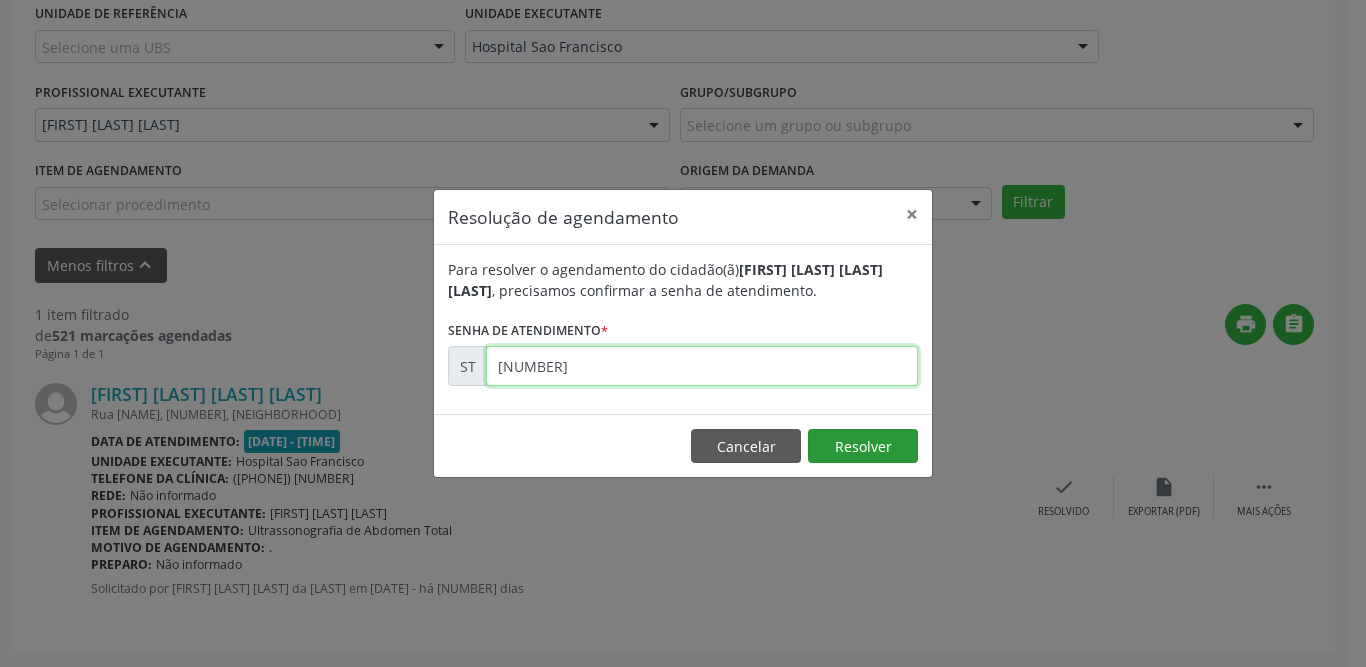 type on "[NUMBER]" 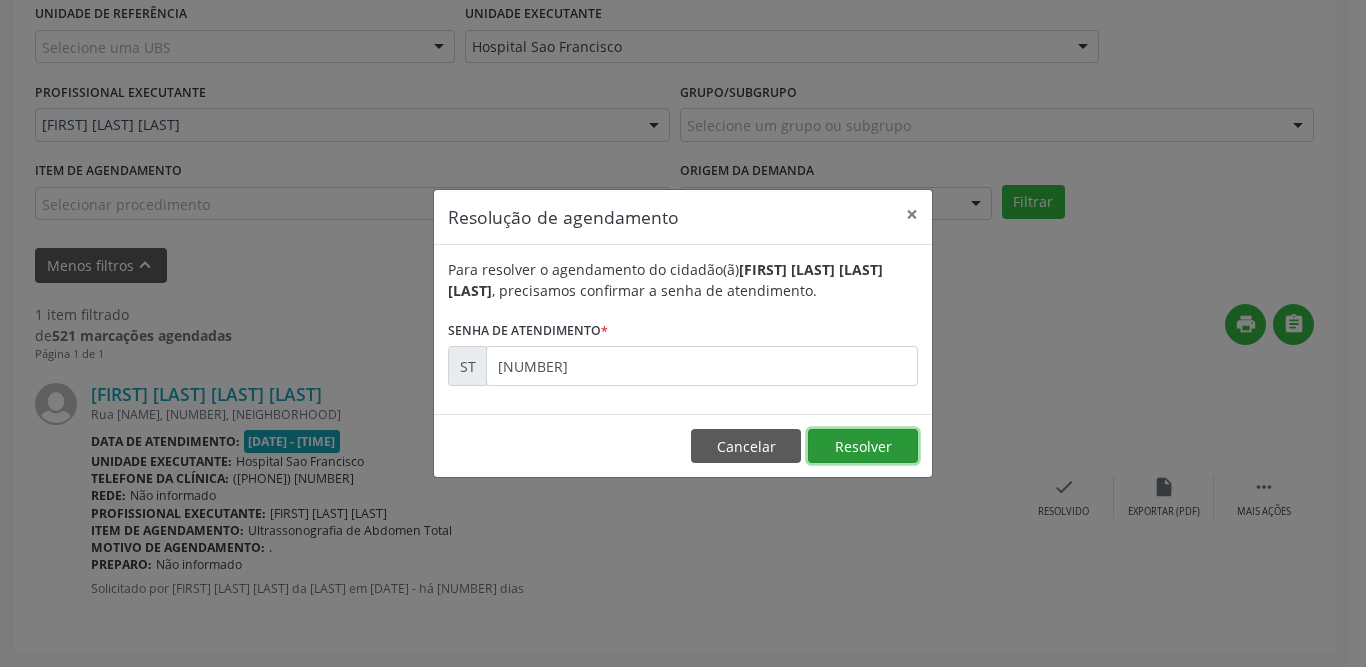 click on "Resolver" at bounding box center [863, 446] 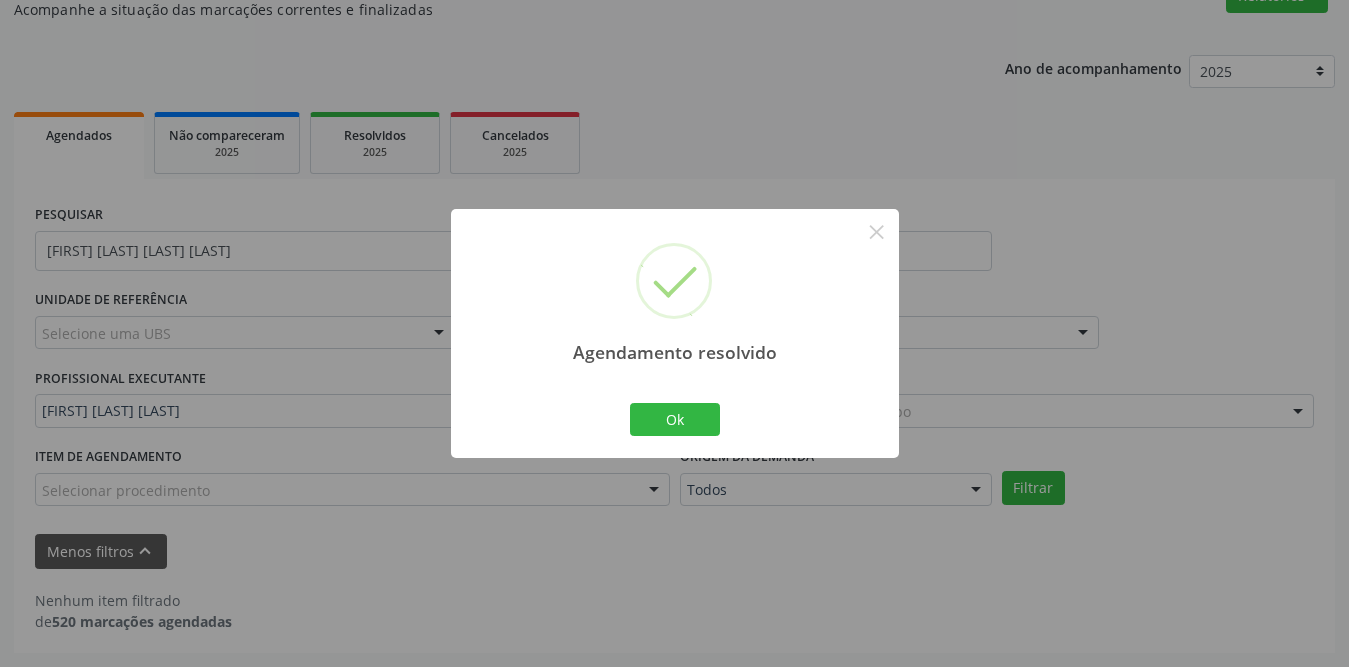 scroll, scrollTop: 187, scrollLeft: 0, axis: vertical 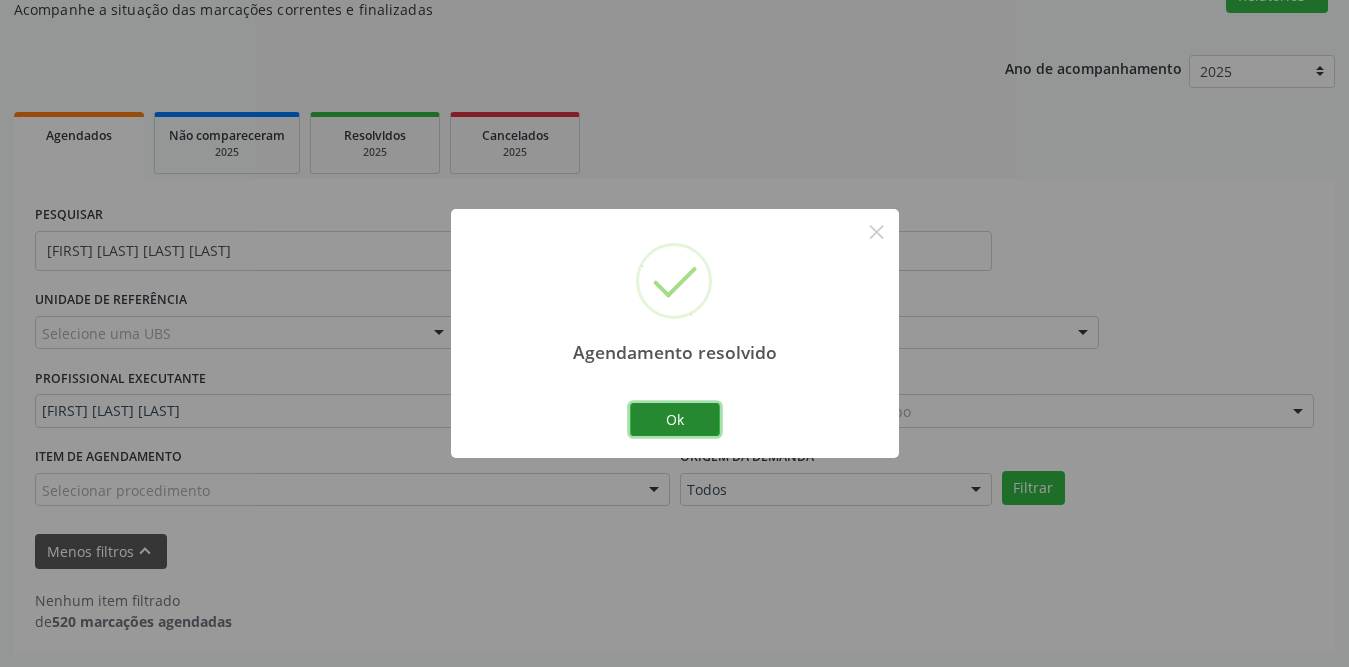 click on "Ok" at bounding box center [675, 420] 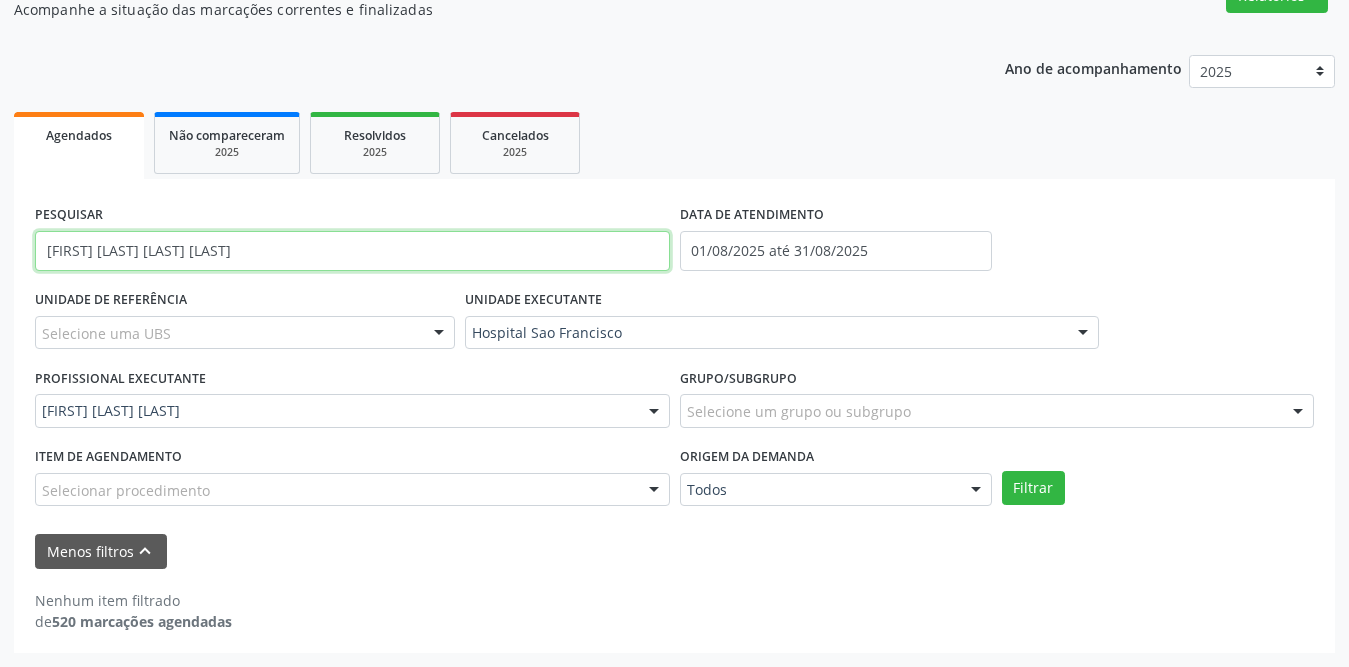 drag, startPoint x: 216, startPoint y: 247, endPoint x: 89, endPoint y: 252, distance: 127.09839 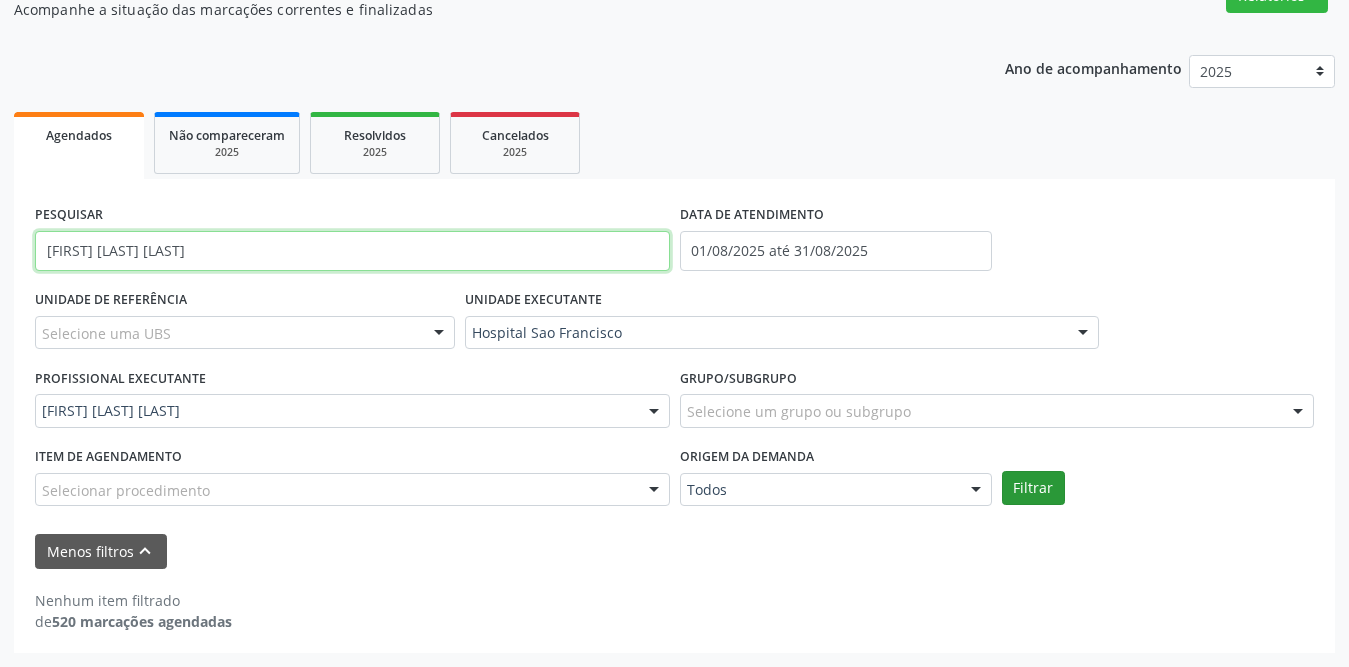type on "[FIRST] [LAST] [LAST]" 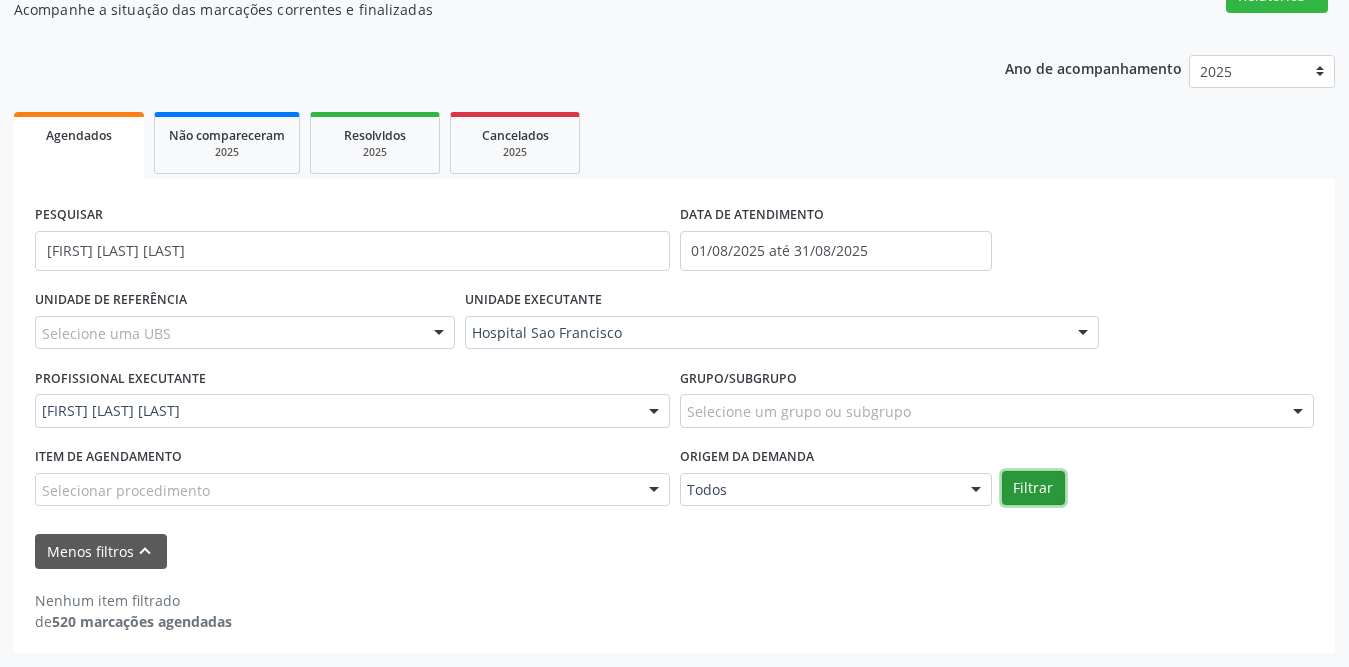 click on "Filtrar" at bounding box center (1033, 488) 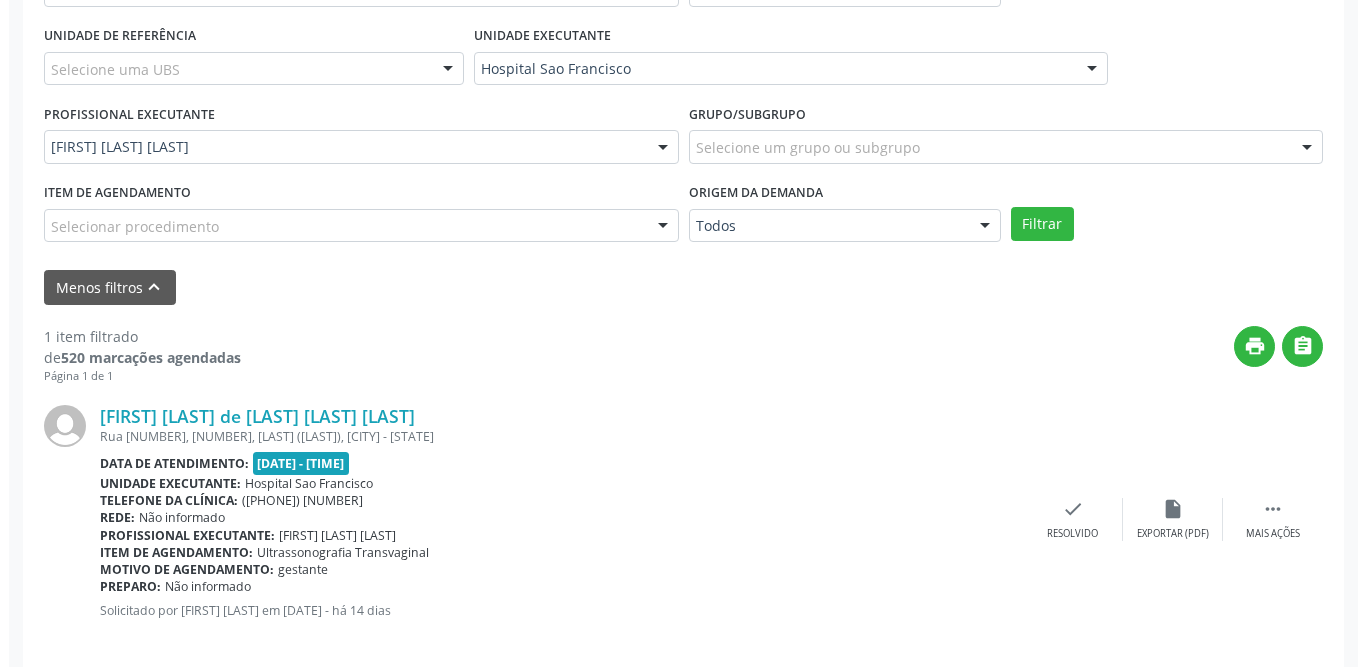 scroll, scrollTop: 473, scrollLeft: 0, axis: vertical 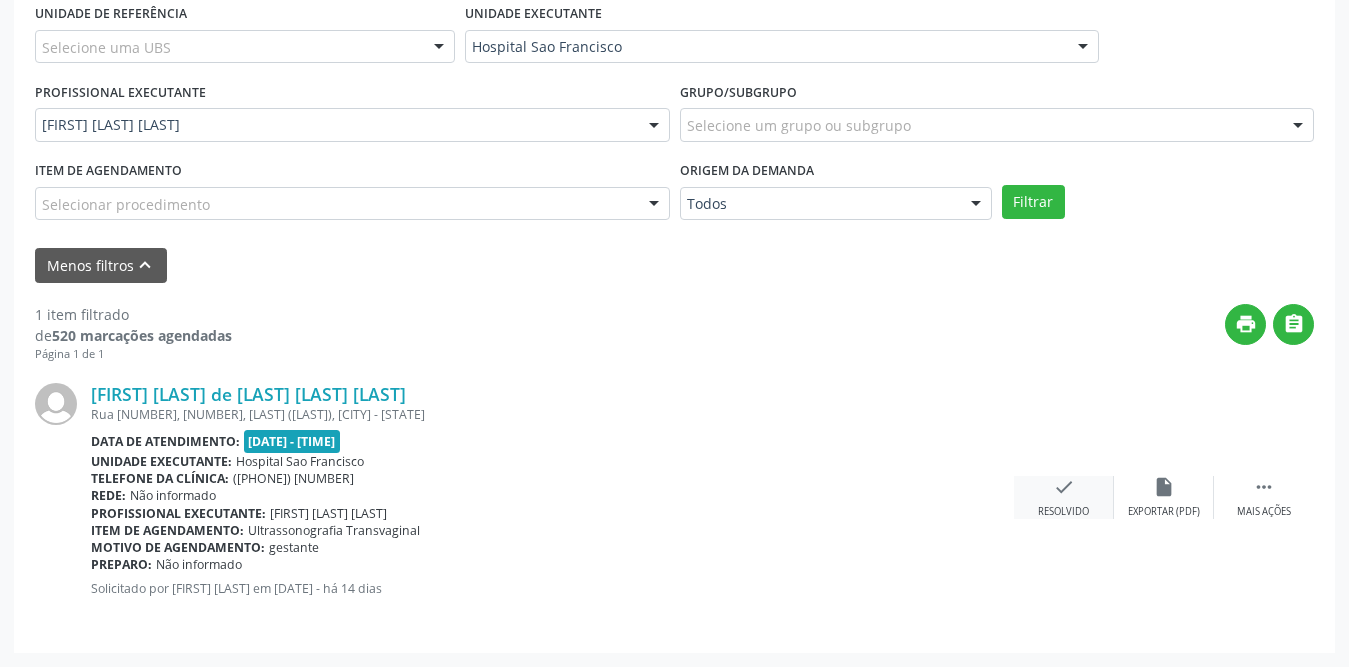 click on "check" at bounding box center (1064, 487) 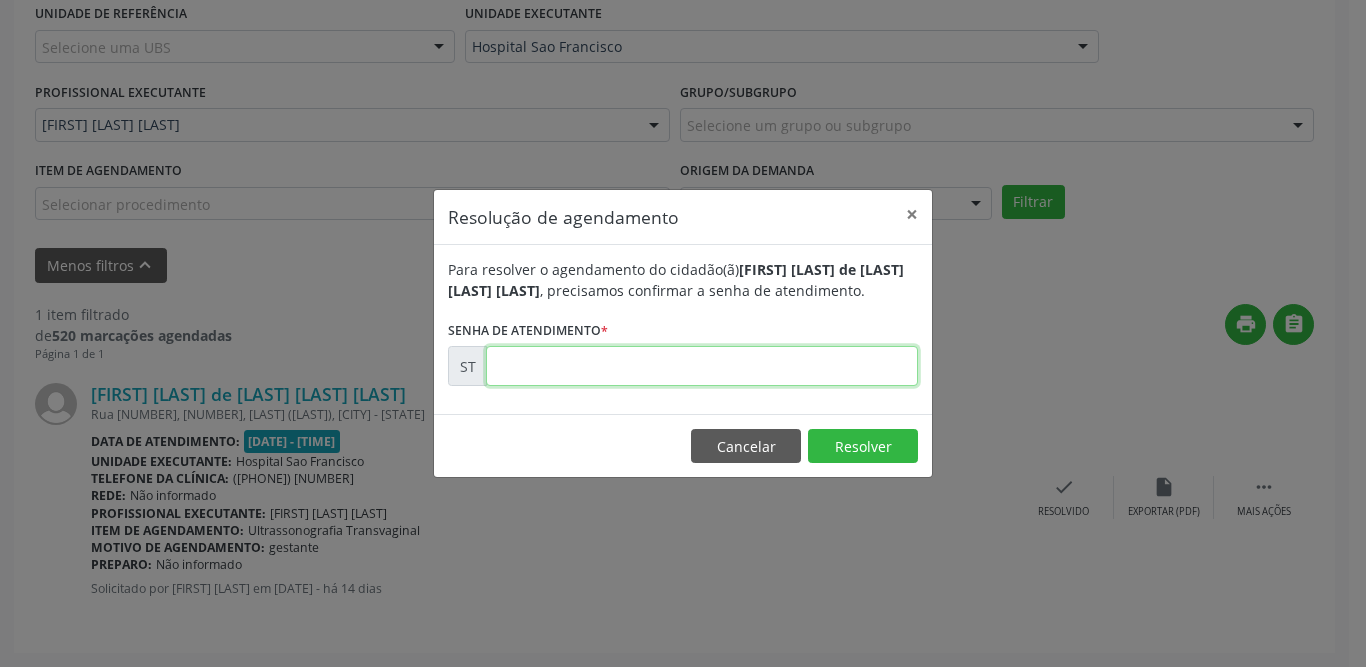 click at bounding box center (702, 366) 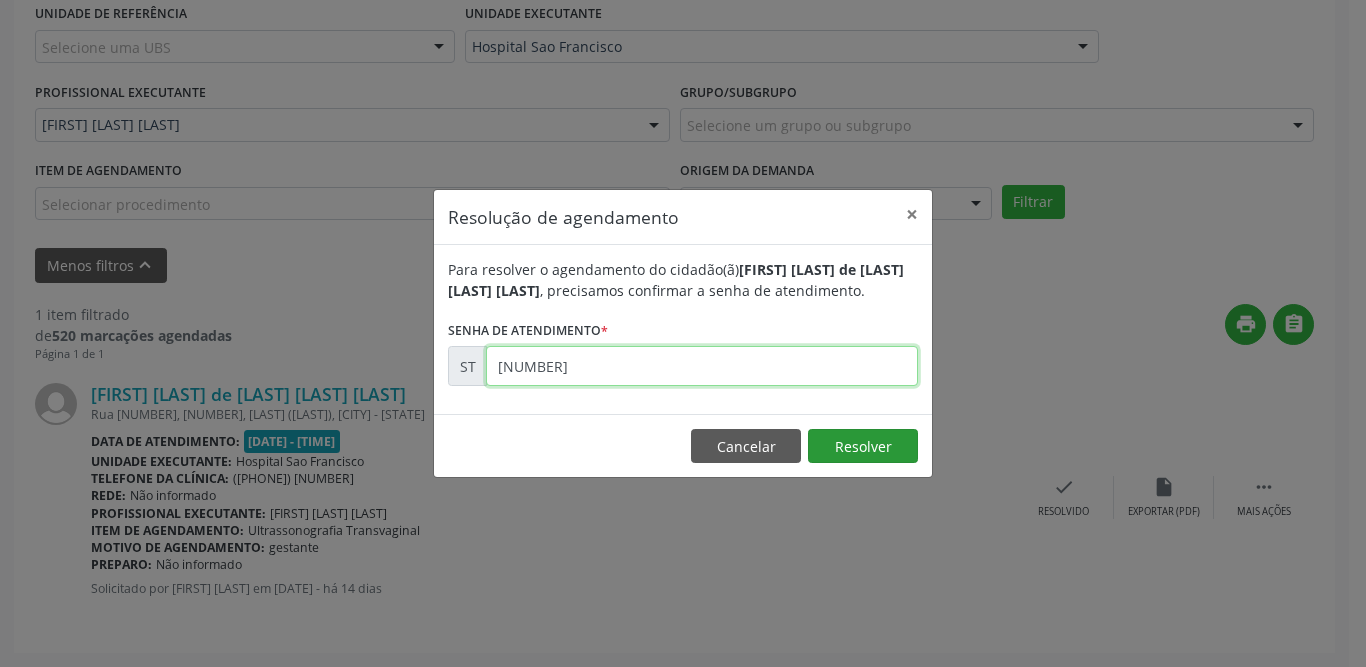 type on "[NUMBER]" 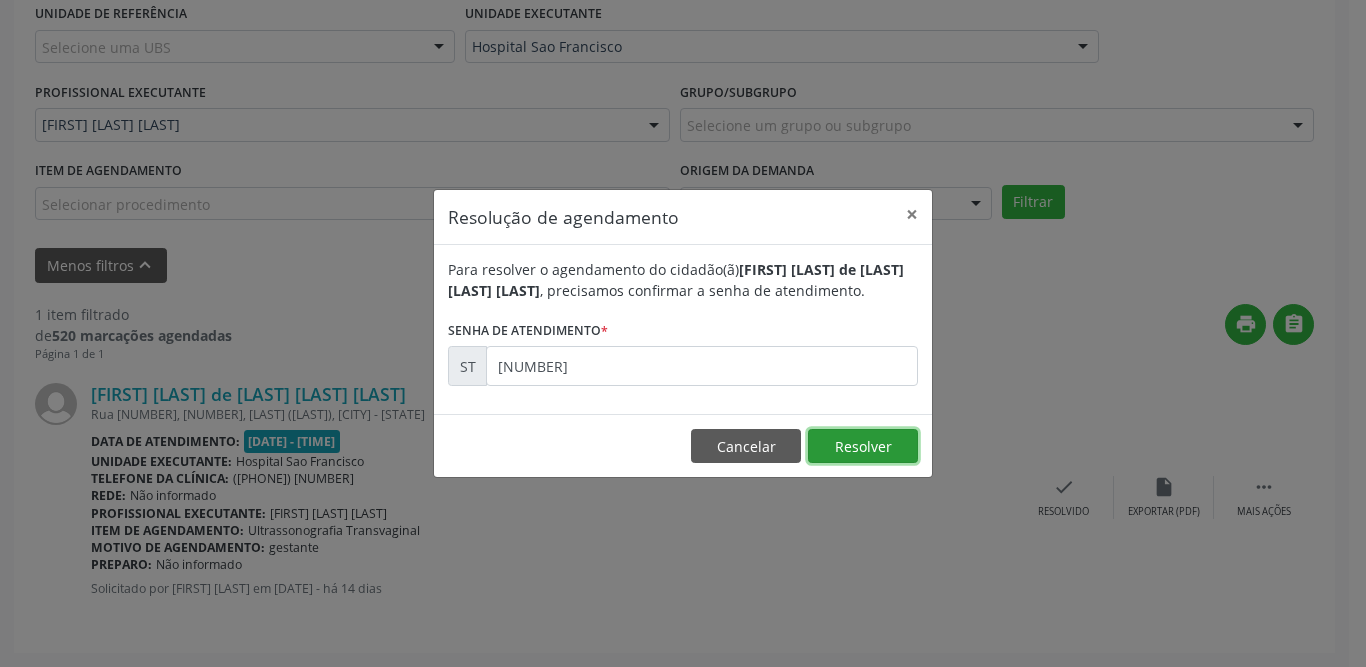click on "Resolver" at bounding box center [863, 446] 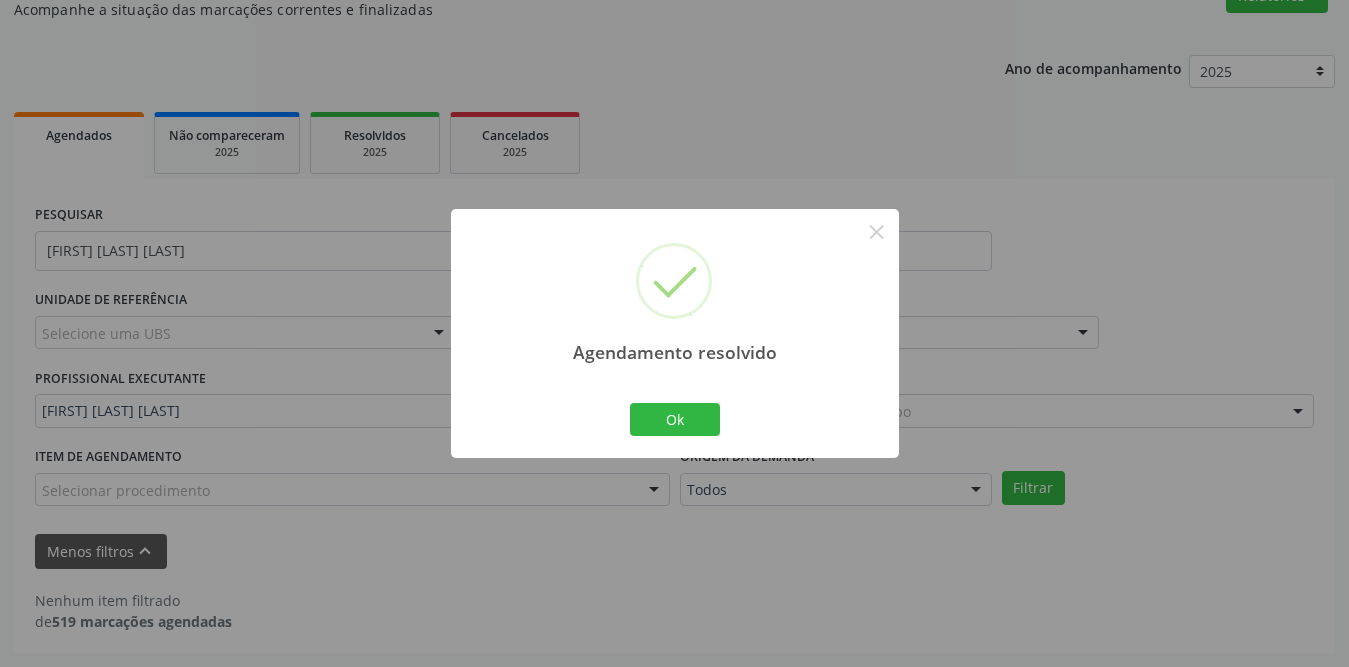 scroll, scrollTop: 187, scrollLeft: 0, axis: vertical 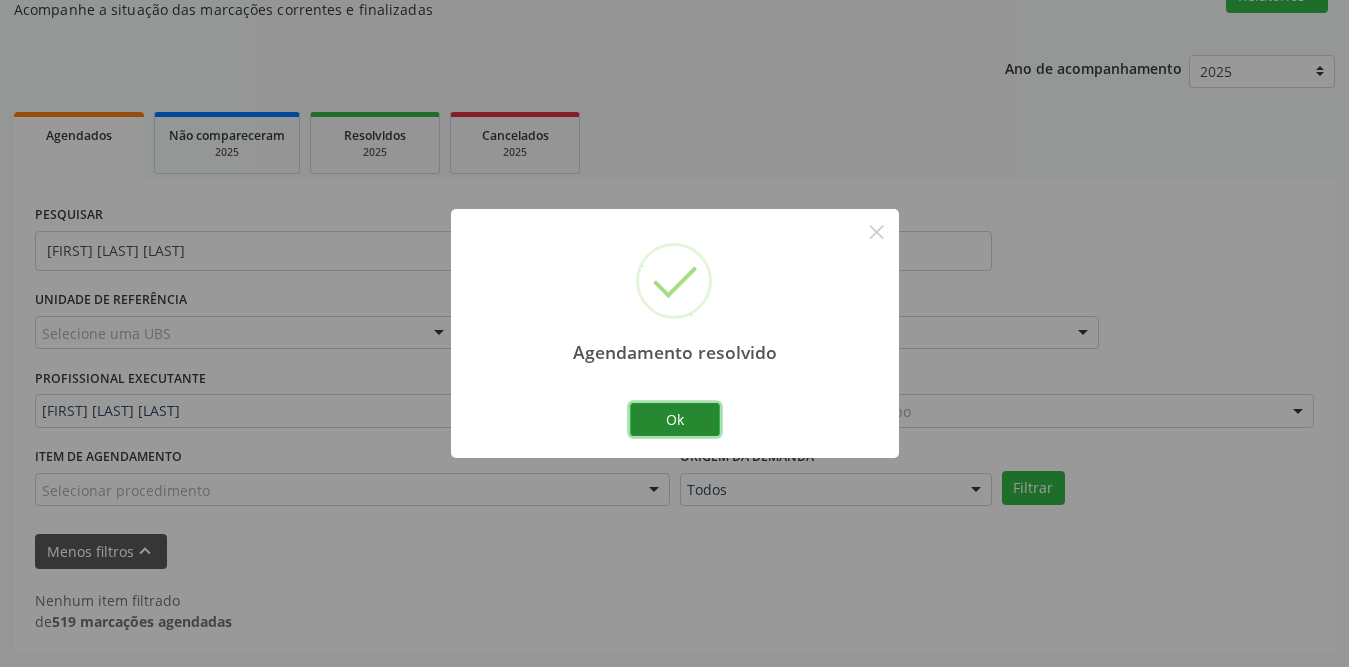 click on "Ok" at bounding box center (675, 420) 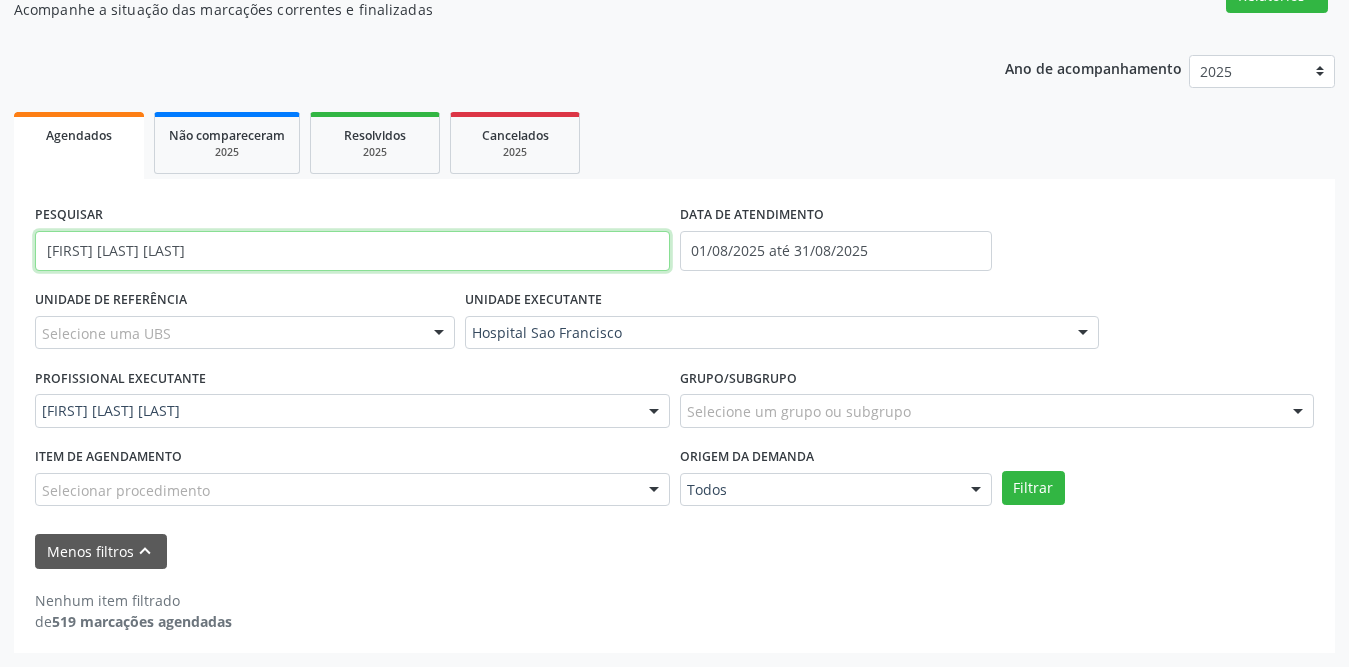drag, startPoint x: 223, startPoint y: 250, endPoint x: 0, endPoint y: 253, distance: 223.02017 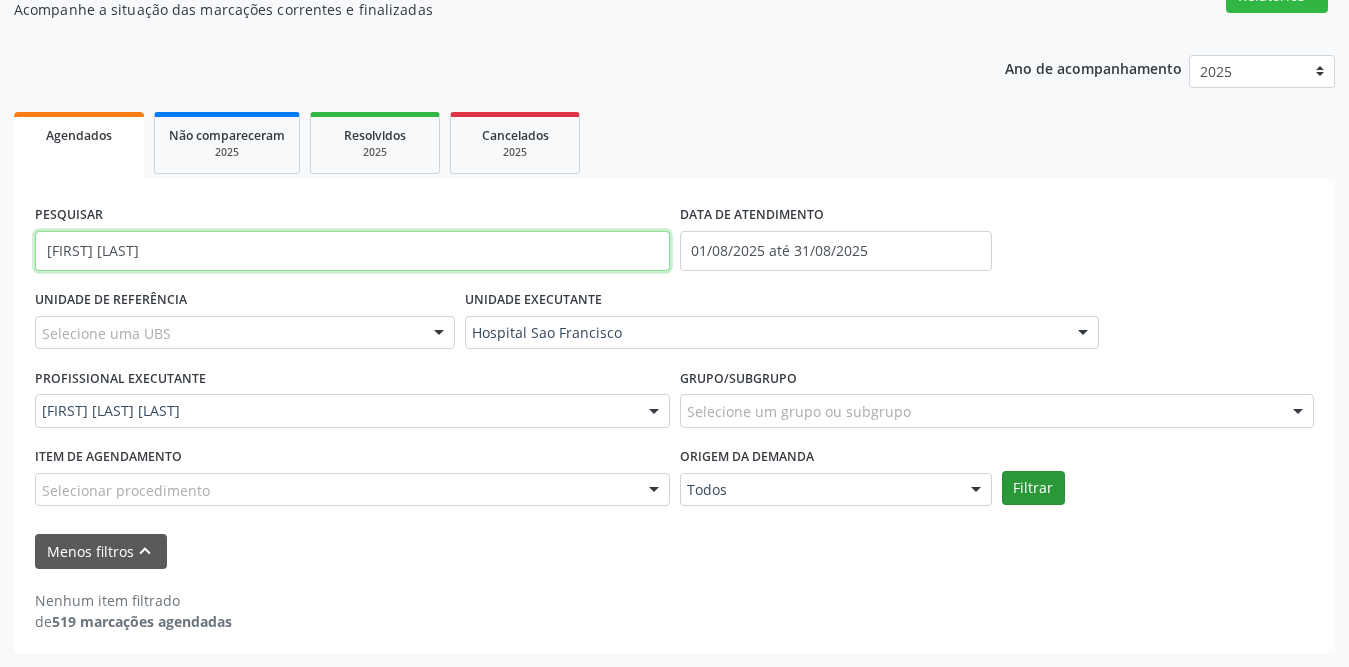 type on "[FIRST] [LAST]" 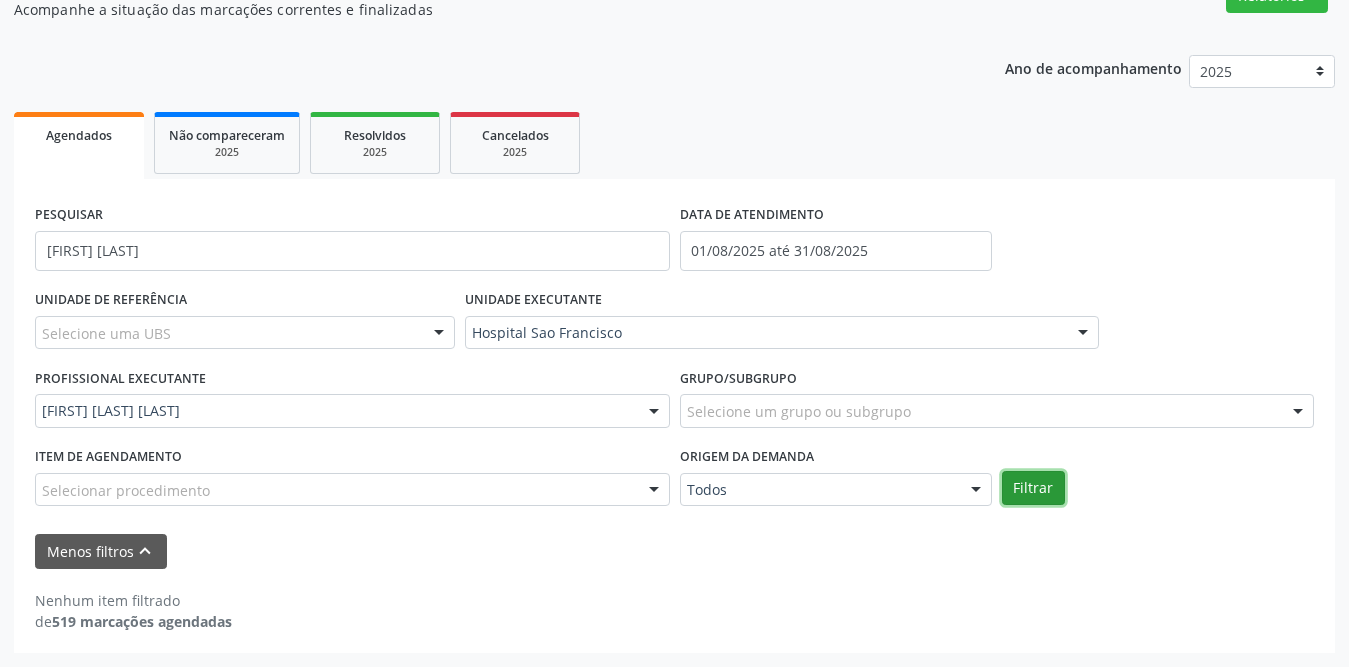 click on "Filtrar" at bounding box center [1033, 488] 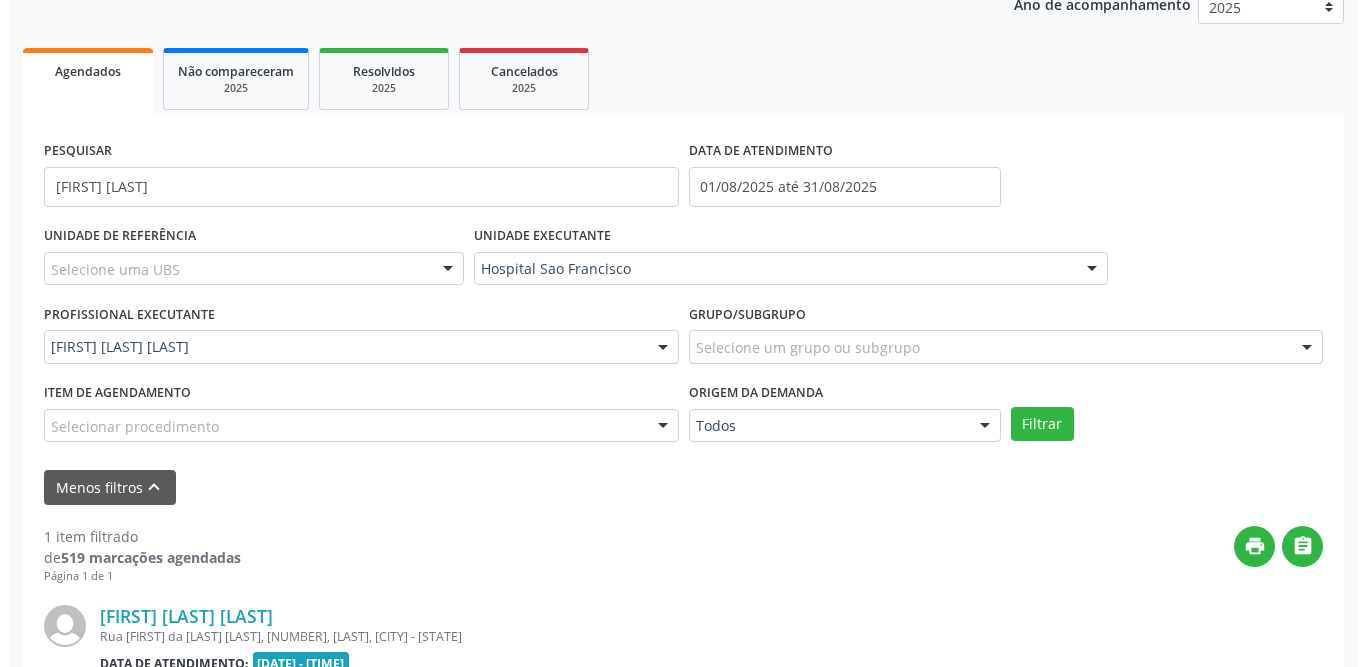 scroll, scrollTop: 473, scrollLeft: 0, axis: vertical 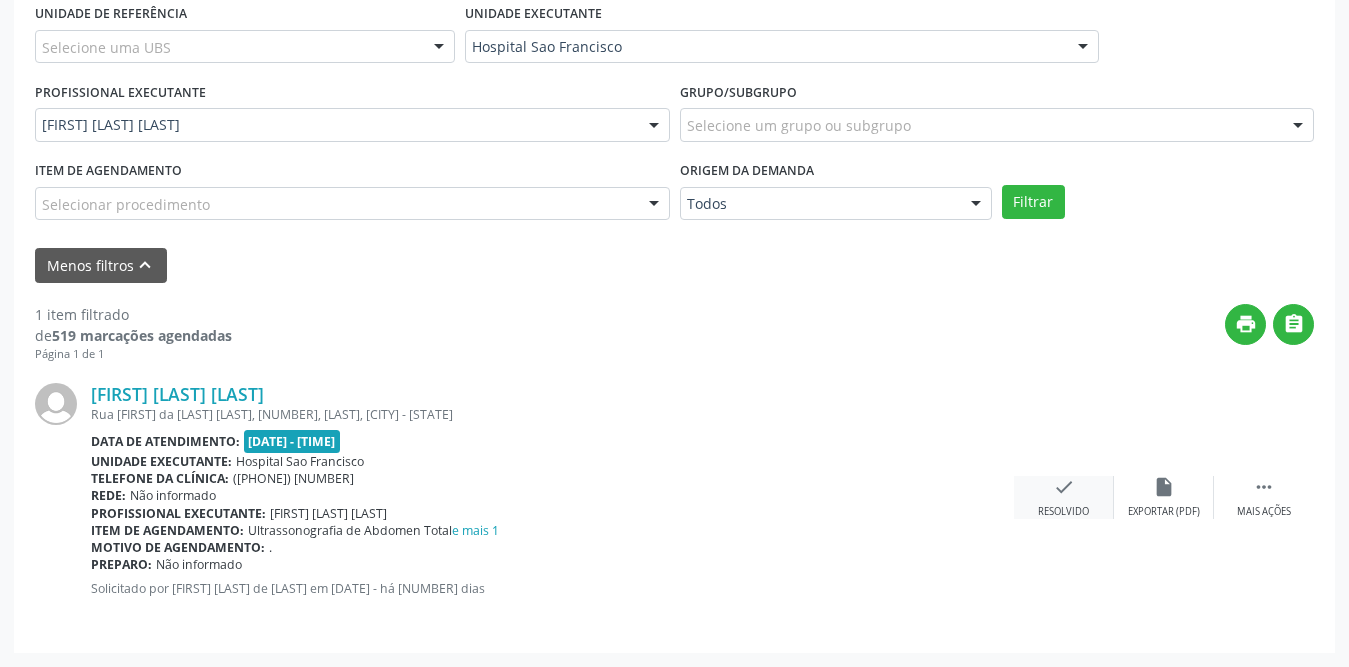 click on "check" at bounding box center (1064, 487) 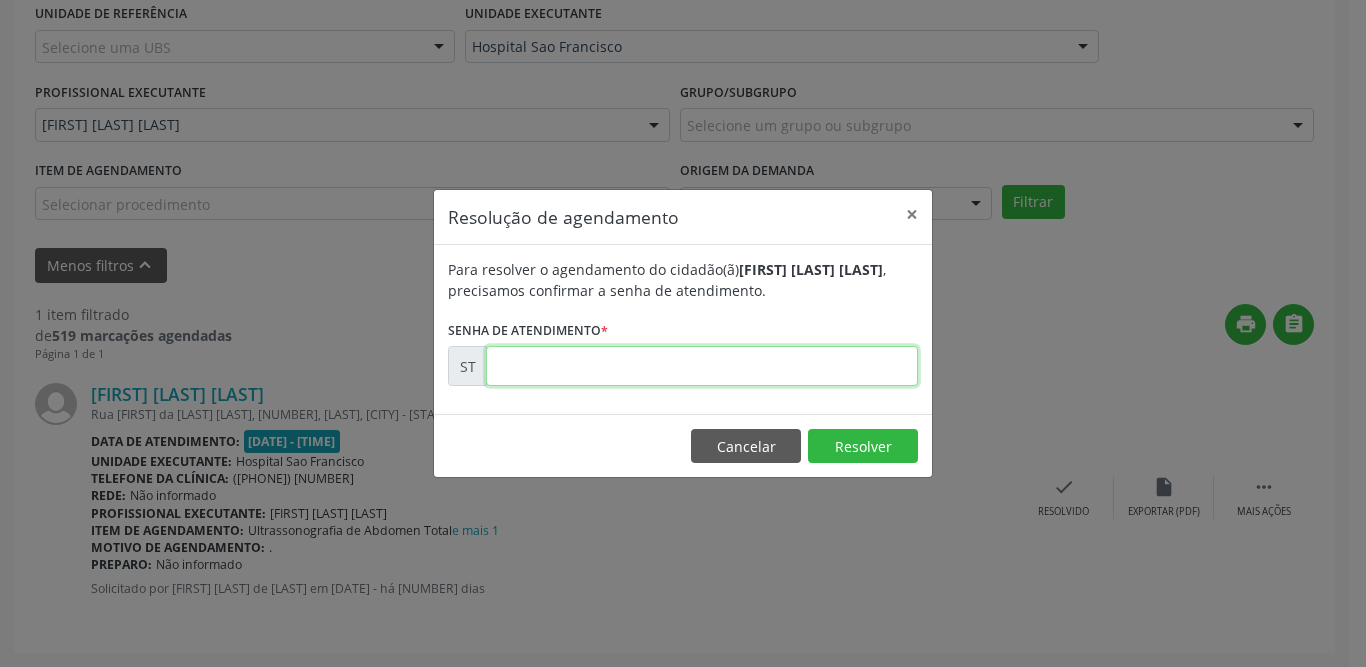 click at bounding box center (702, 366) 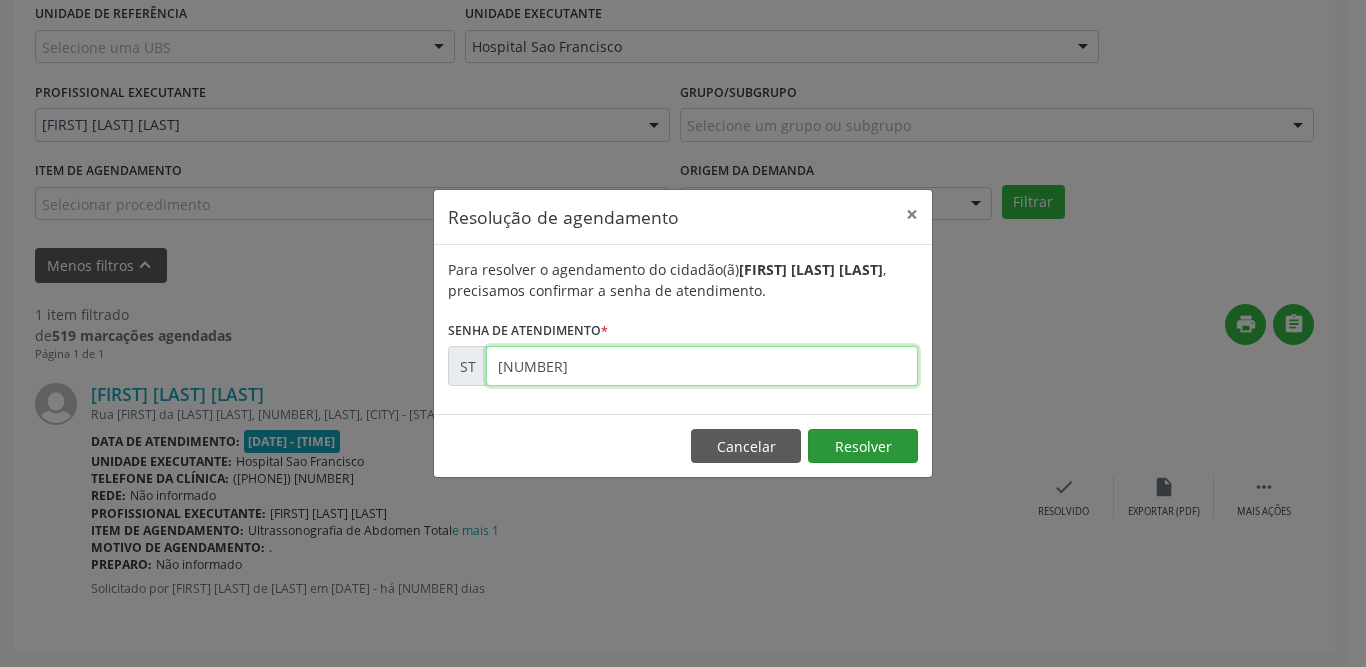 type on "[NUMBER]" 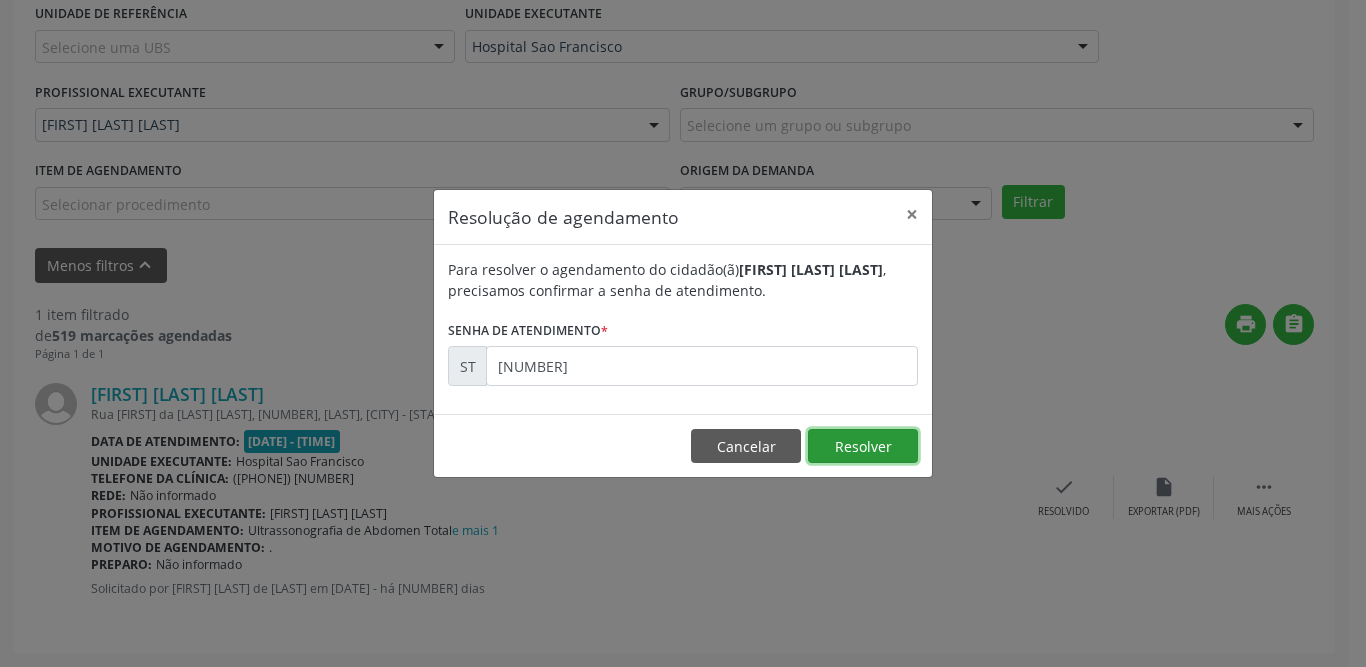 click on "Resolver" at bounding box center [863, 446] 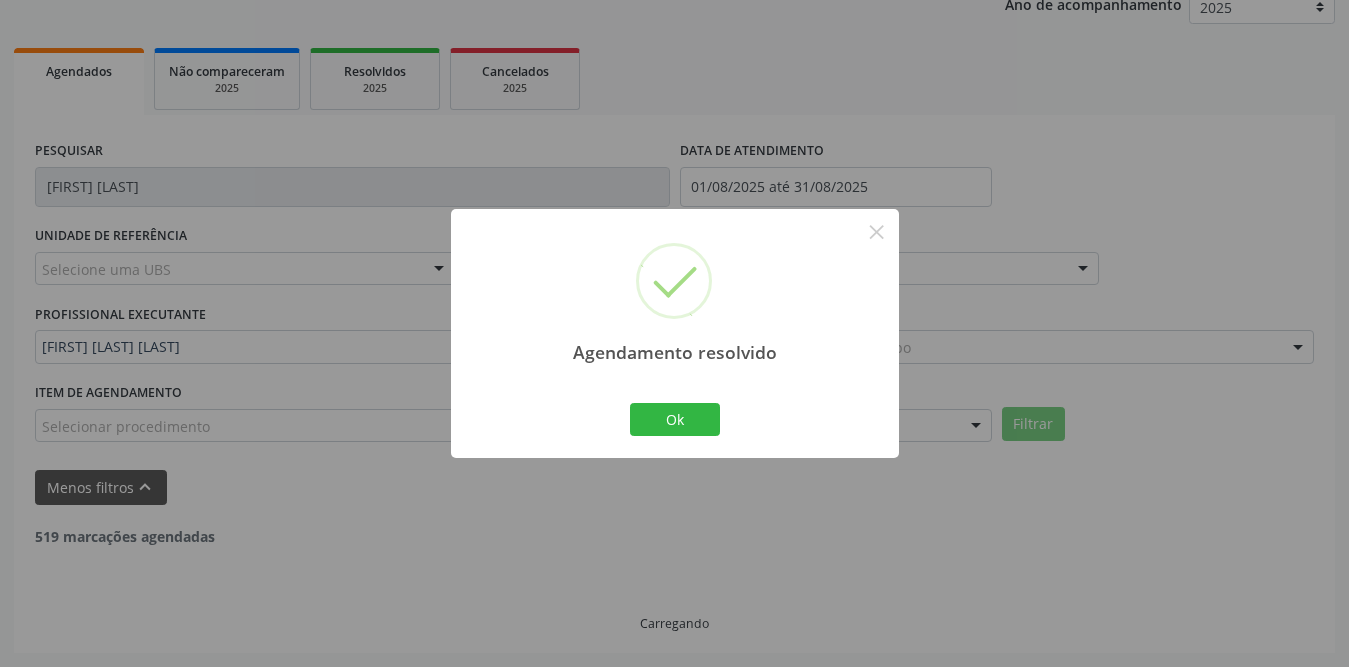 scroll, scrollTop: 187, scrollLeft: 0, axis: vertical 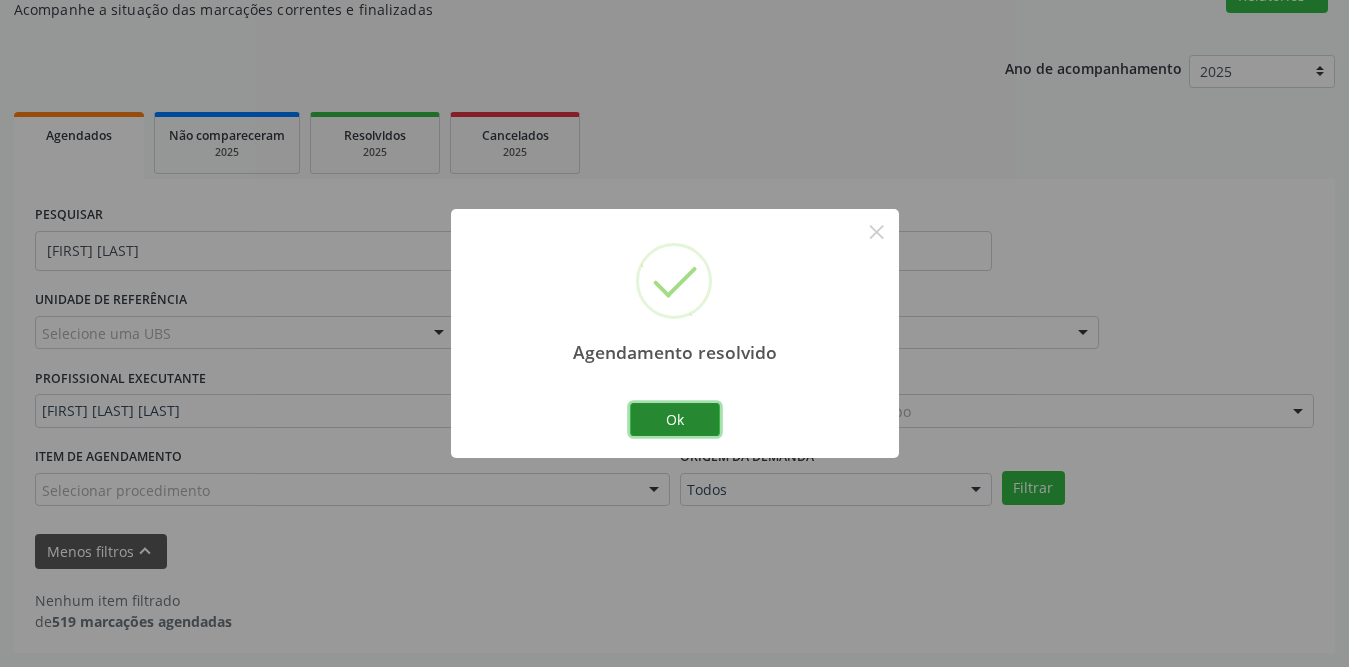 click on "Ok" at bounding box center [675, 420] 